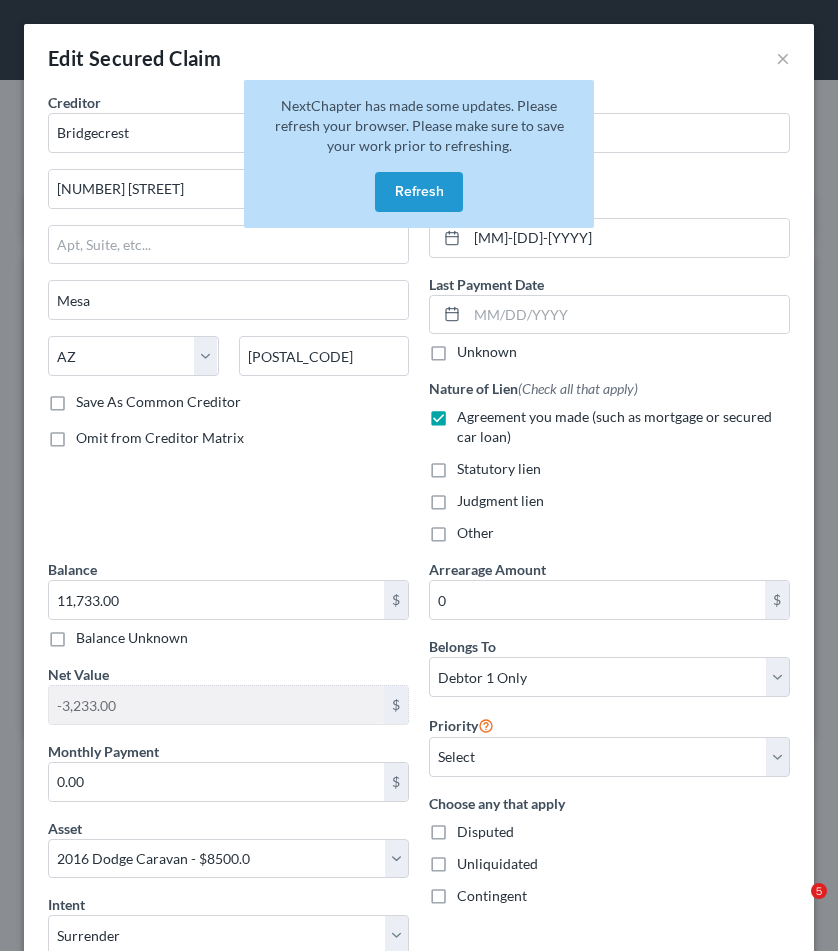 select on "3" 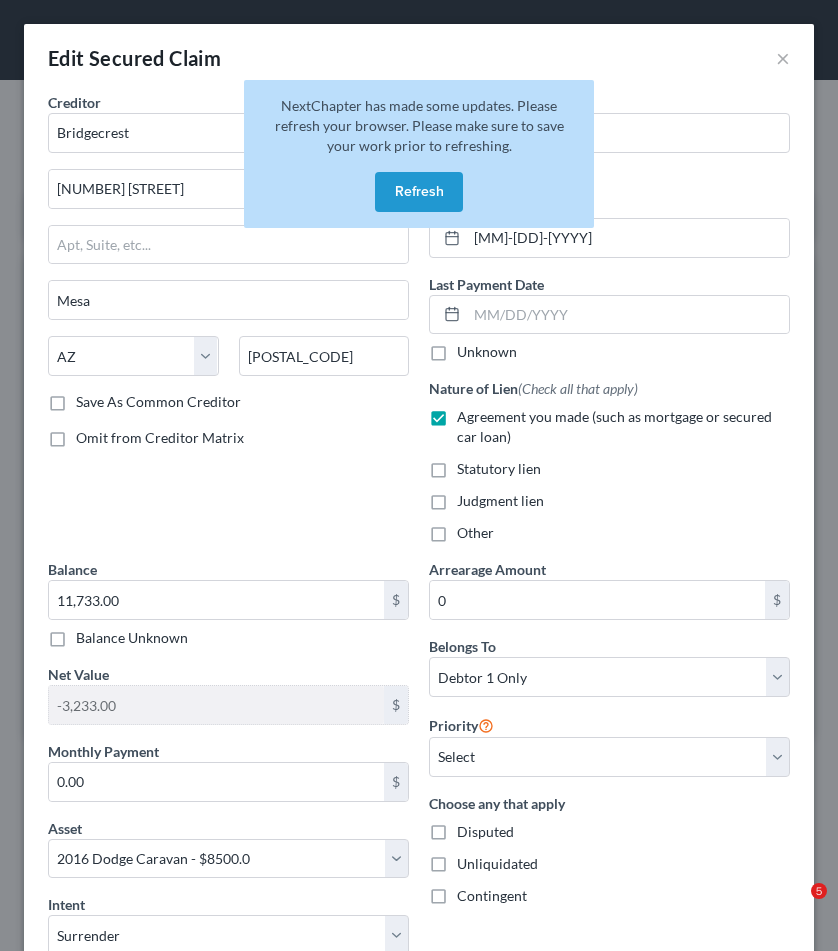 scroll, scrollTop: 31, scrollLeft: 0, axis: vertical 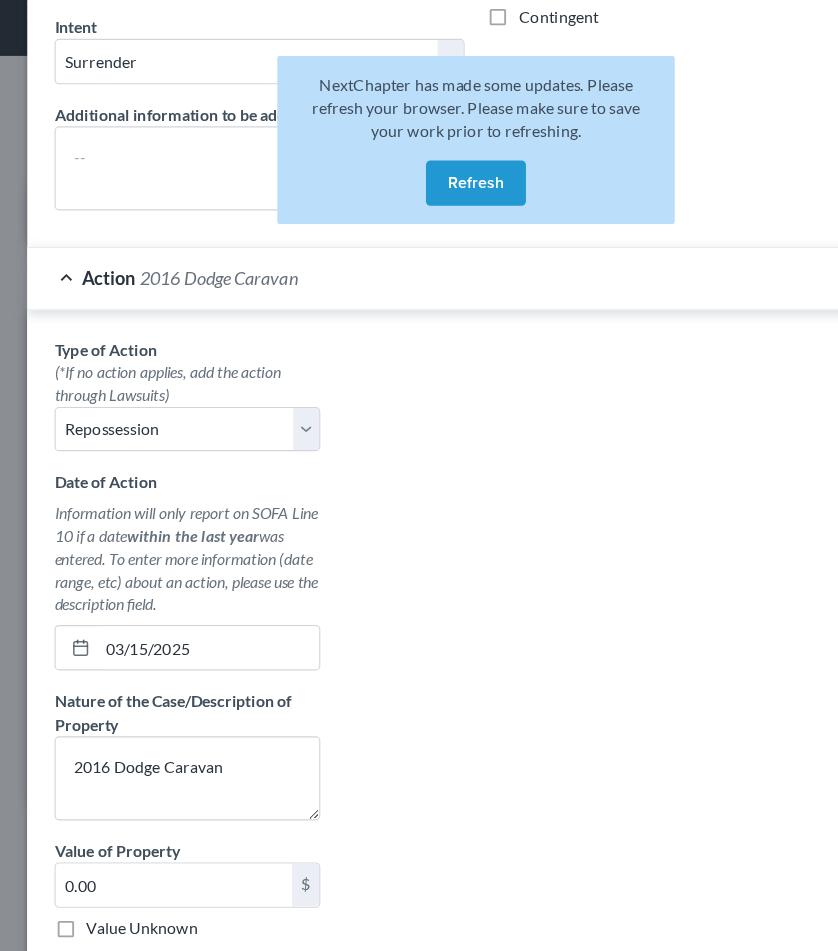 click on "Refresh" at bounding box center (419, 192) 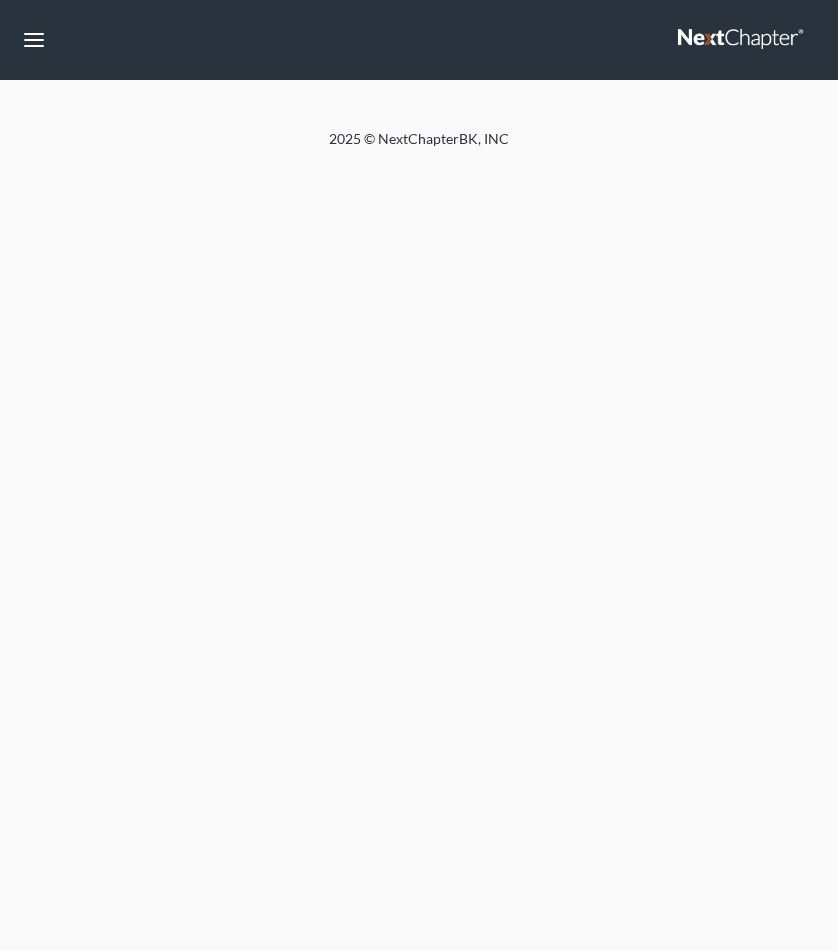 scroll, scrollTop: 0, scrollLeft: 0, axis: both 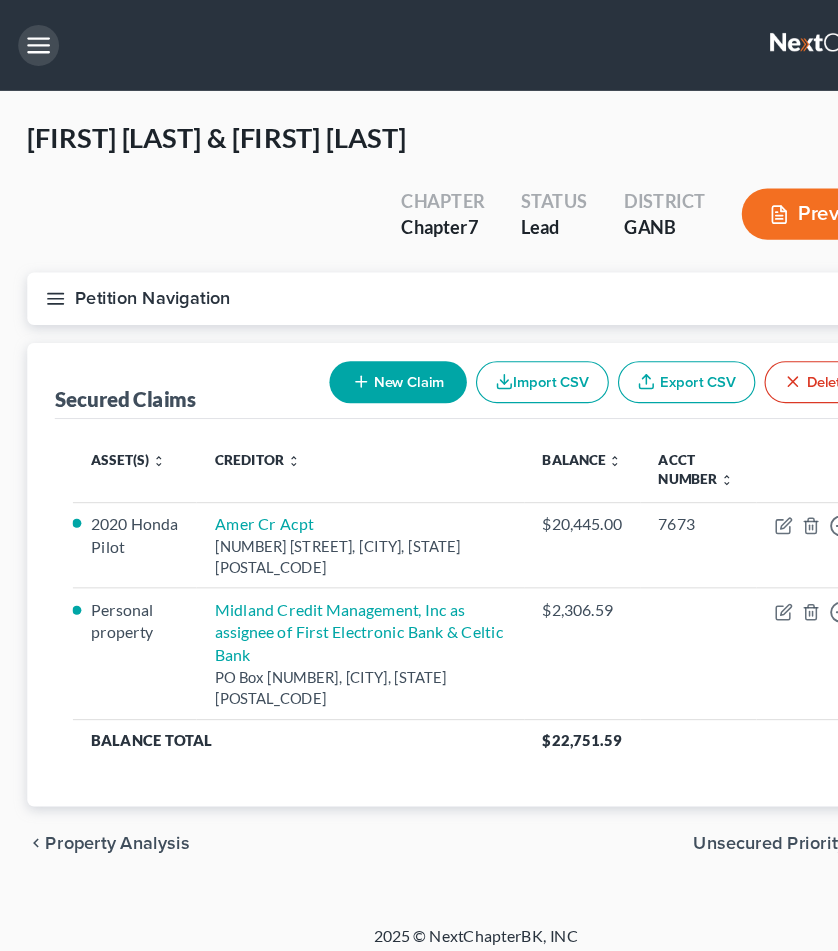 click at bounding box center [34, 40] 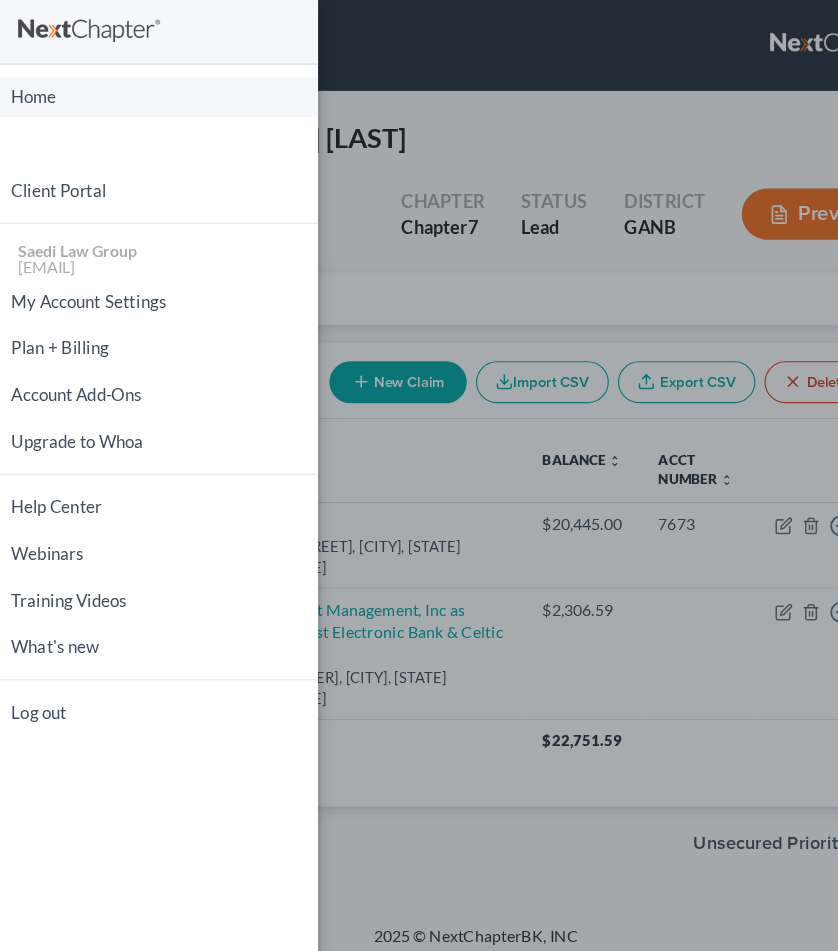 click on "Home" at bounding box center (140, 85) 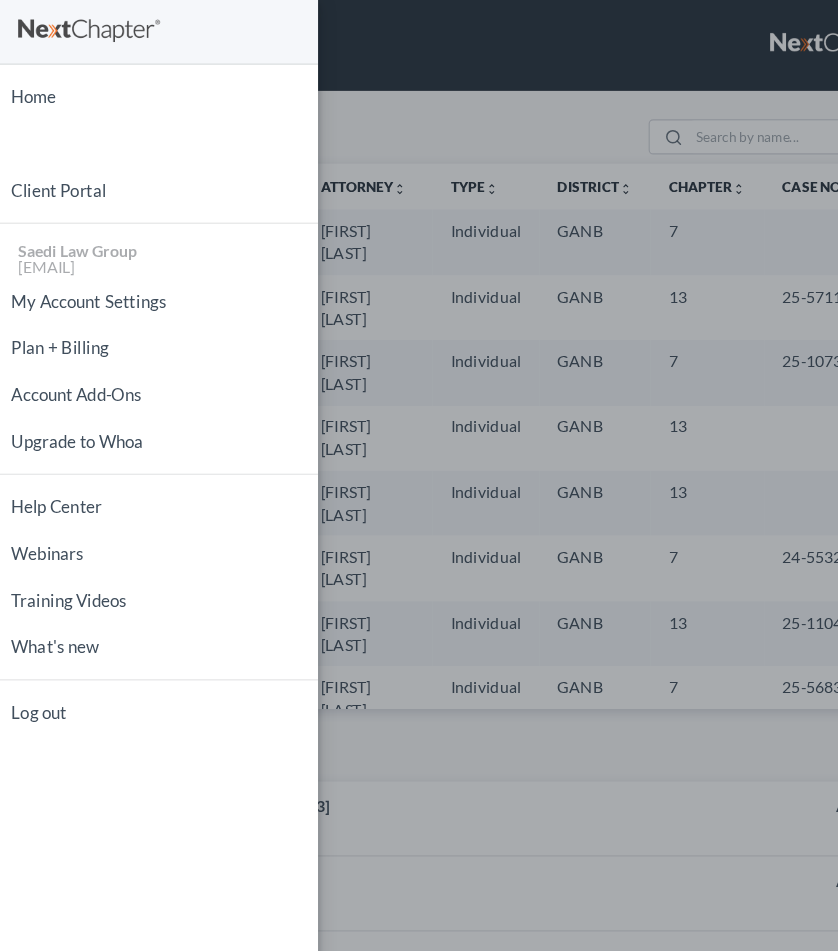 click on "Home New Case Client Portal Saedi Law Group [EMAIL] My Account Settings Plan + Billing Account Add-Ons Upgrade to Whoa Help Center Webinars Training Videos What's new Log out" at bounding box center [419, 475] 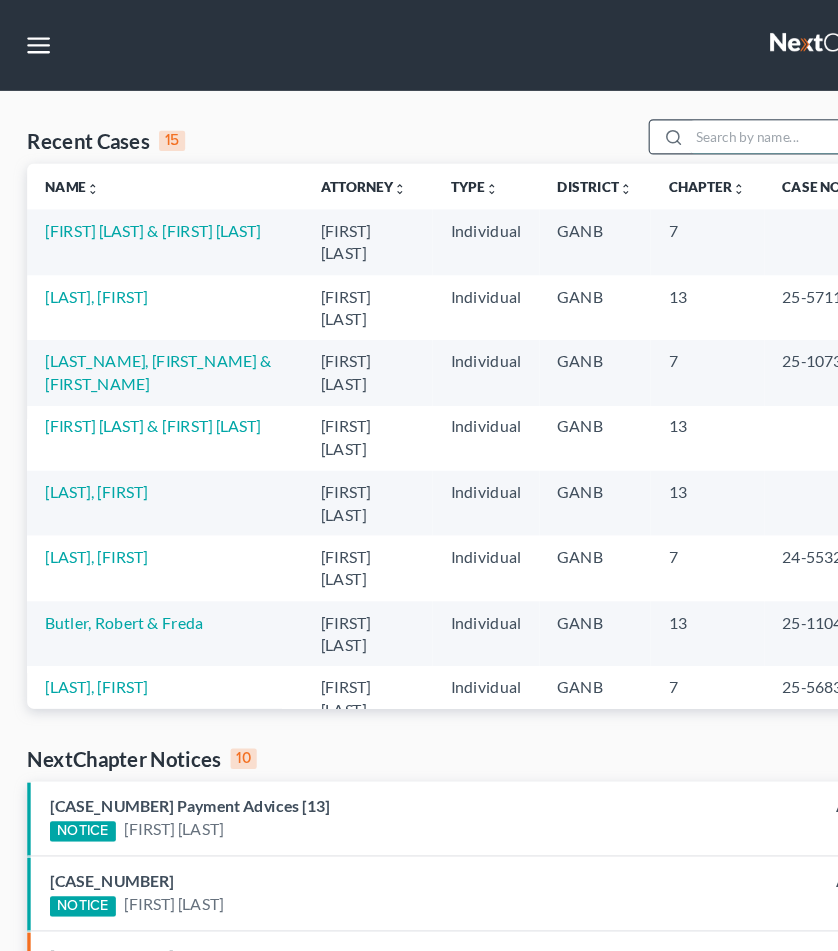 click at bounding box center [677, 120] 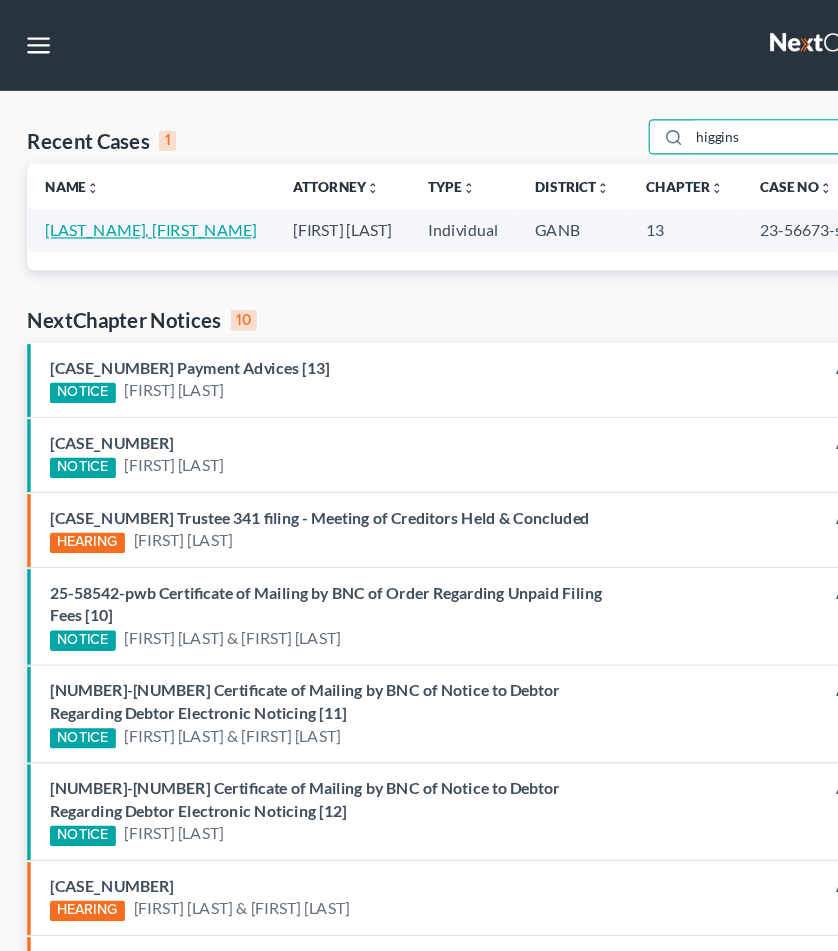 type on "higgins" 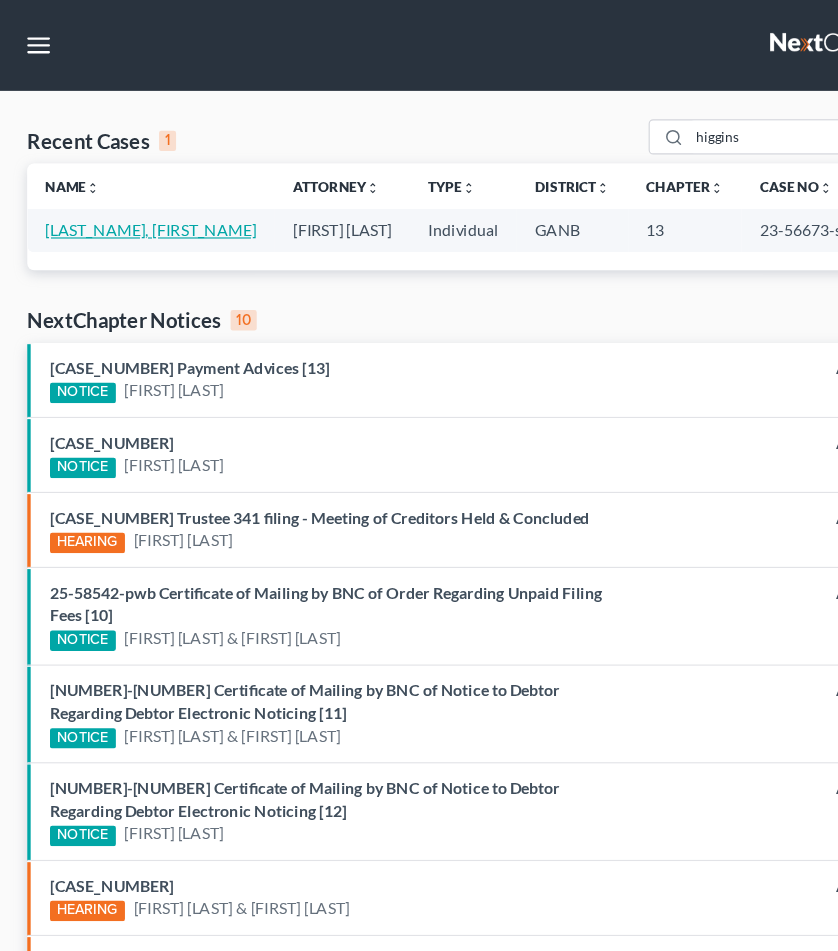 click on "[LAST_NAME], [FIRST_NAME]" at bounding box center [133, 202] 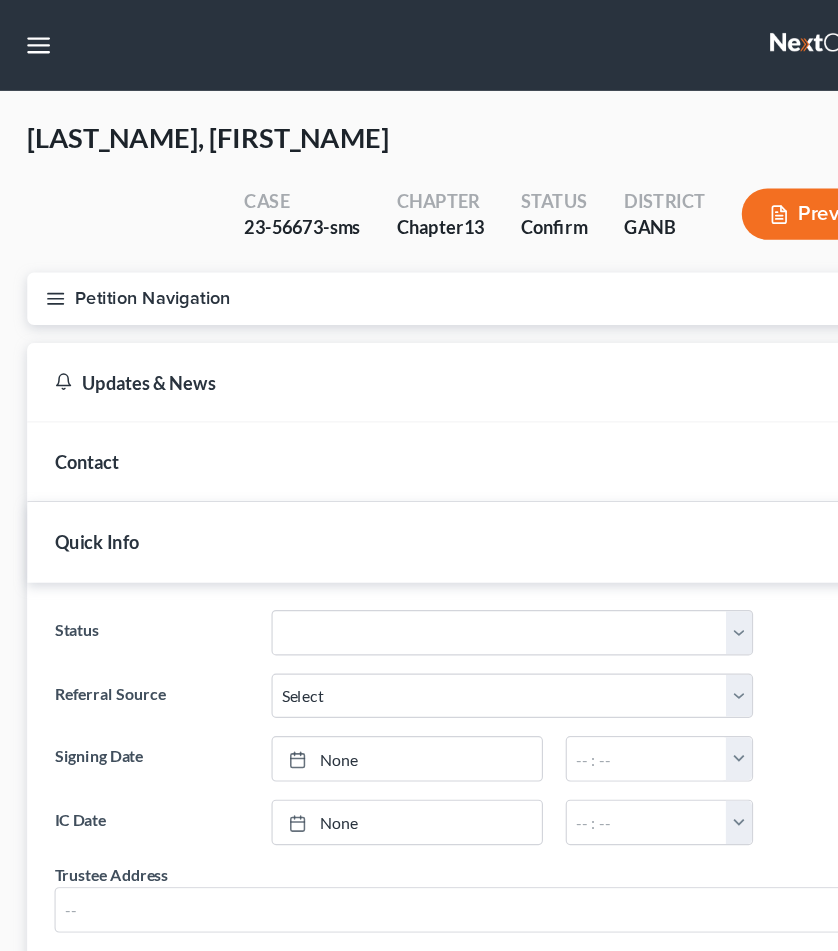 click 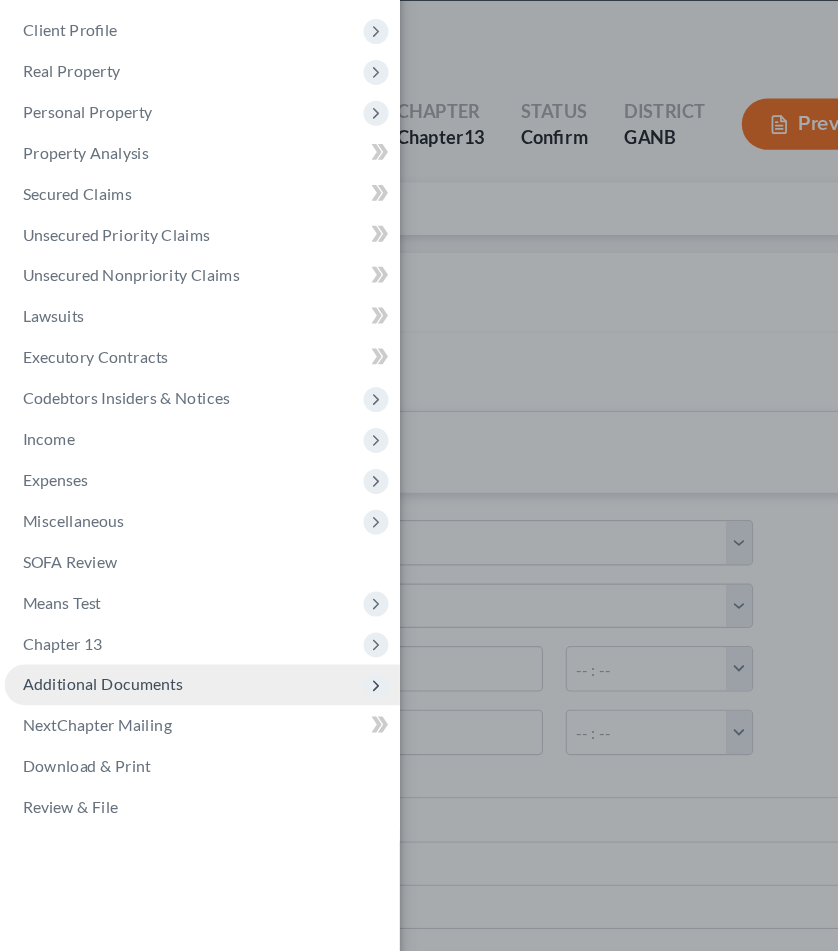 click on "Additional Documents" at bounding box center [178, 682] 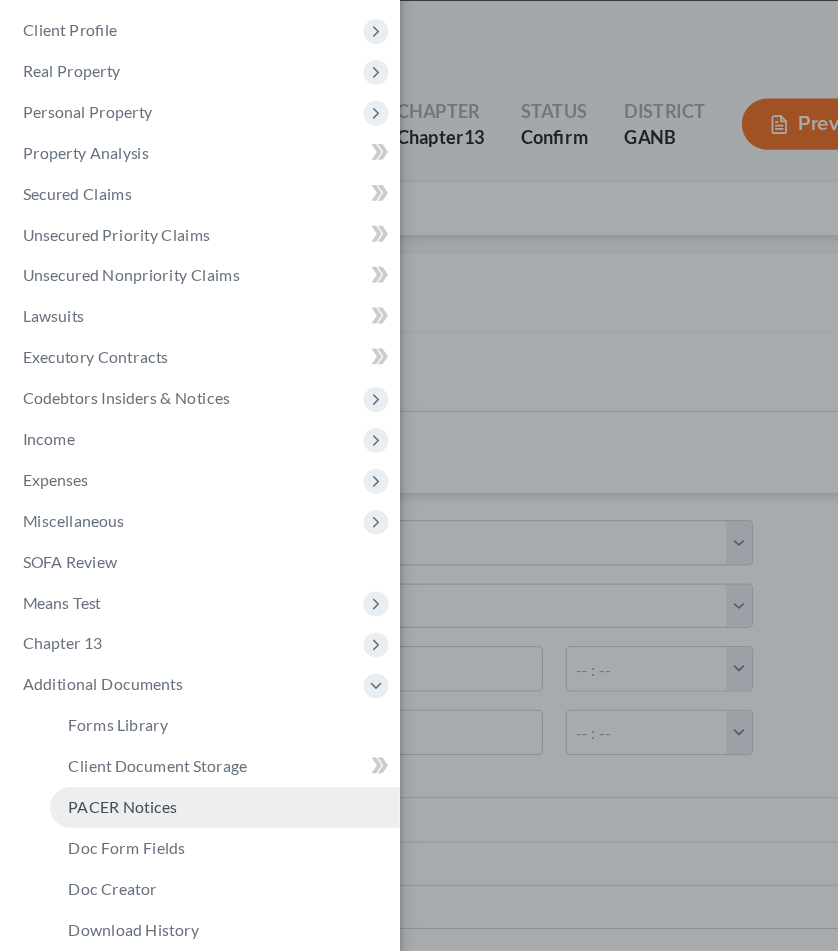 click on "PACER Notices" at bounding box center [108, 789] 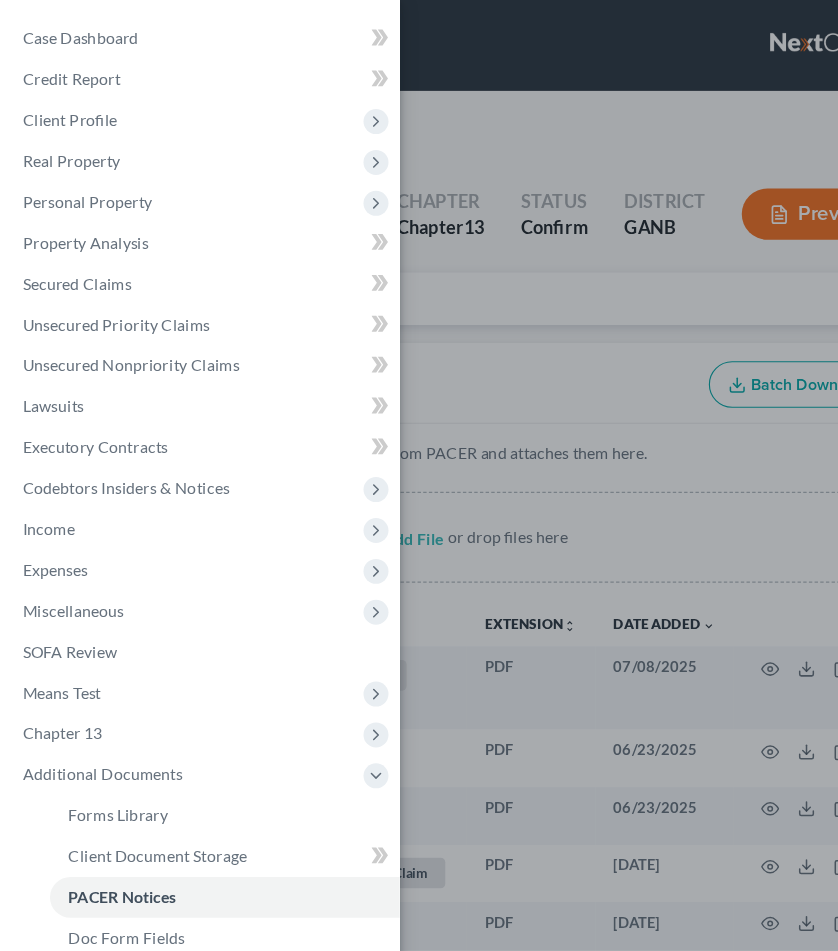 click on "Case Dashboard
Payments
Invoices
Payments
Payments
Credit Report
Client Profile" at bounding box center (419, 475) 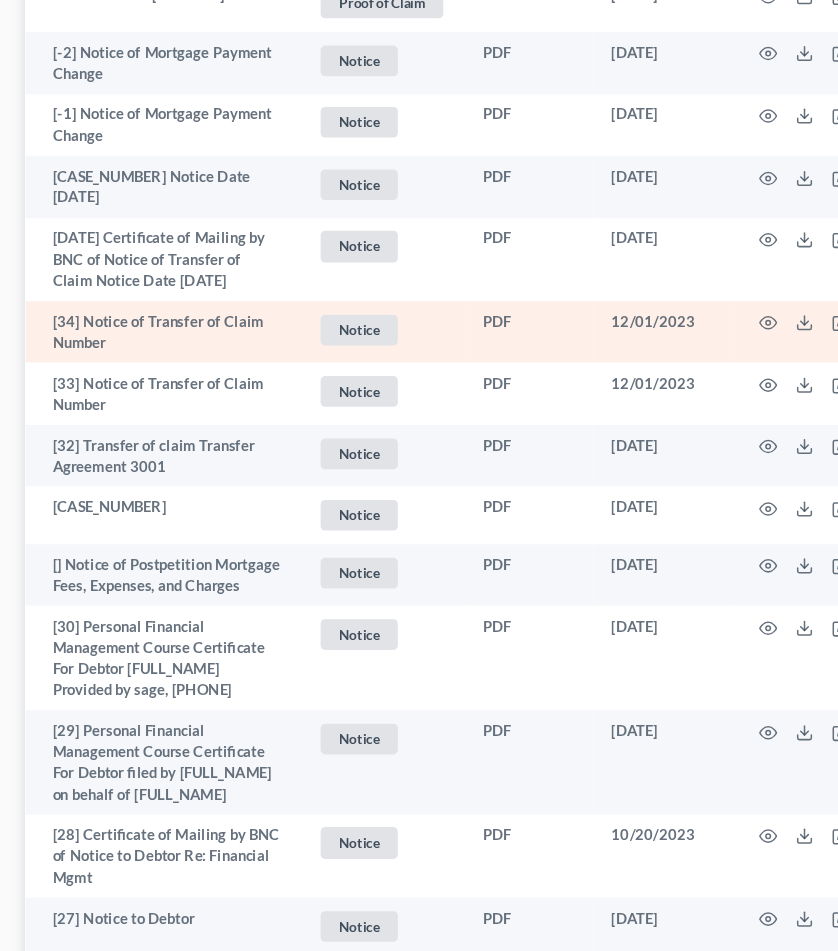 scroll, scrollTop: 655, scrollLeft: 0, axis: vertical 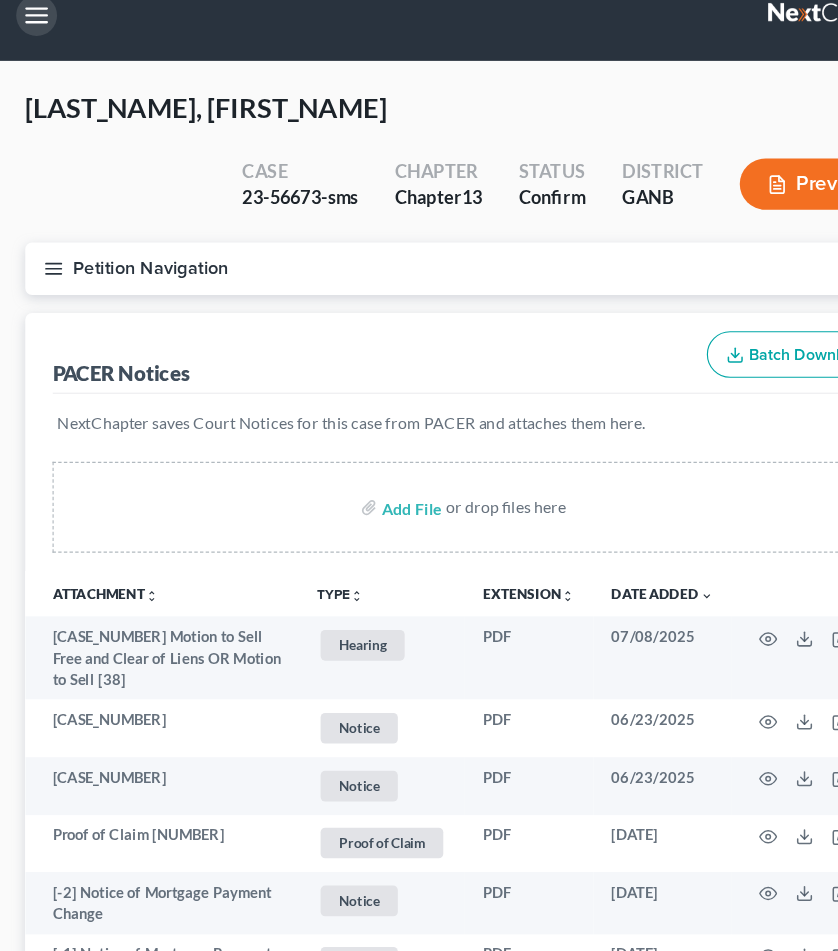 click at bounding box center [34, 14] 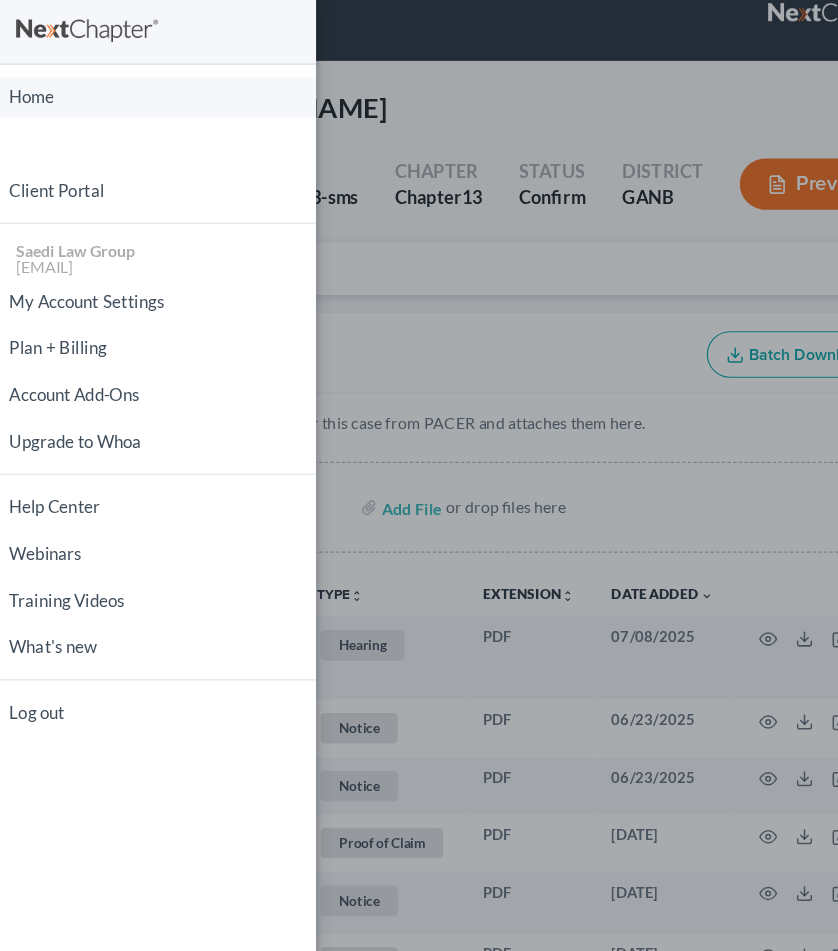 click on "Home" at bounding box center (140, 85) 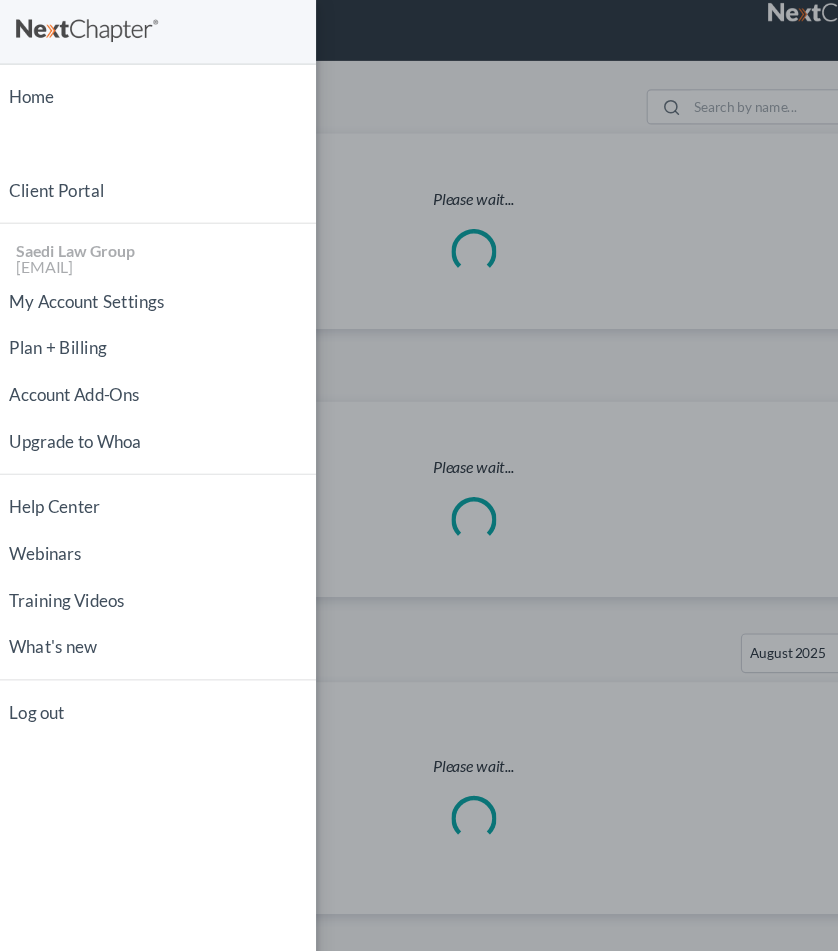 scroll, scrollTop: 0, scrollLeft: 0, axis: both 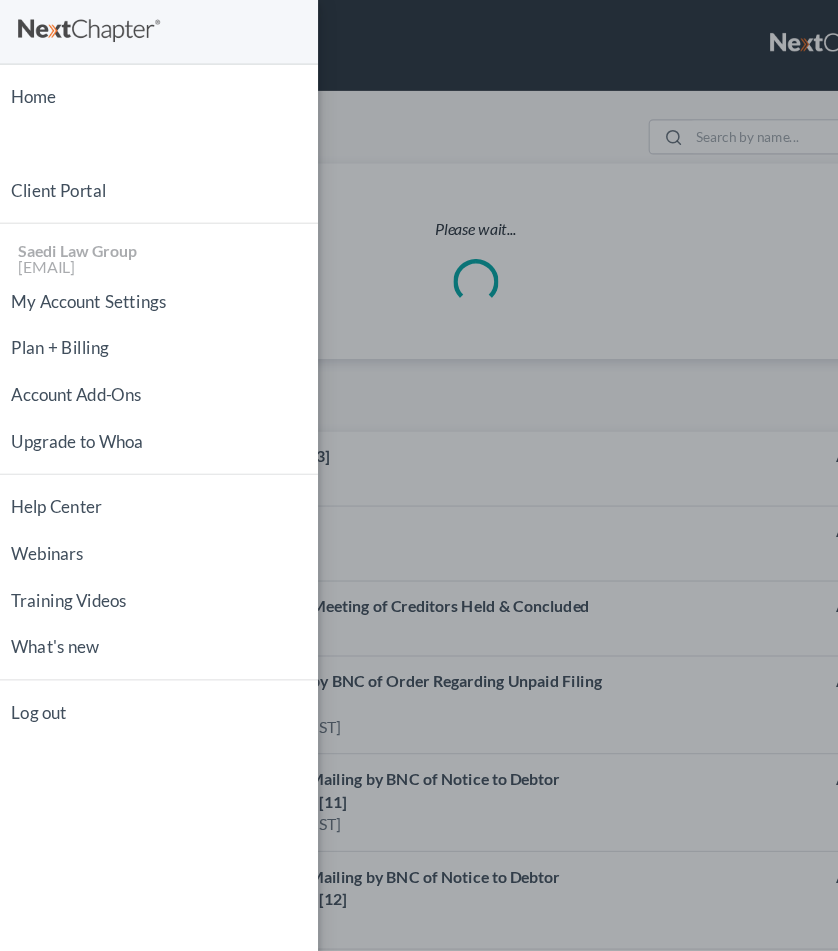 click on "Home New Case Client Portal Saedi Law Group [EMAIL] My Account Settings Plan + Billing Account Add-Ons Upgrade to Whoa Help Center Webinars Training Videos What's new Log out" at bounding box center (419, 475) 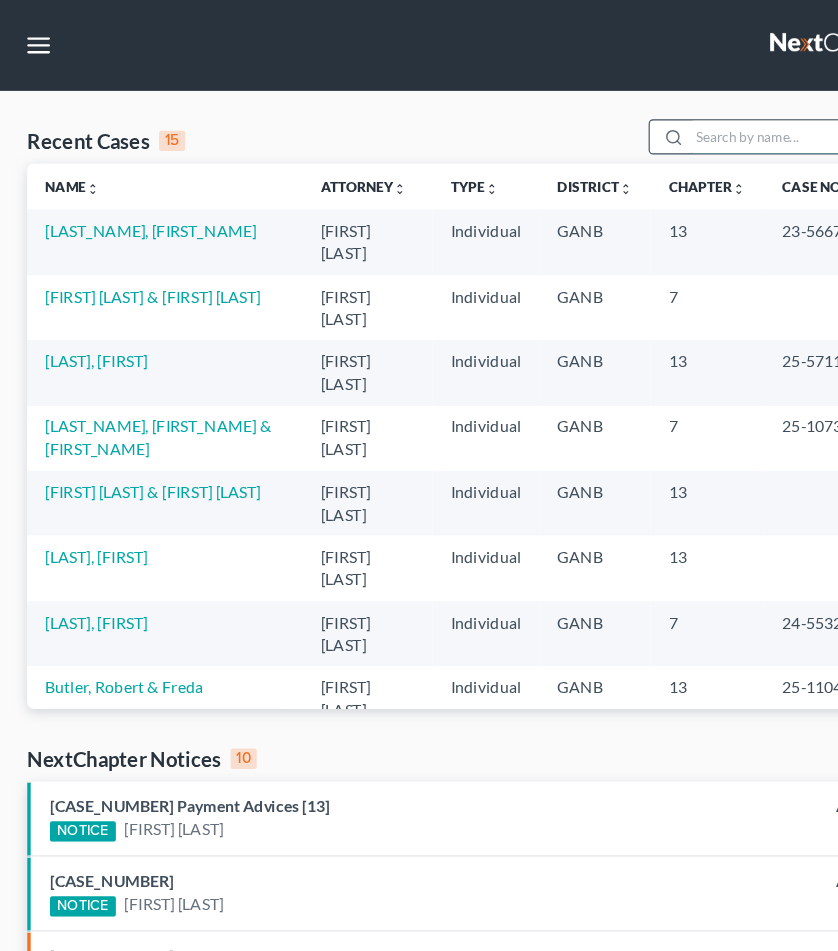 click at bounding box center (677, 120) 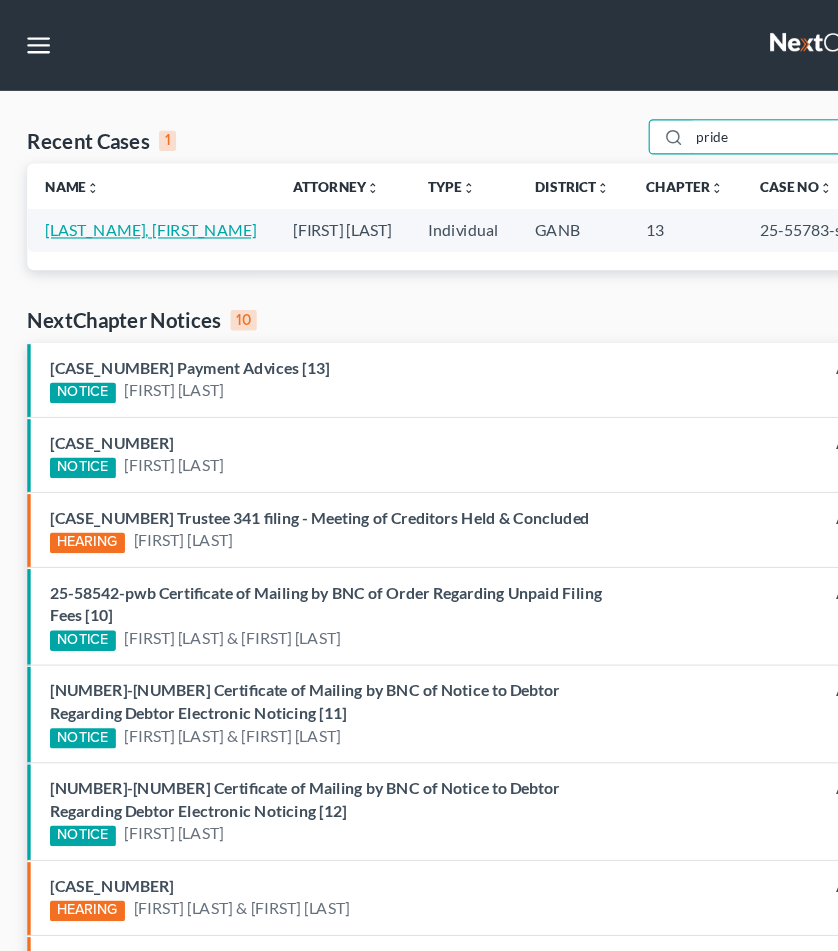 type on "pride" 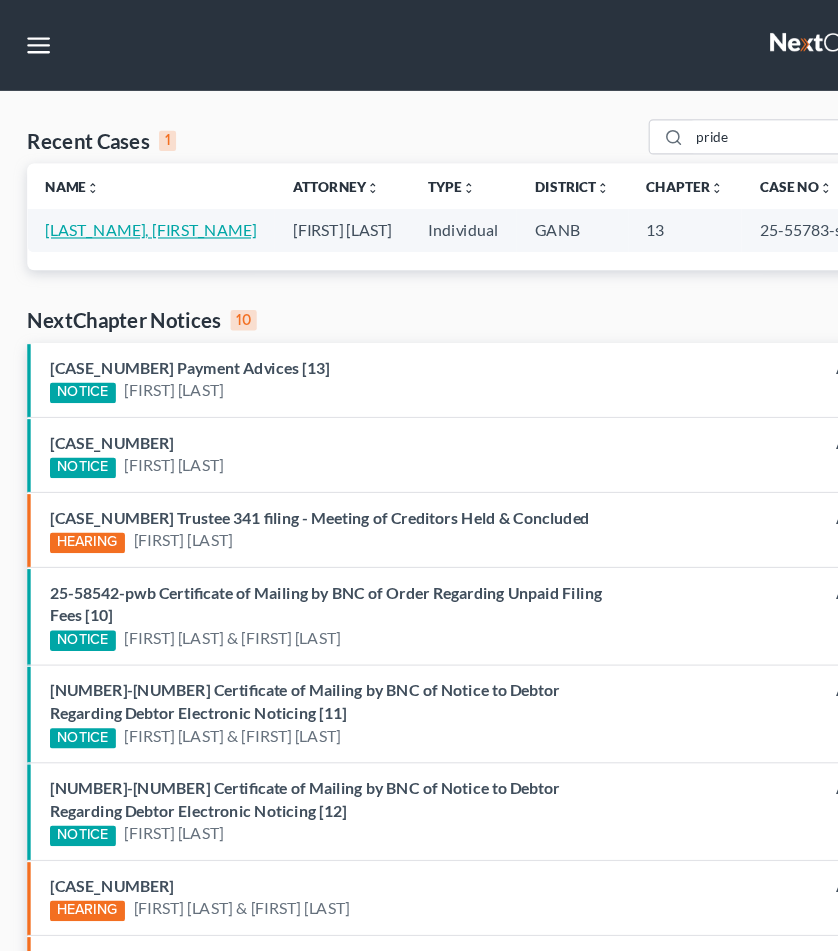 click on "[LAST_NAME], [FIRST_NAME]" at bounding box center (133, 202) 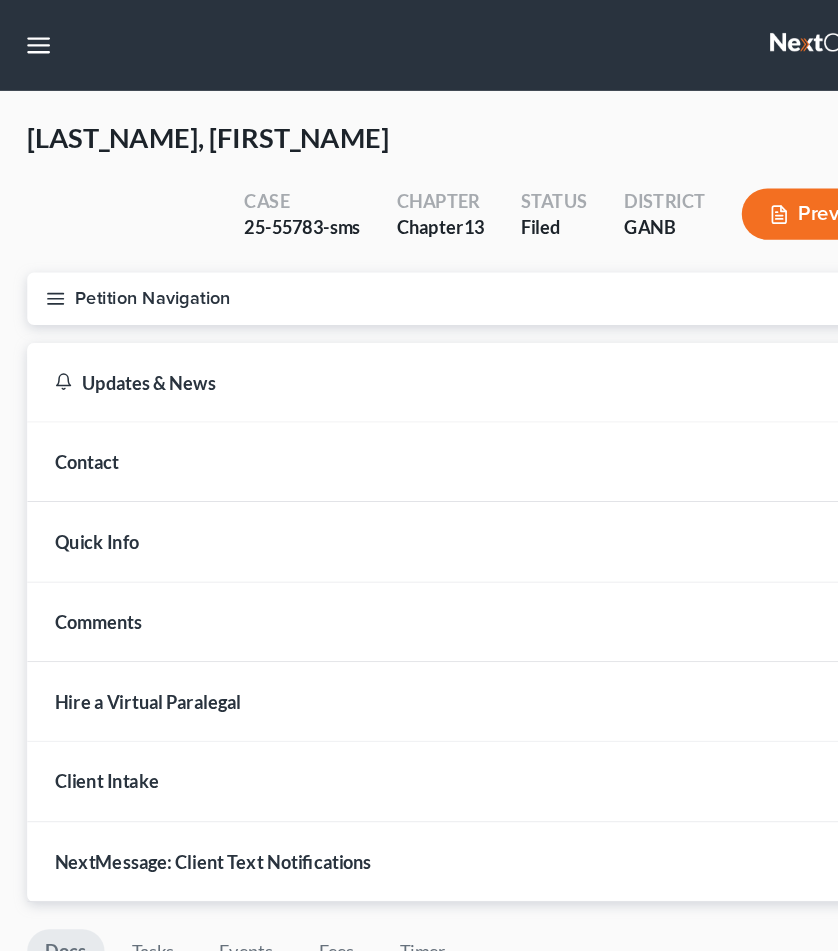 click on "Petition Navigation" at bounding box center (419, 263) 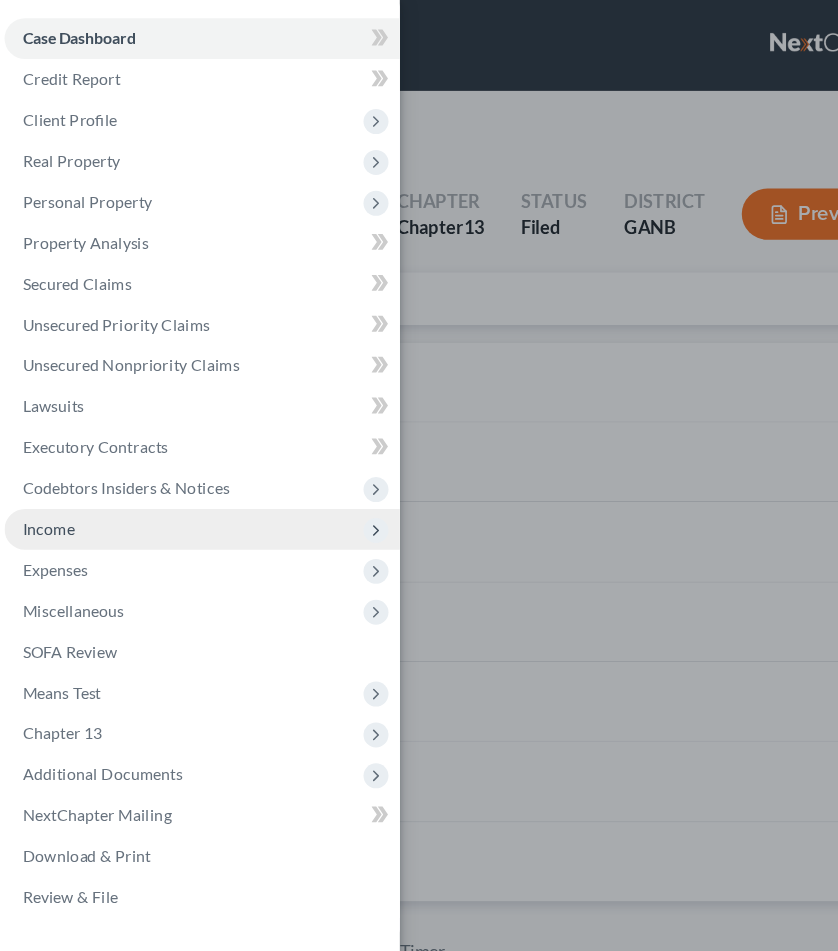 click on "Income" at bounding box center (178, 466) 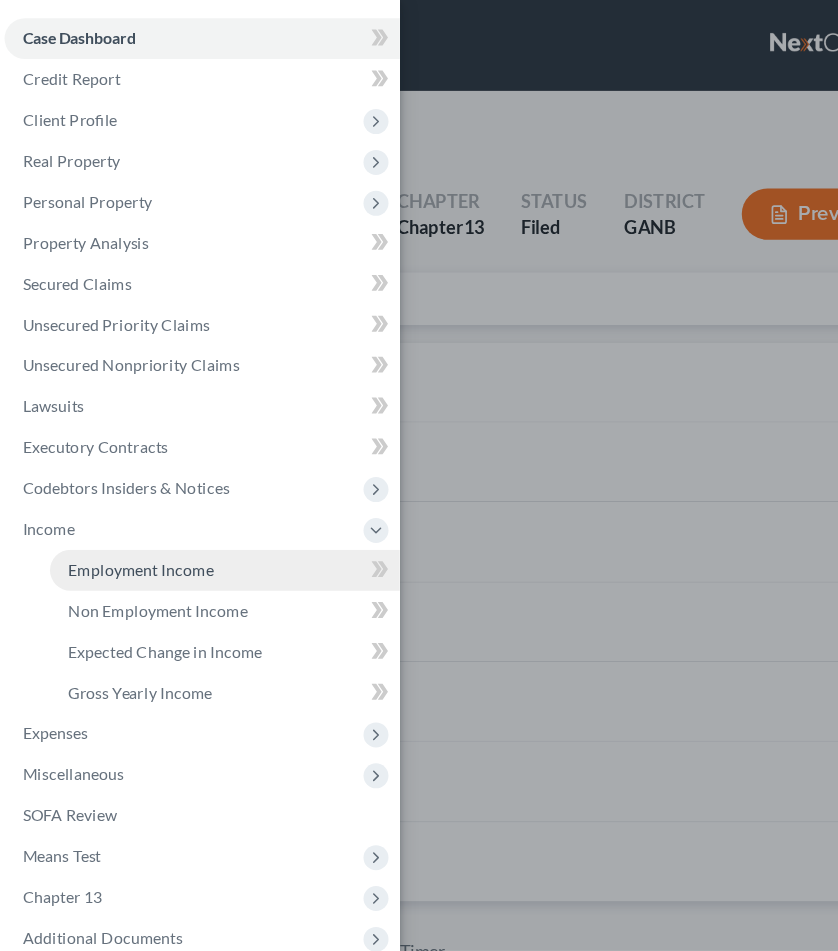 click on "Employment Income" at bounding box center [124, 501] 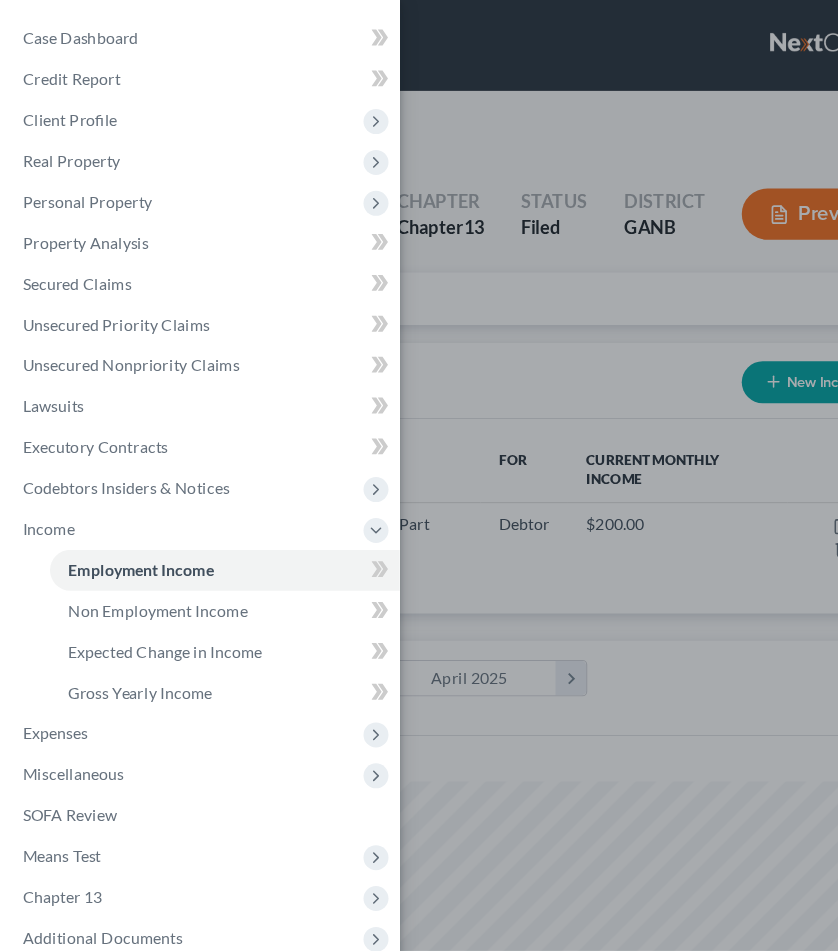 scroll, scrollTop: 999645, scrollLeft: 999250, axis: both 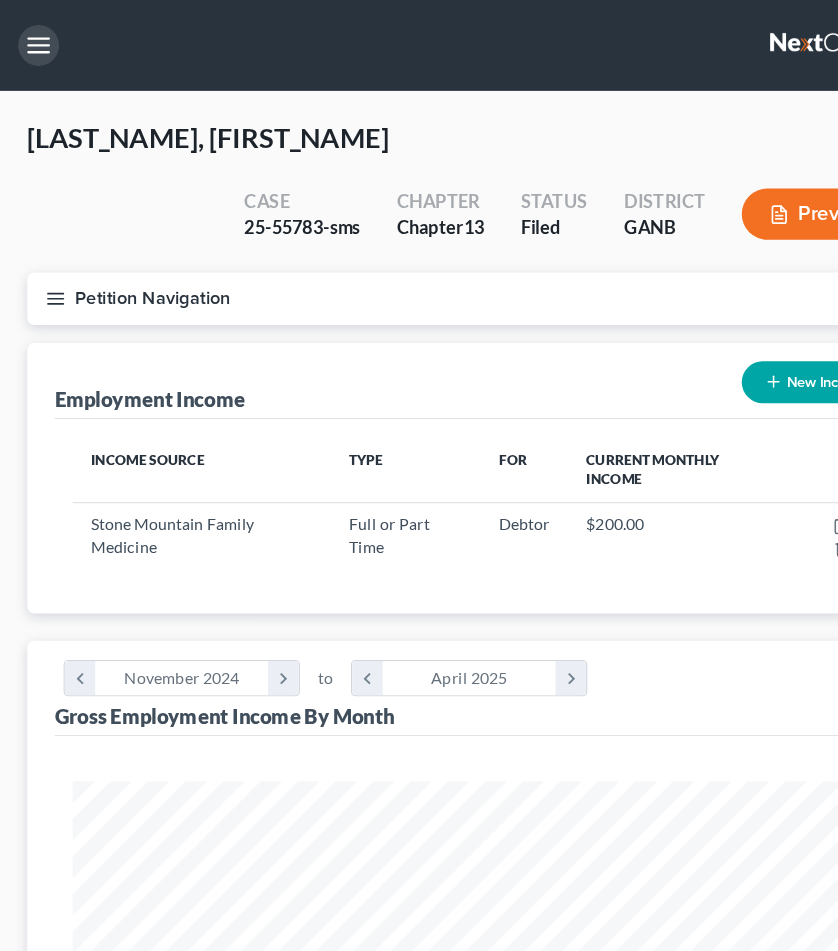 click at bounding box center (34, 40) 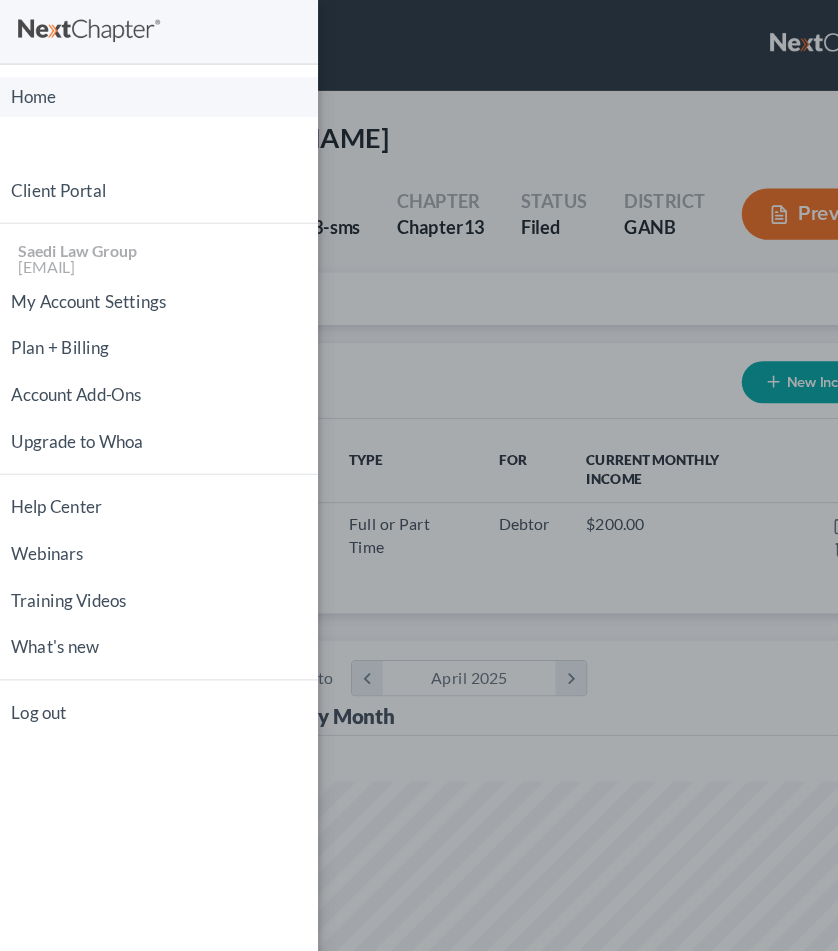 click on "Home" at bounding box center [140, 85] 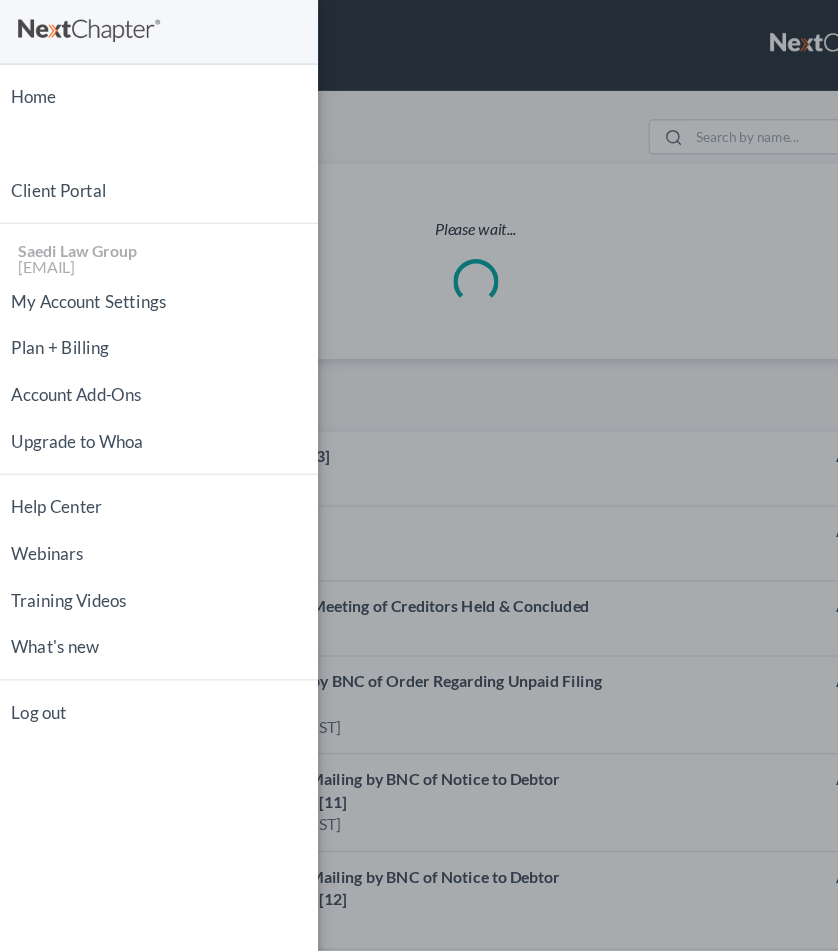click on "Home New Case Client Portal Saedi Law Group [EMAIL] My Account Settings Plan + Billing Account Add-Ons Upgrade to Whoa Help Center Webinars Training Videos What's new Log out" at bounding box center [419, 475] 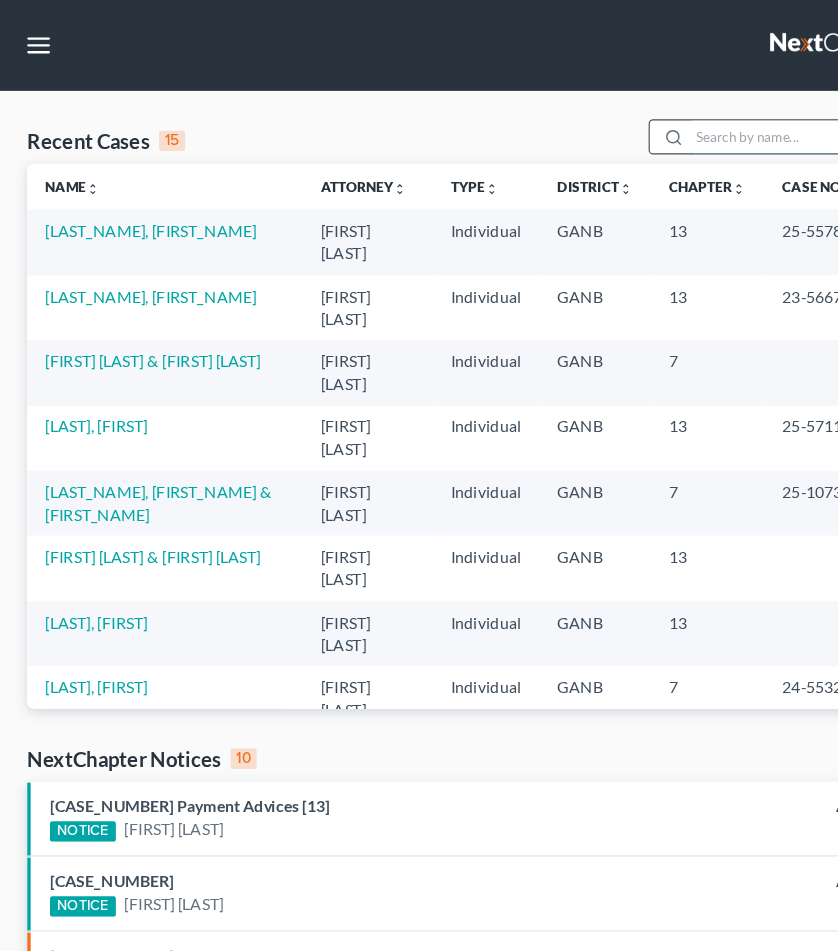 click at bounding box center [677, 120] 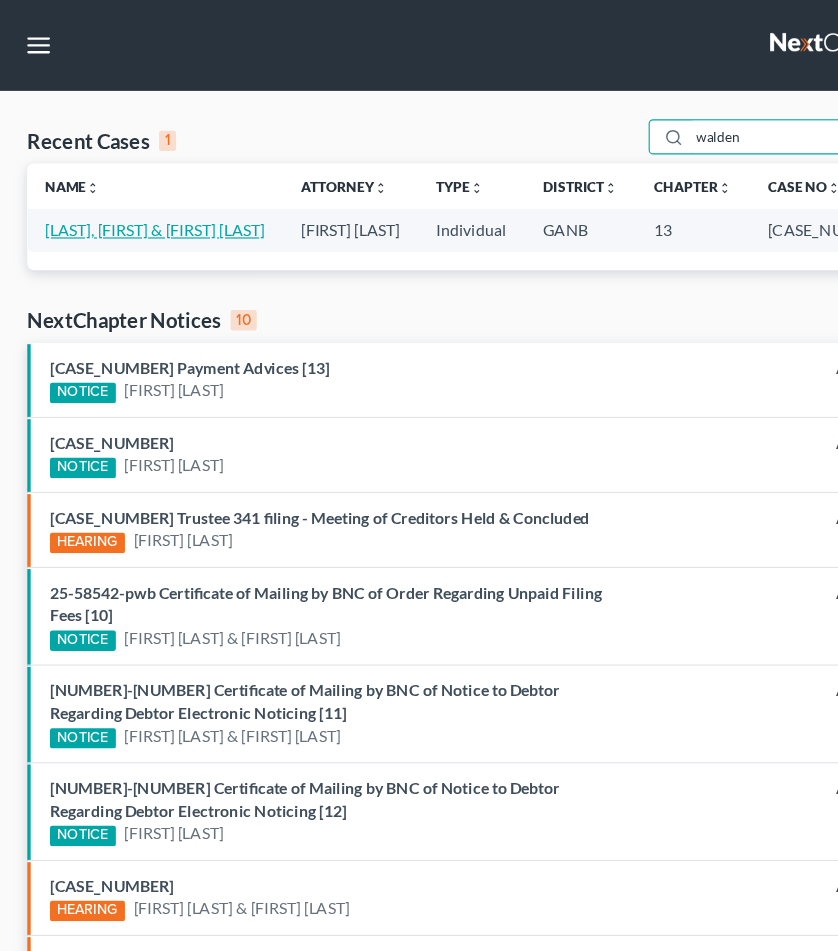 type on "walden" 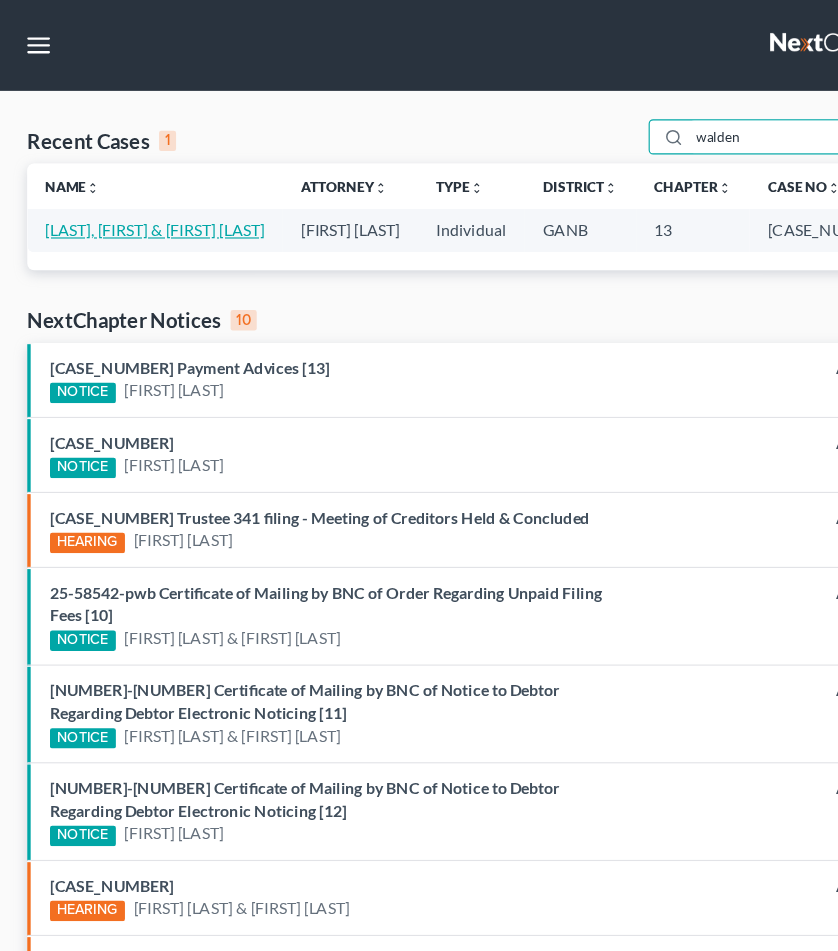 click on "[LAST], [FIRST] & [FIRST] [LAST]" at bounding box center [136, 202] 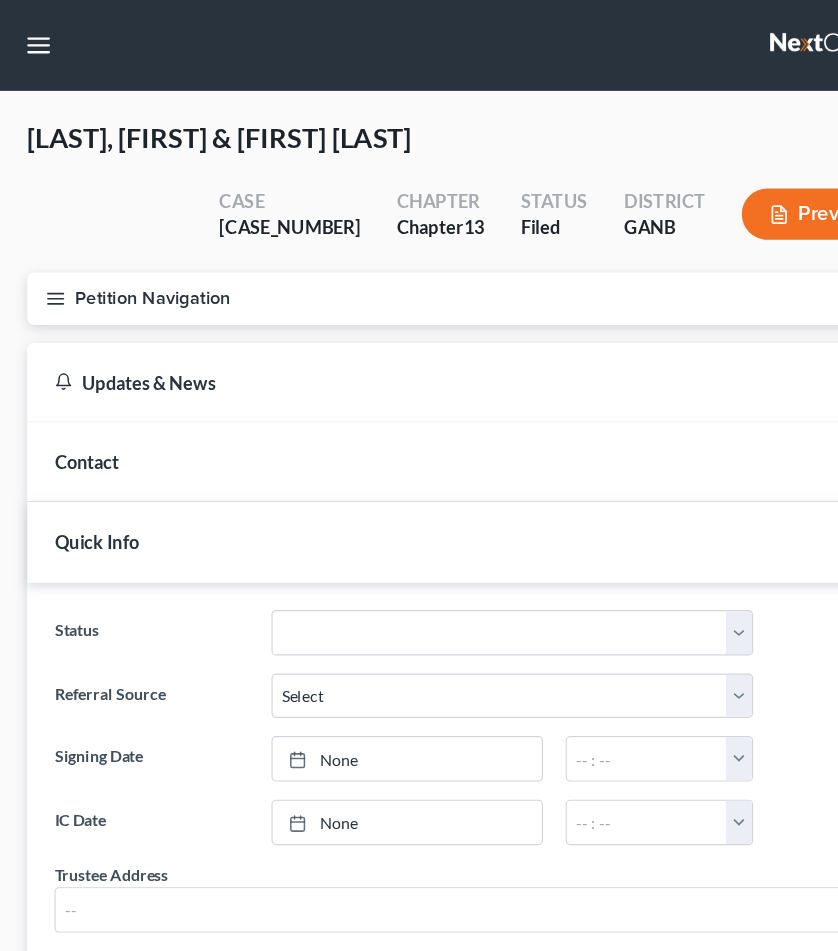 click on "Petition Navigation" at bounding box center [419, 263] 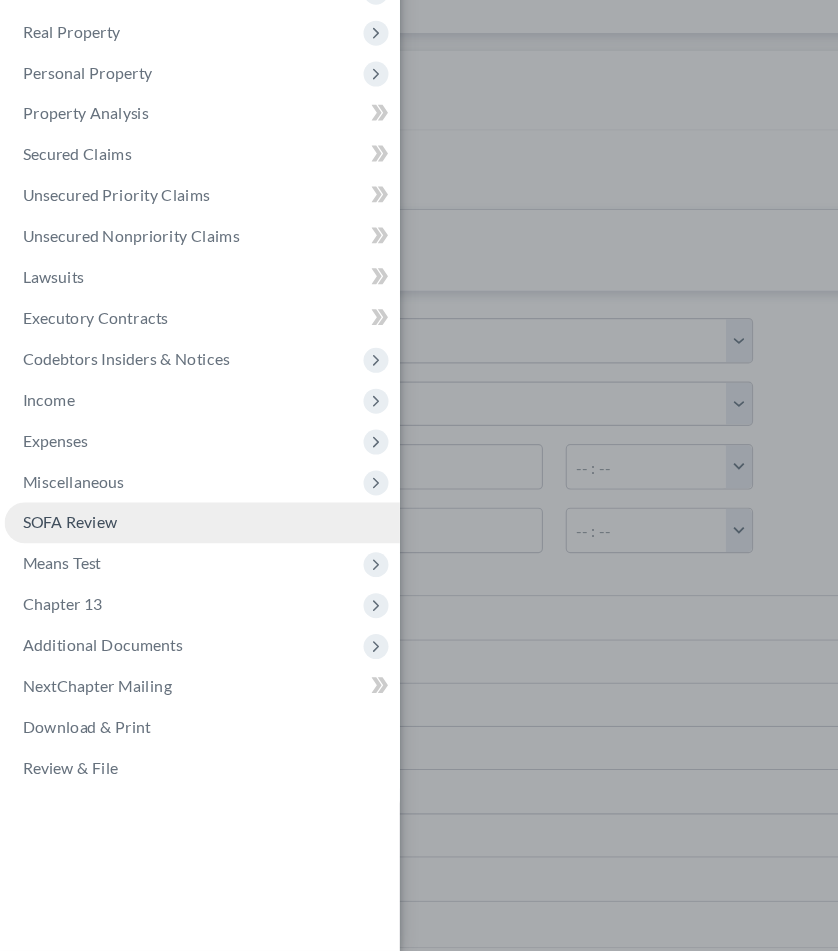 scroll, scrollTop: 153, scrollLeft: 0, axis: vertical 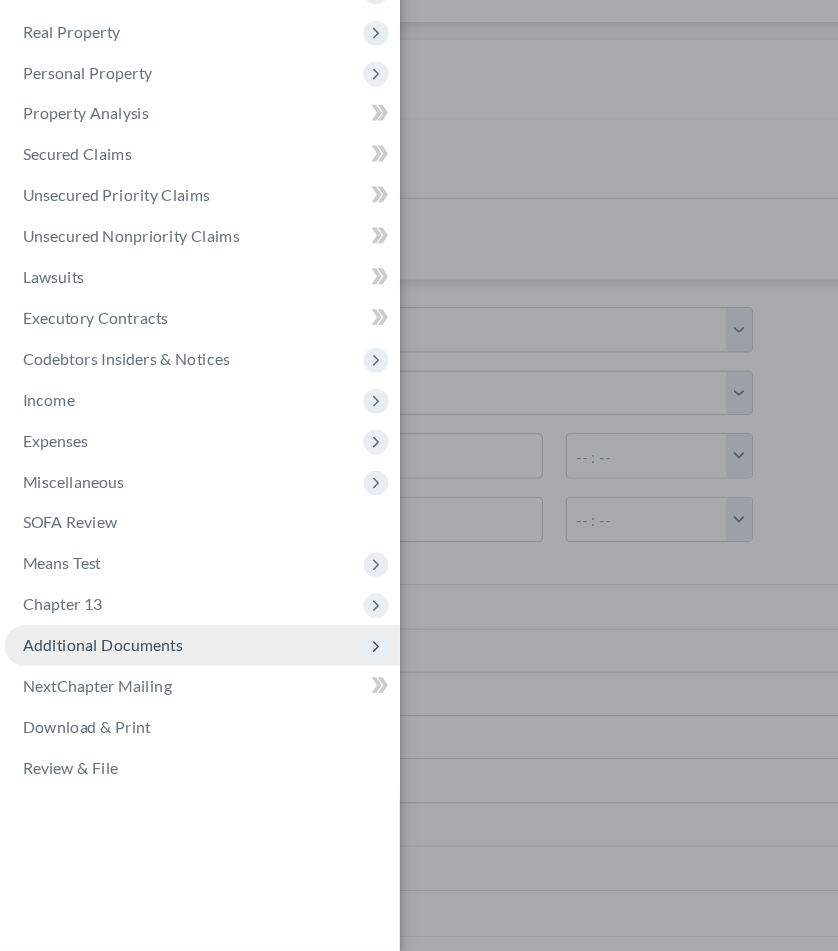 click on "Additional Documents" at bounding box center [90, 681] 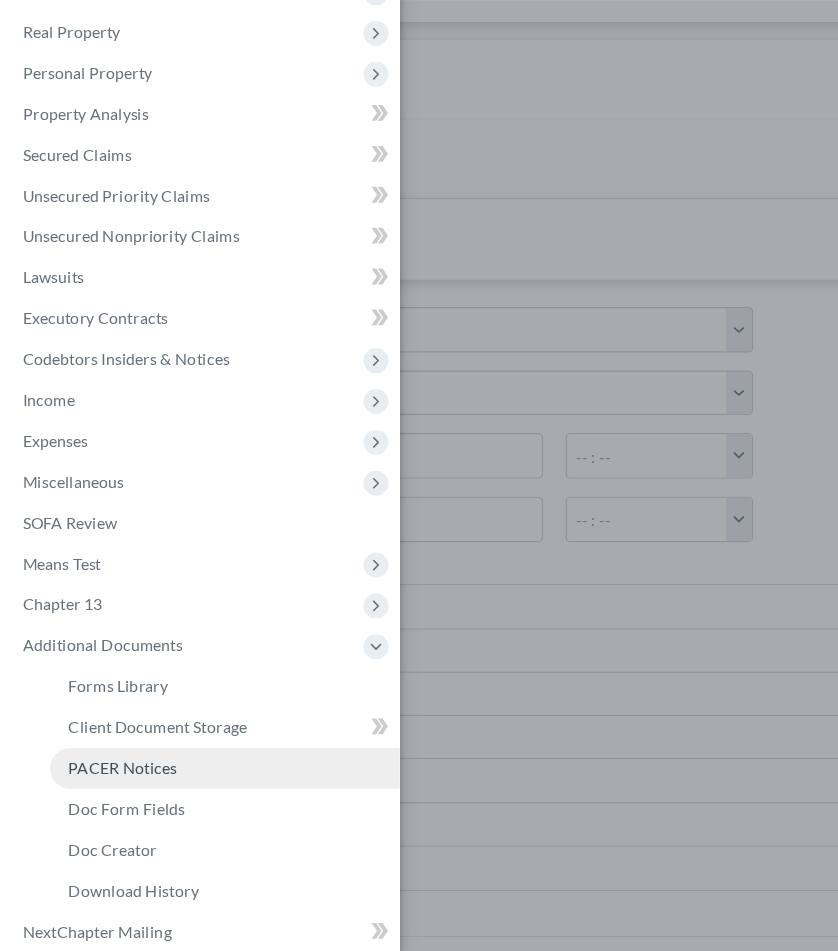 click on "PACER Notices" at bounding box center (108, 789) 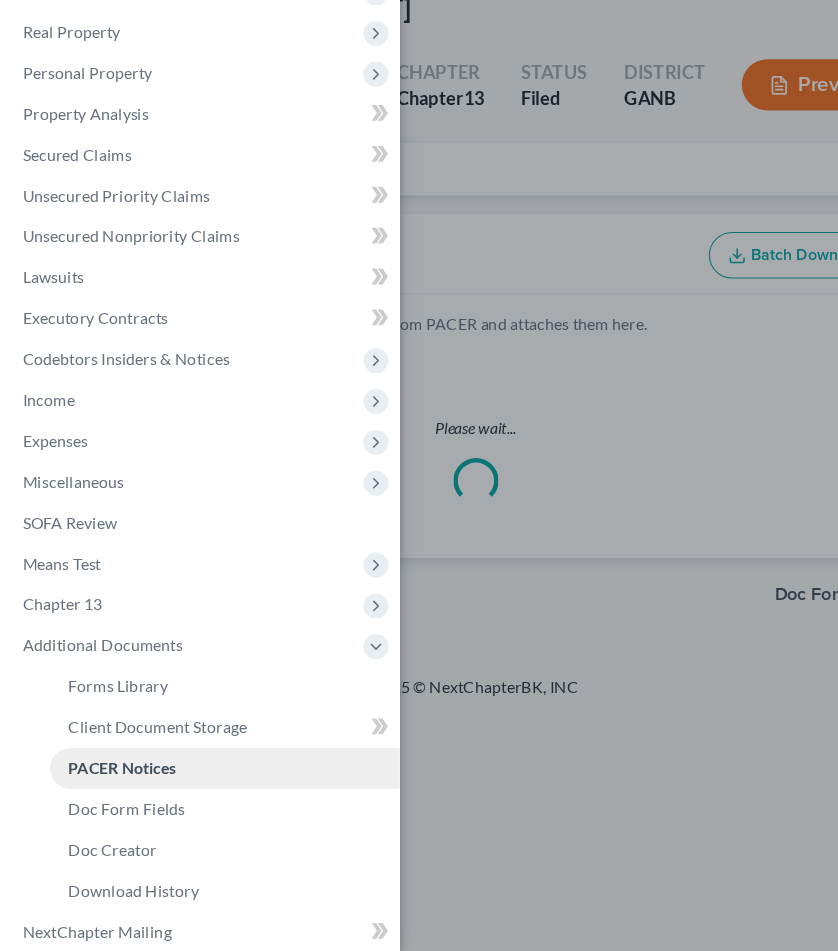 scroll, scrollTop: 0, scrollLeft: 0, axis: both 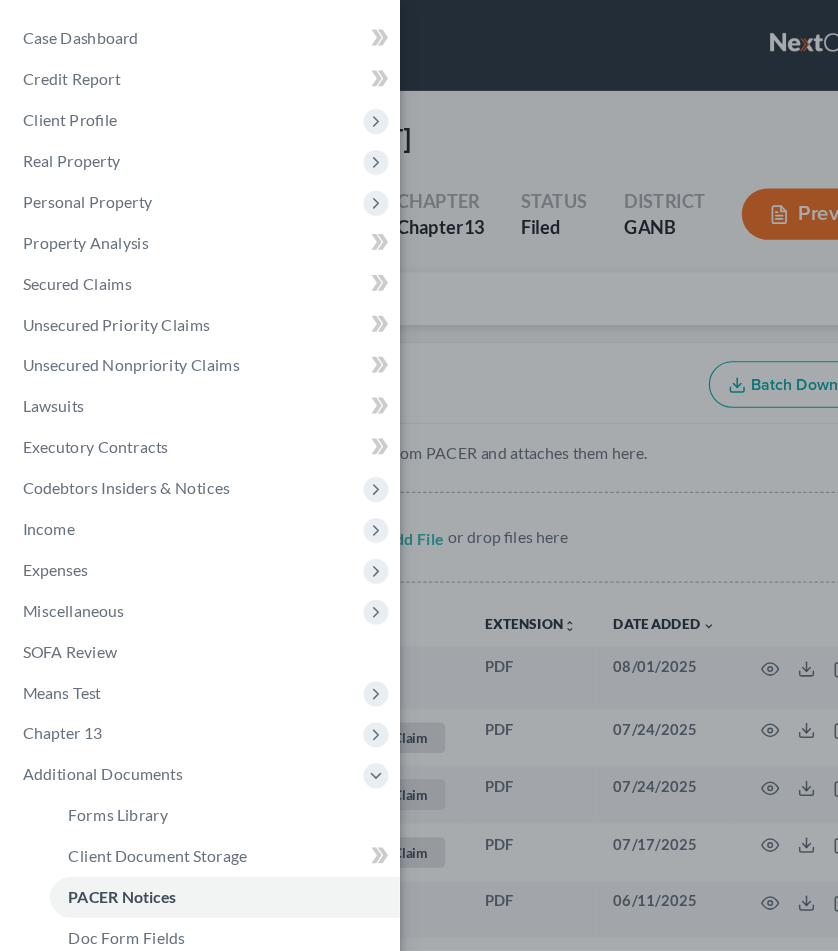 click on "Case Dashboard
Payments
Invoices
Payments
Payments
Credit Report
Client Profile" at bounding box center [419, 475] 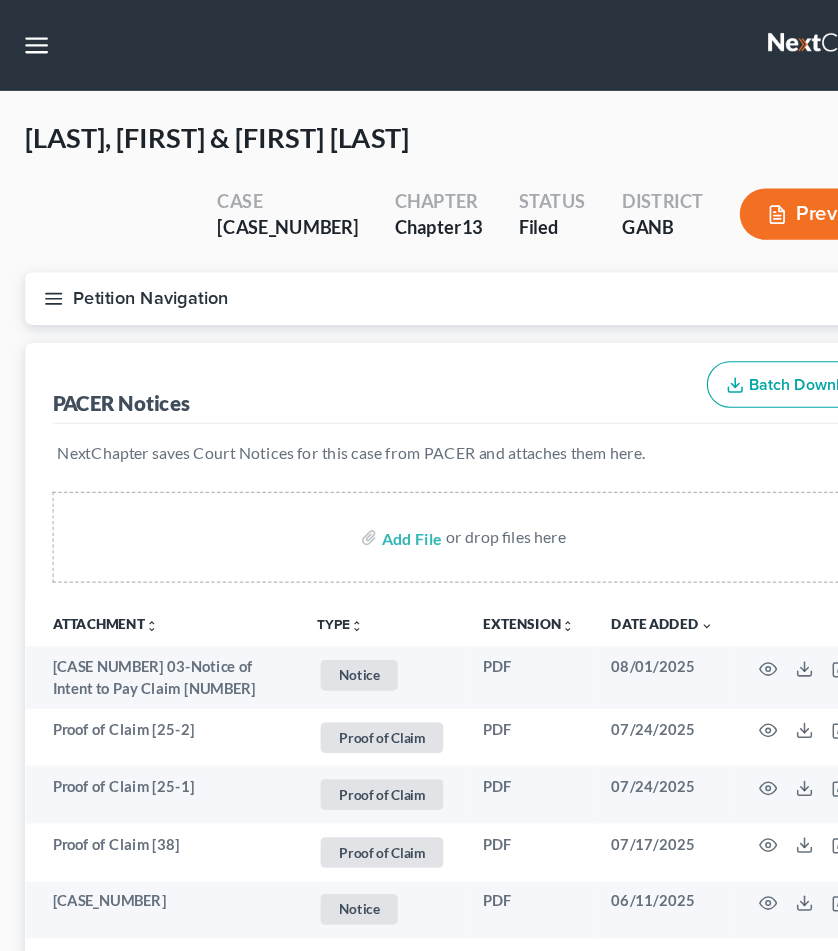 scroll, scrollTop: 0, scrollLeft: 0, axis: both 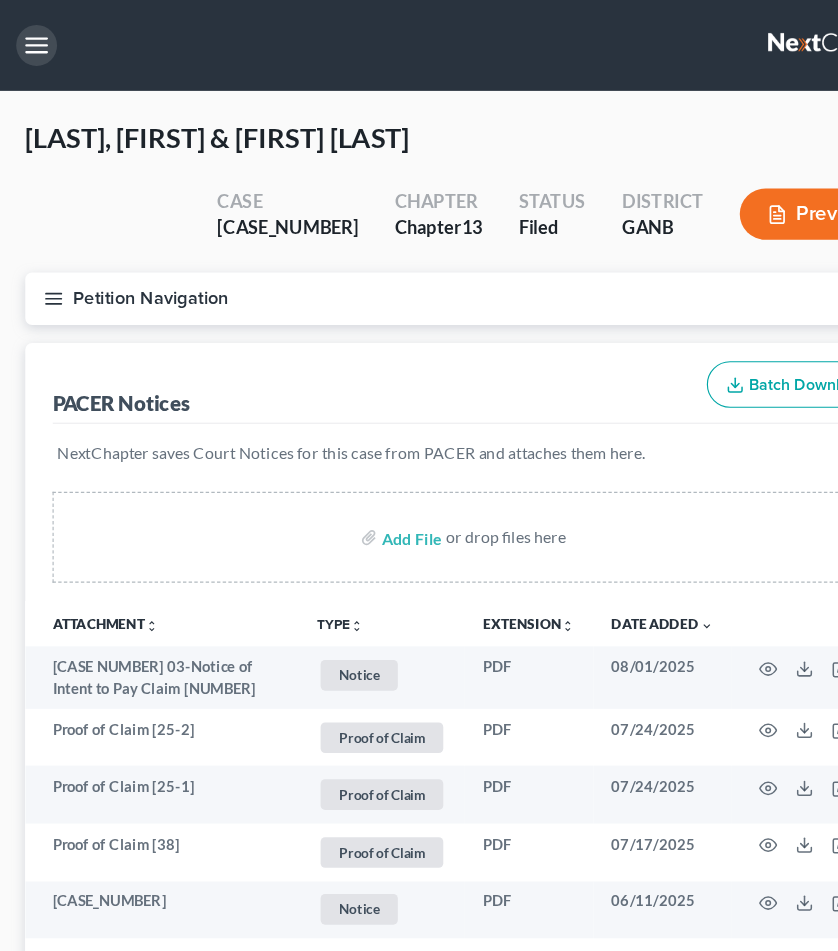 click at bounding box center [34, 40] 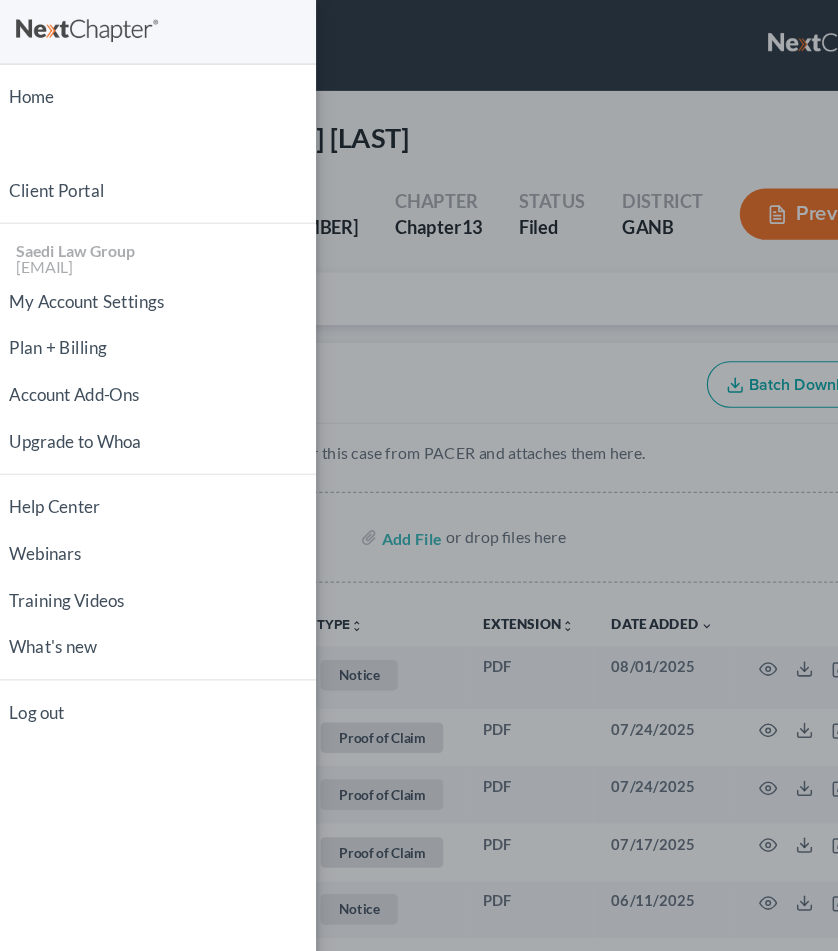 click on "Home New Case Client Portal Saedi Law Group [EMAIL] My Account Settings Plan + Billing Account Add-Ons Upgrade to Whoa Help Center Webinars Training Videos What's new Log out" at bounding box center (419, 475) 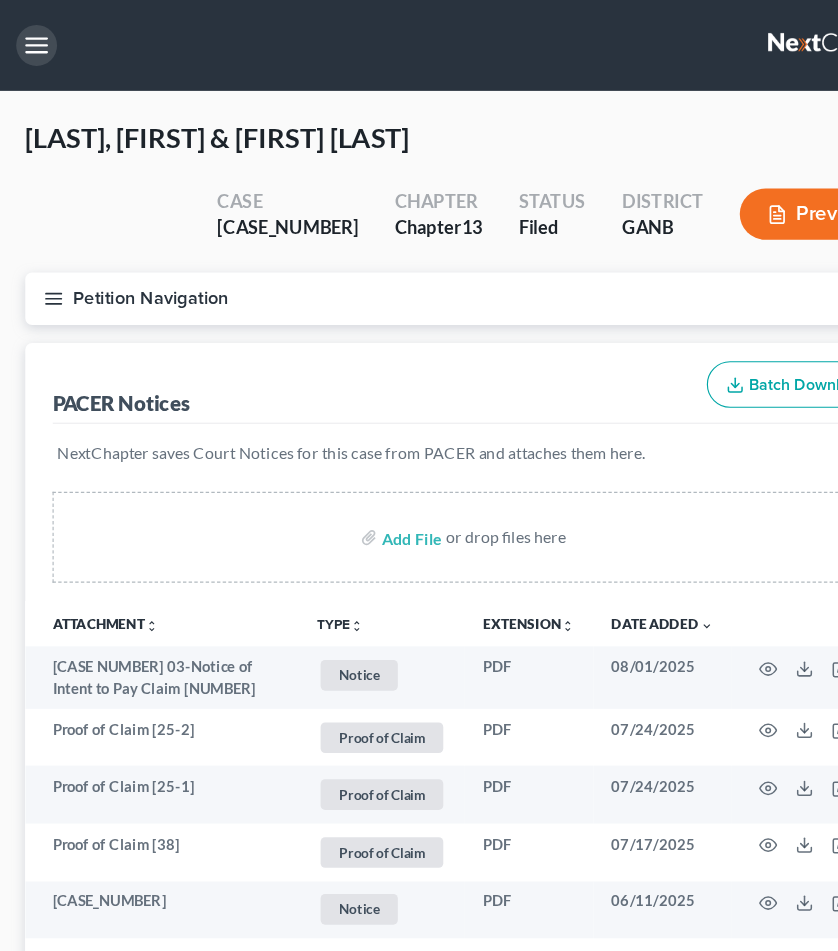 click at bounding box center [34, 40] 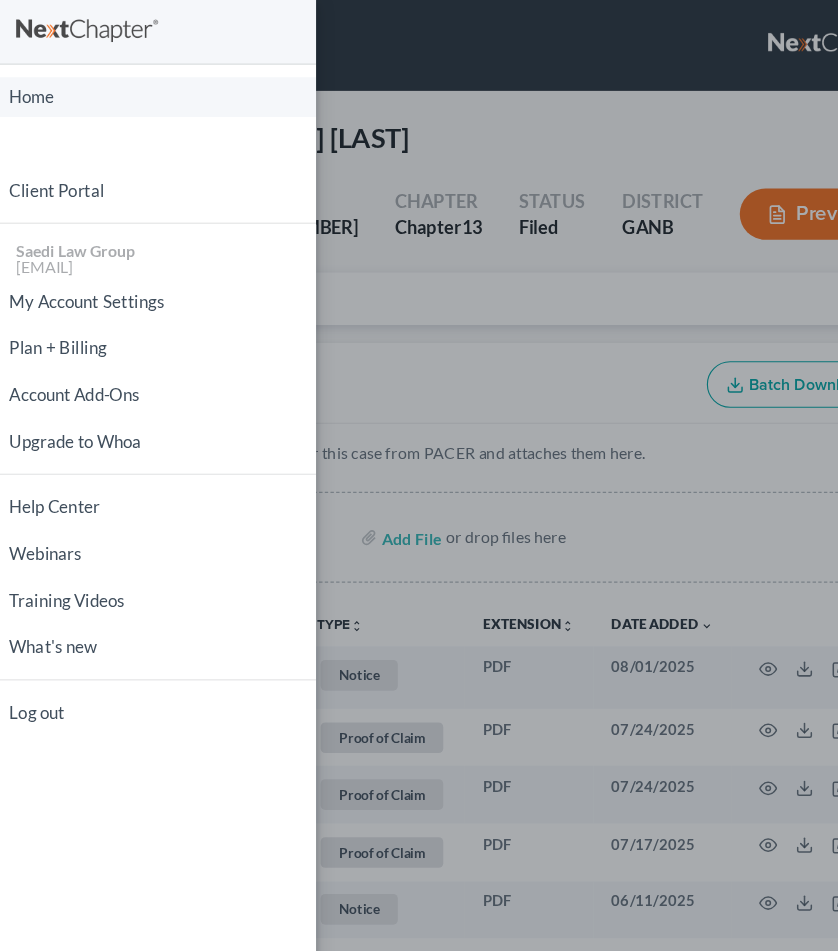 click on "Home" at bounding box center (140, 85) 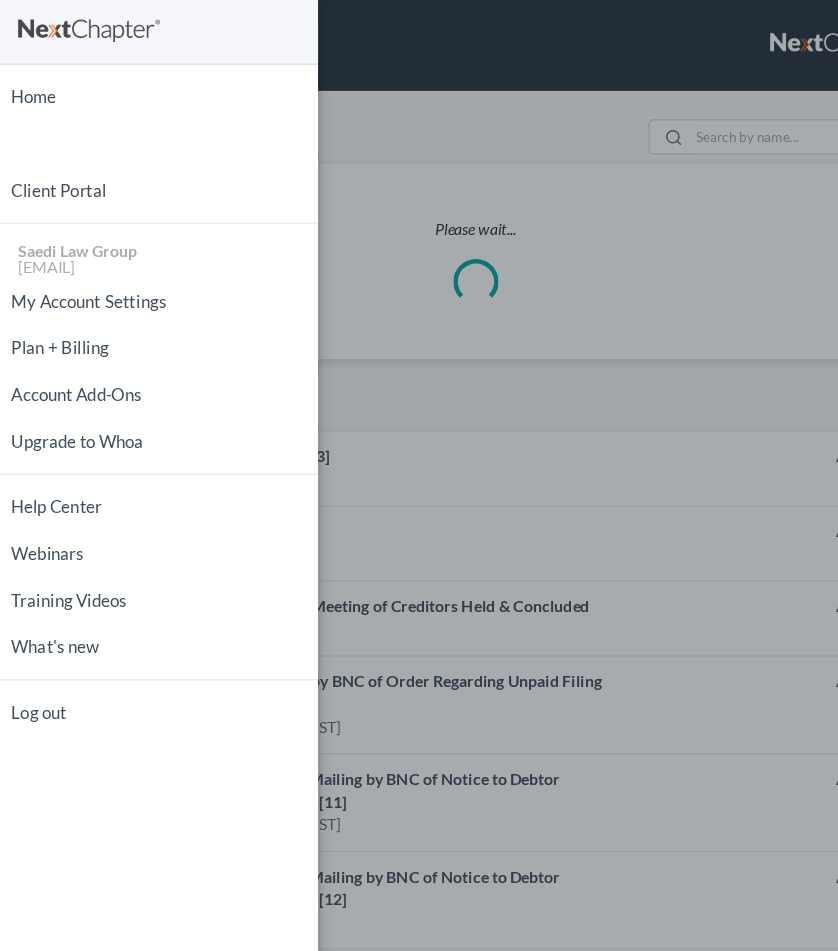 click on "Home New Case Client Portal Saedi Law Group [EMAIL] My Account Settings Plan + Billing Account Add-Ons Upgrade to Whoa Help Center Webinars Training Videos What's new Log out" at bounding box center (419, 475) 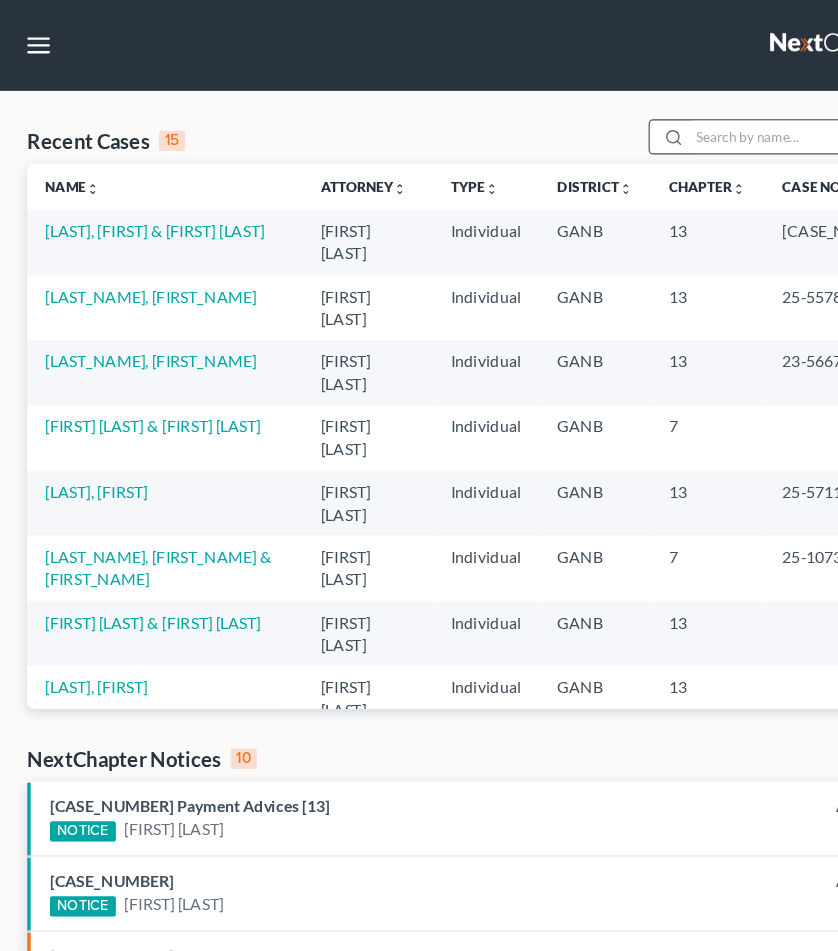 click at bounding box center (677, 120) 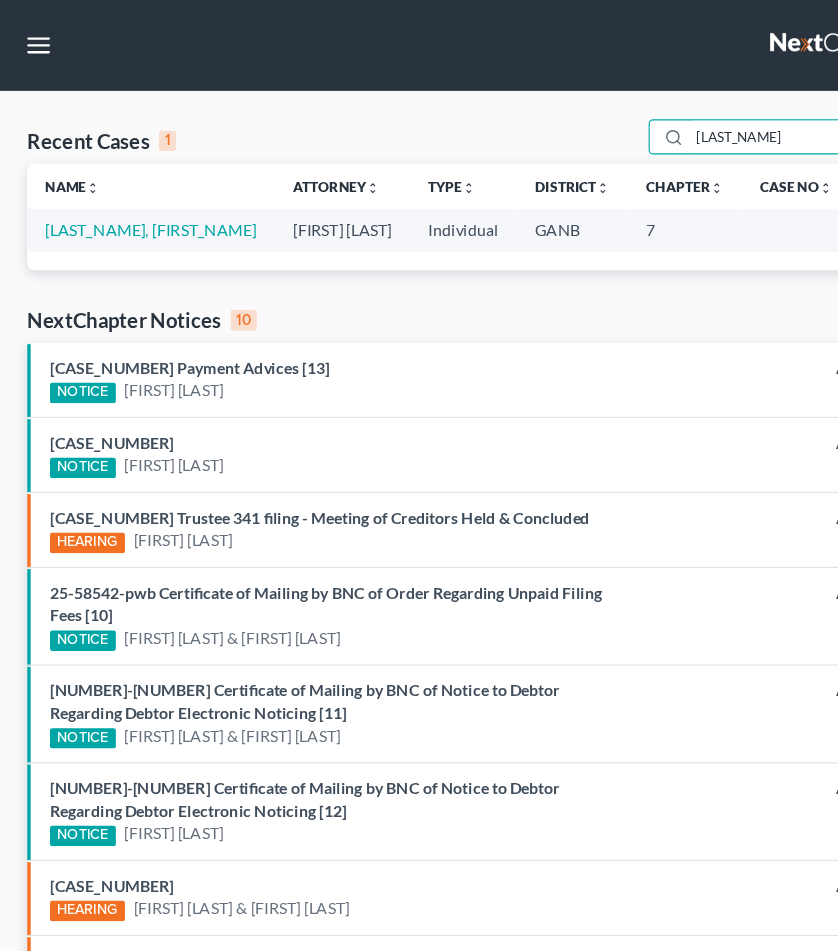 type on "[LAST_NAME]" 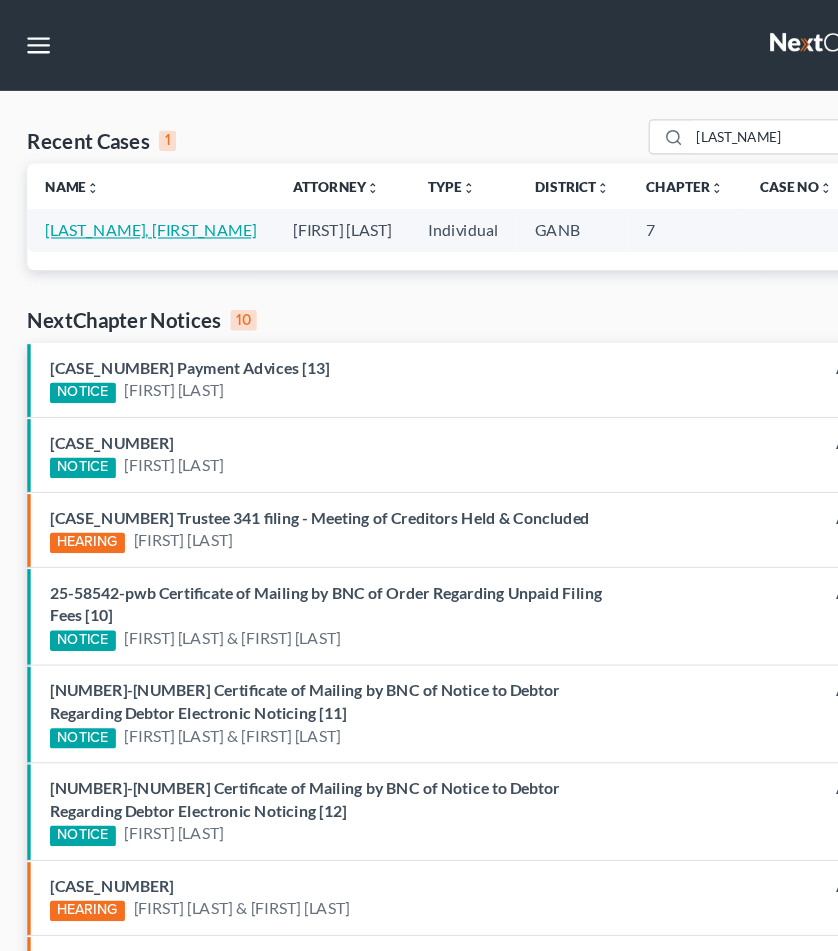 drag, startPoint x: 601, startPoint y: 138, endPoint x: 139, endPoint y: 197, distance: 465.75208 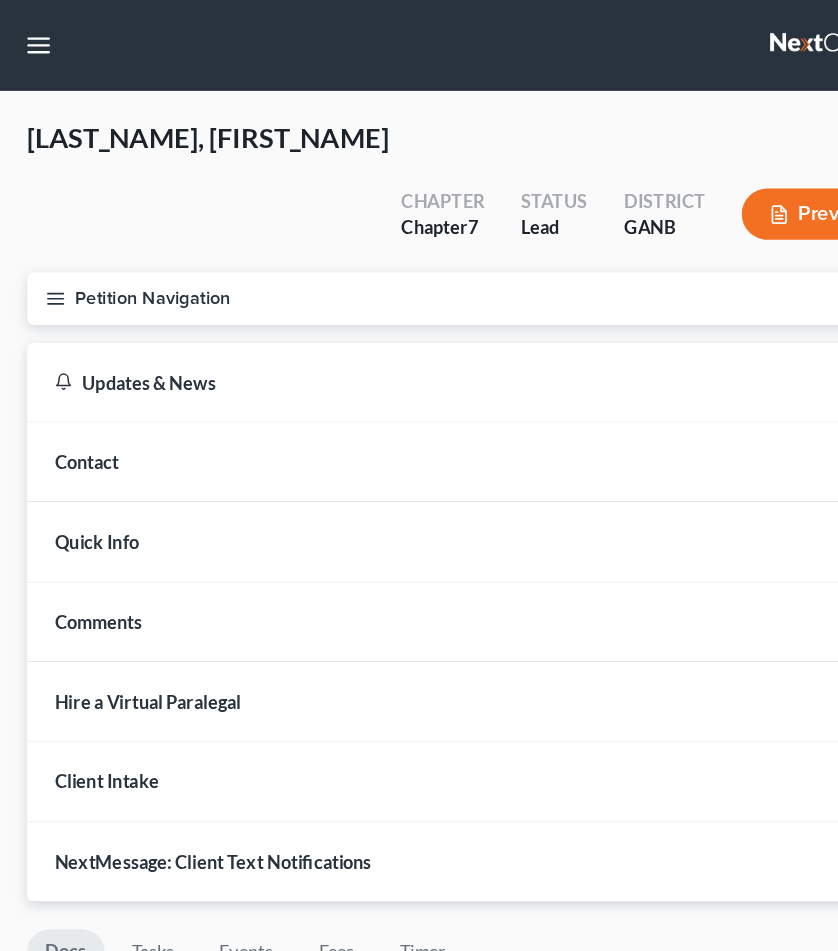 click on "Petition Navigation" at bounding box center (419, 263) 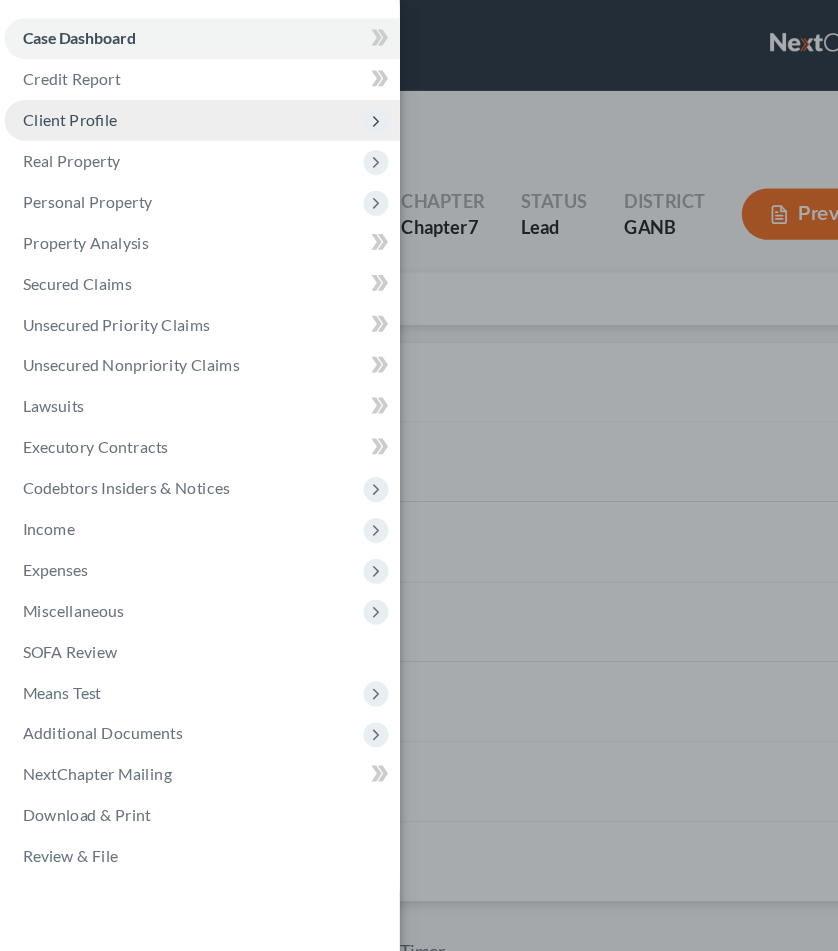 click on "Client Profile" at bounding box center (178, 106) 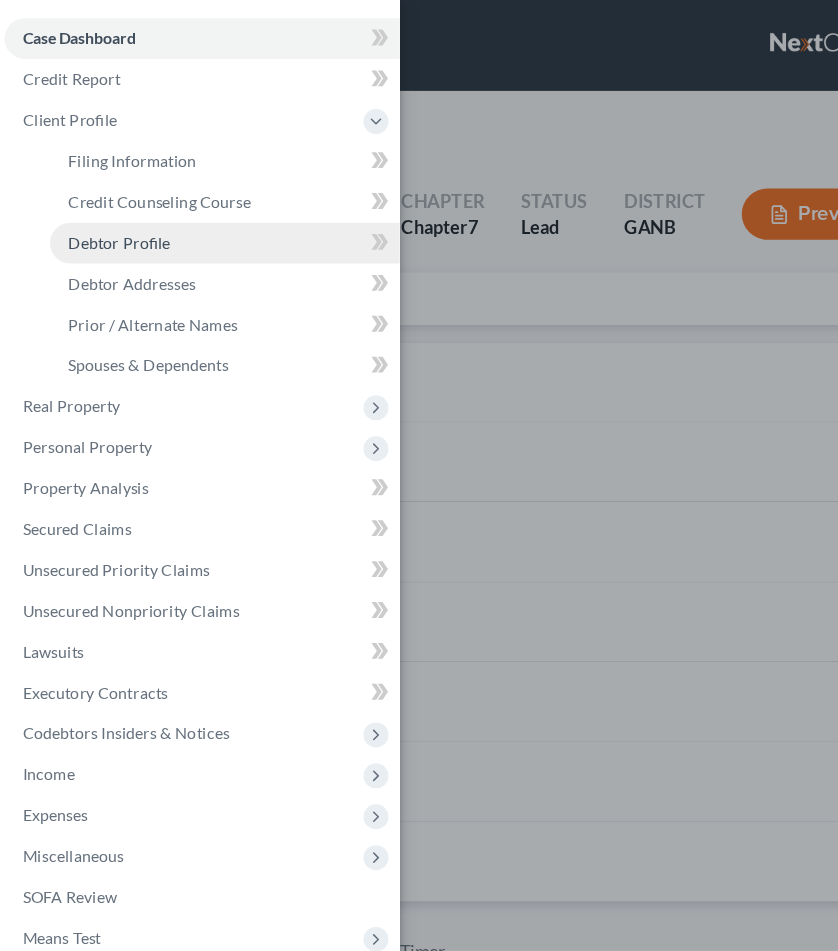 click on "Debtor Profile" at bounding box center [105, 213] 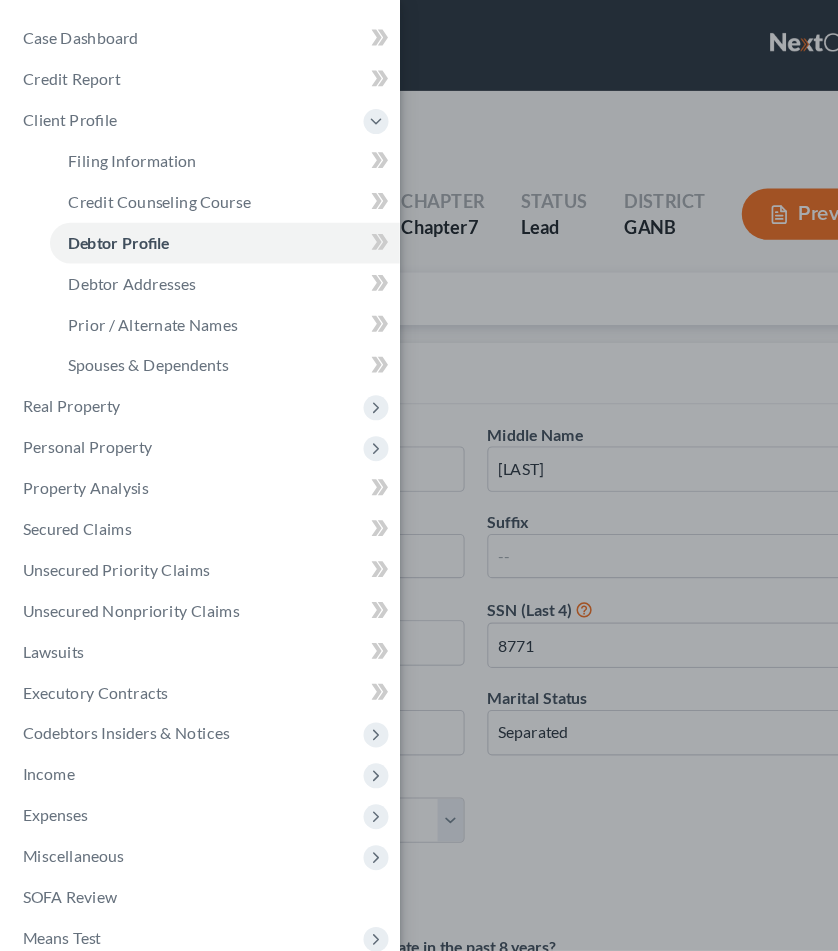 click on "Case Dashboard
Payments
Invoices
Payments
Payments
Credit Report
Client Profile" at bounding box center [419, 475] 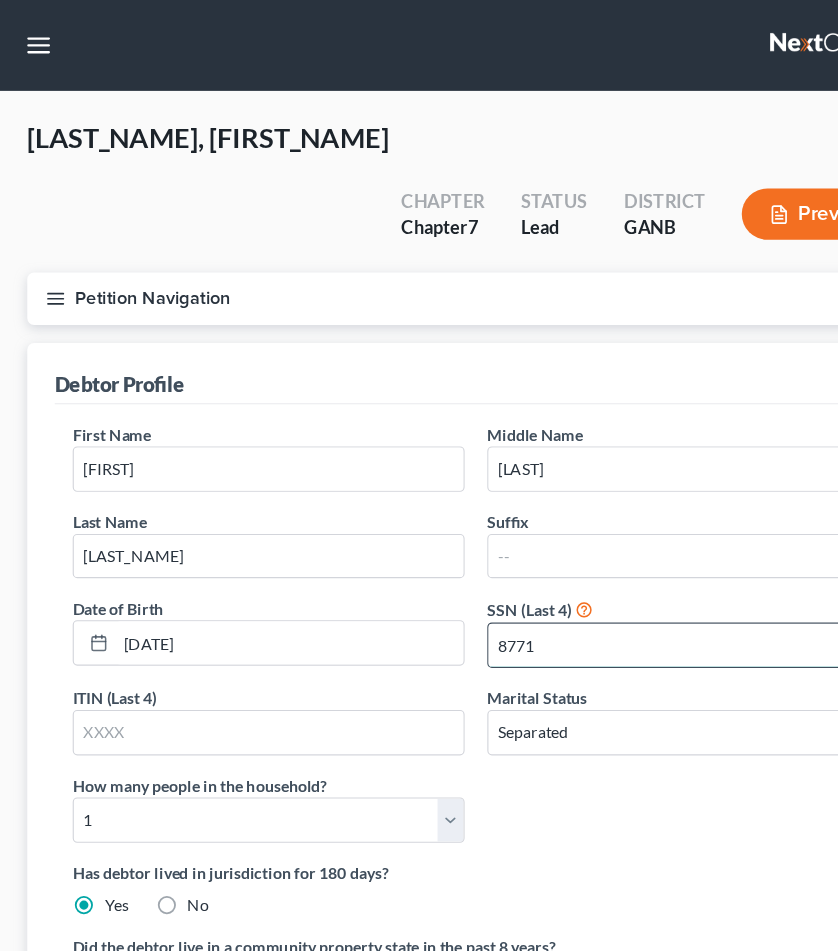 click on "8771" at bounding box center (601, 568) 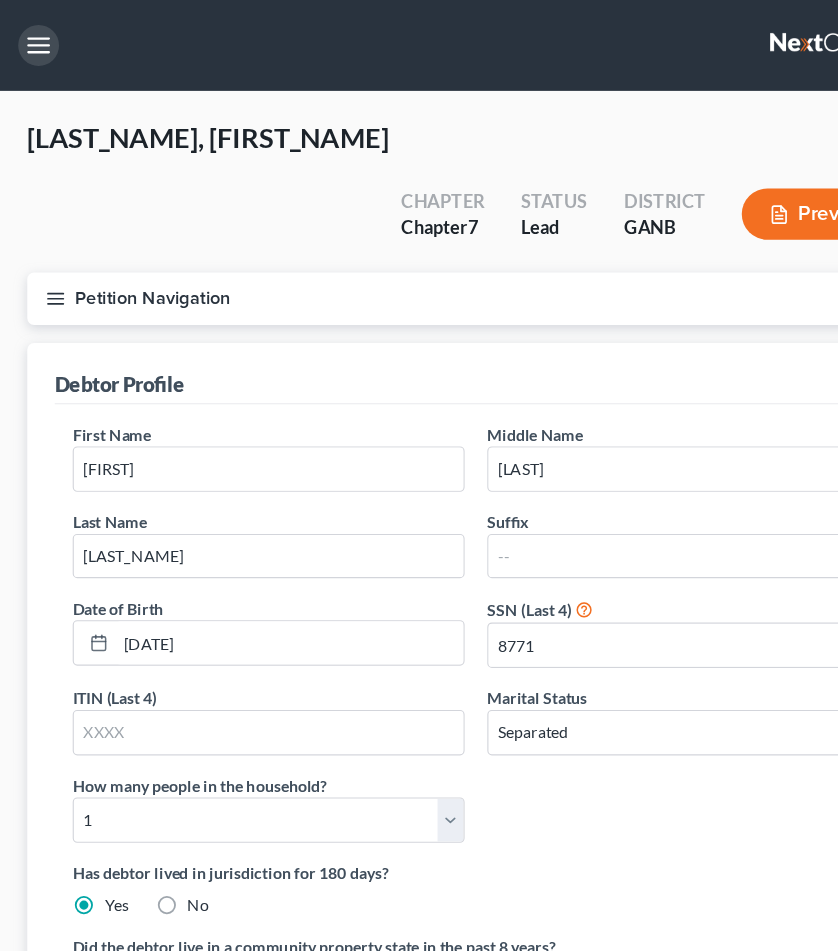 click at bounding box center [34, 40] 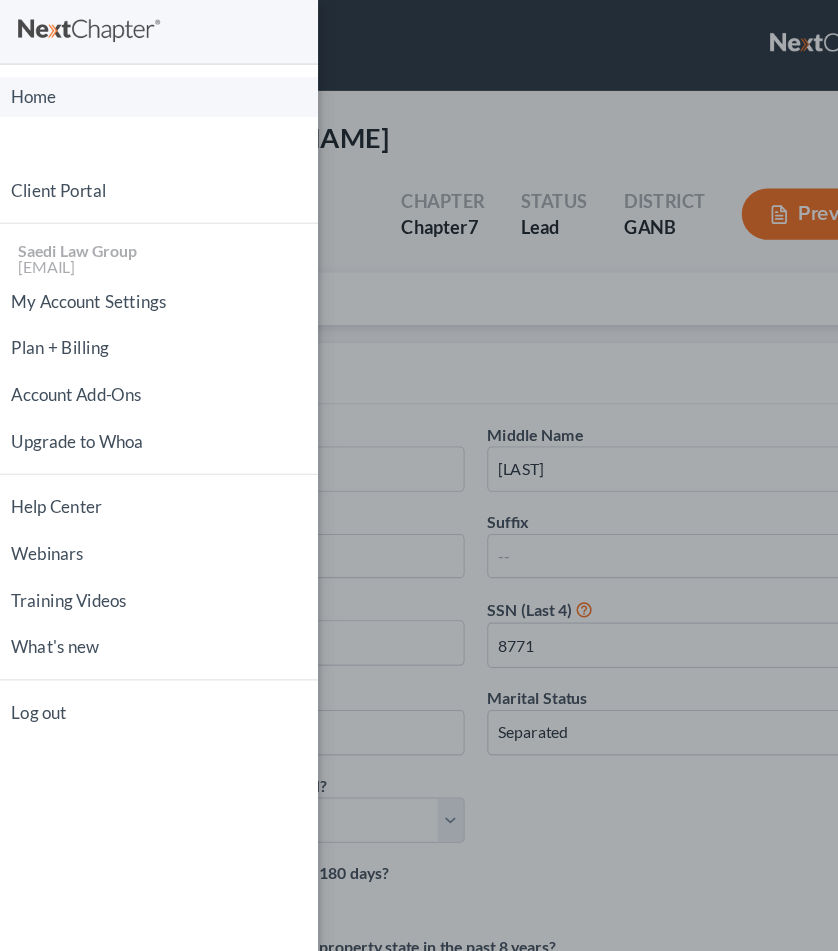 click on "Home" at bounding box center (140, 85) 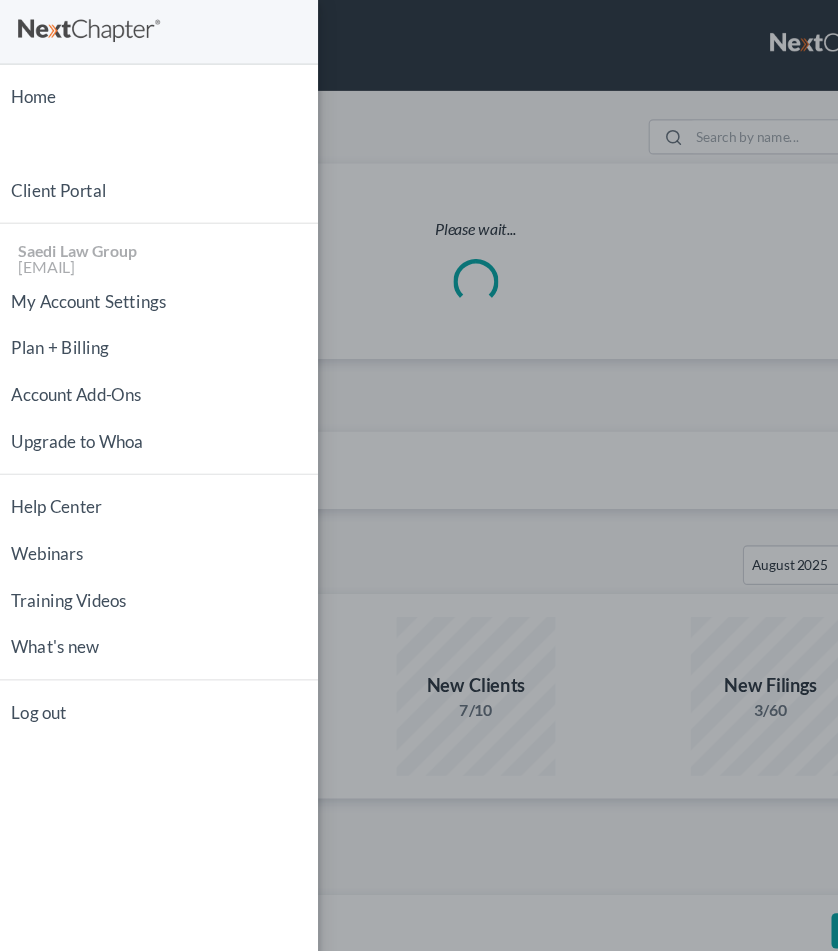 click on "Home New Case Client Portal Saedi Law Group [EMAIL] My Account Settings Plan + Billing Account Add-Ons Upgrade to Whoa Help Center Webinars Training Videos What's new Log out" at bounding box center [419, 475] 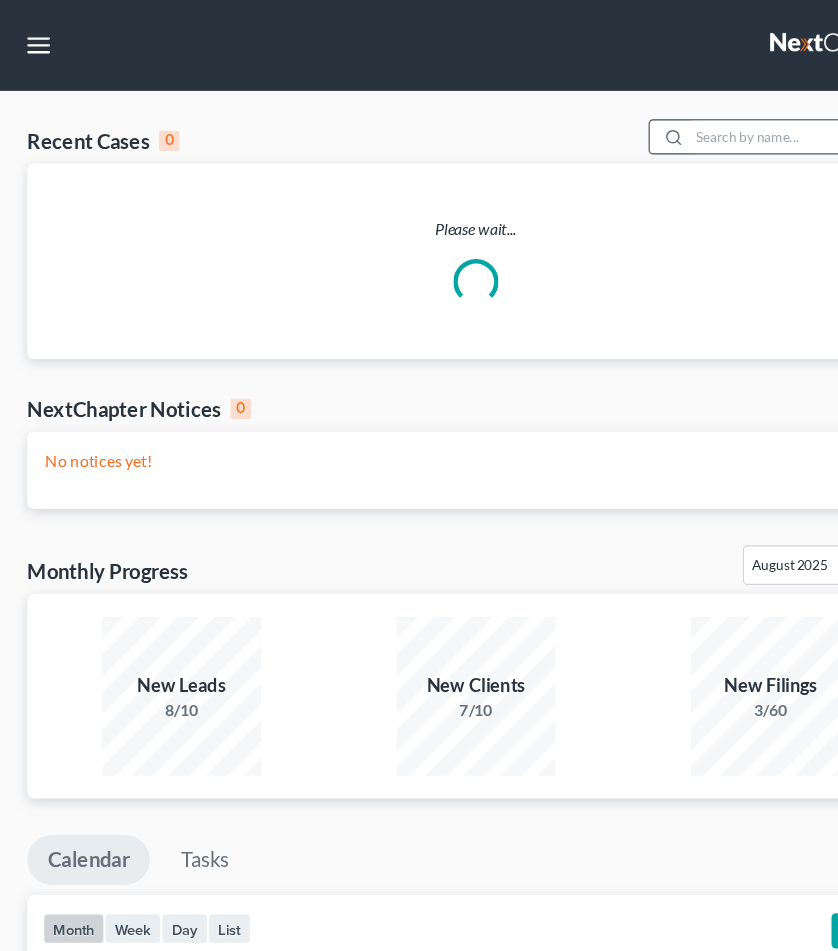 click at bounding box center [677, 120] 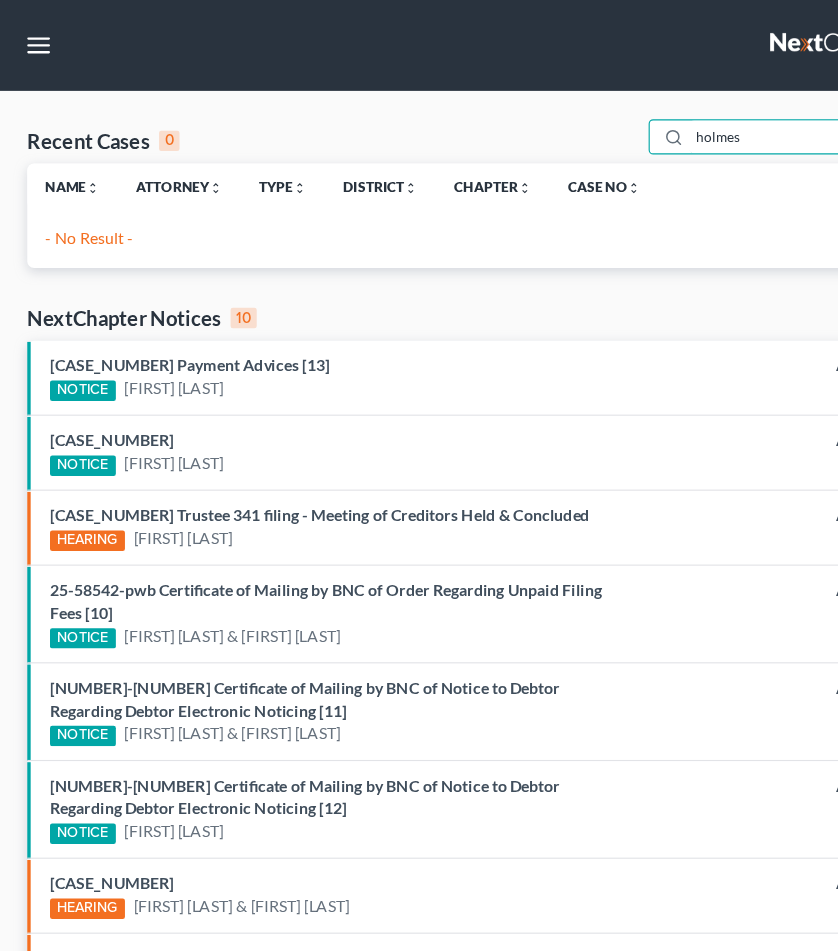 click on "holmes" at bounding box center (677, 120) 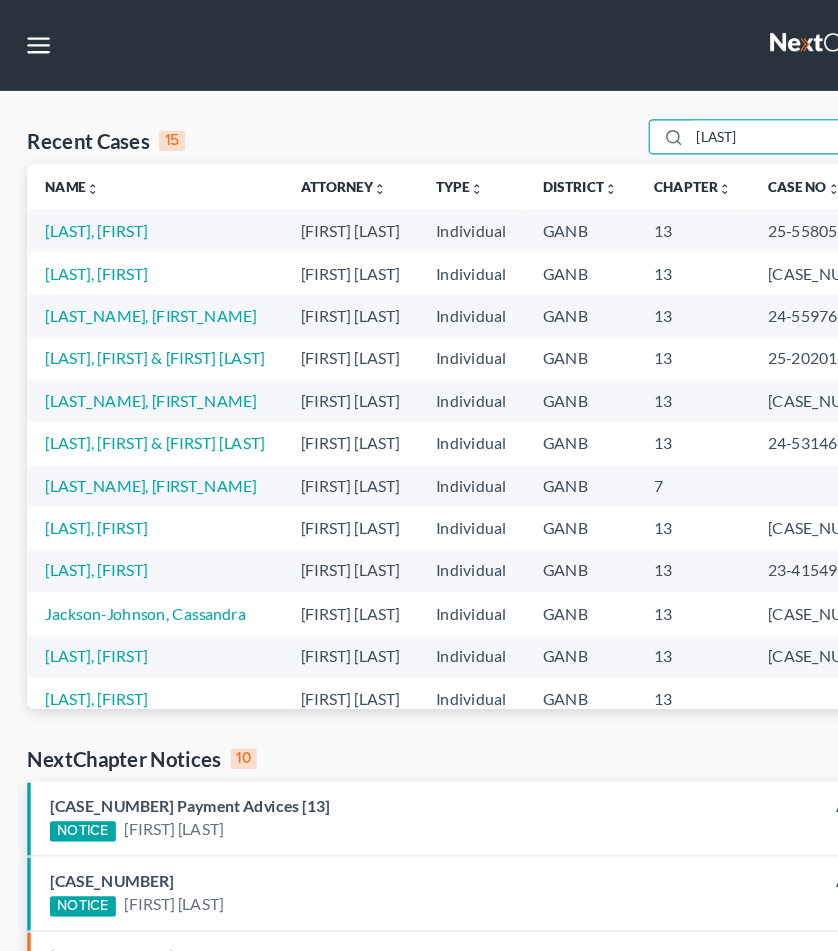 type on "[LAST]" 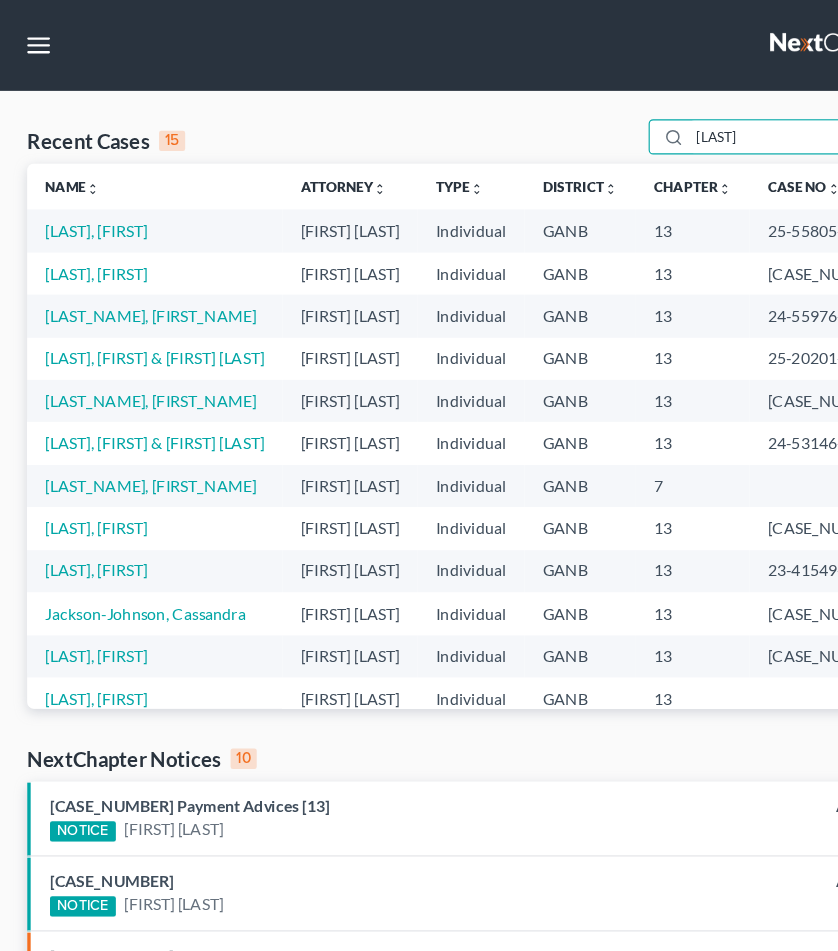click on "25-20201-jrs" at bounding box center (730, 315) 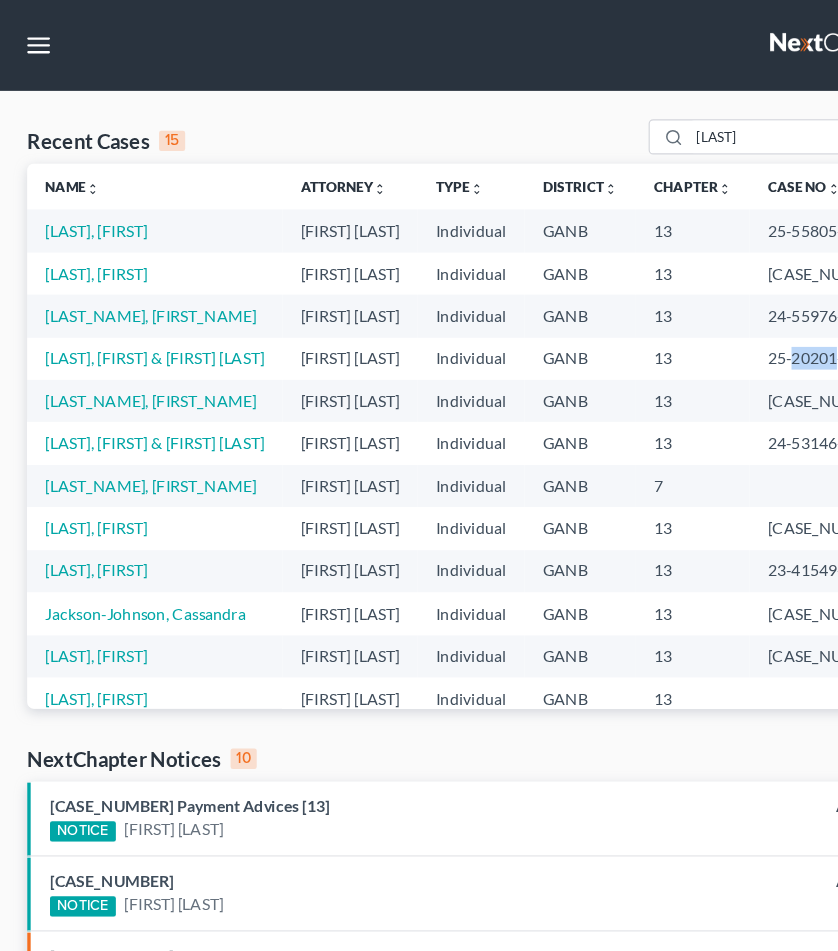 click on "25-20201-jrs" at bounding box center [730, 315] 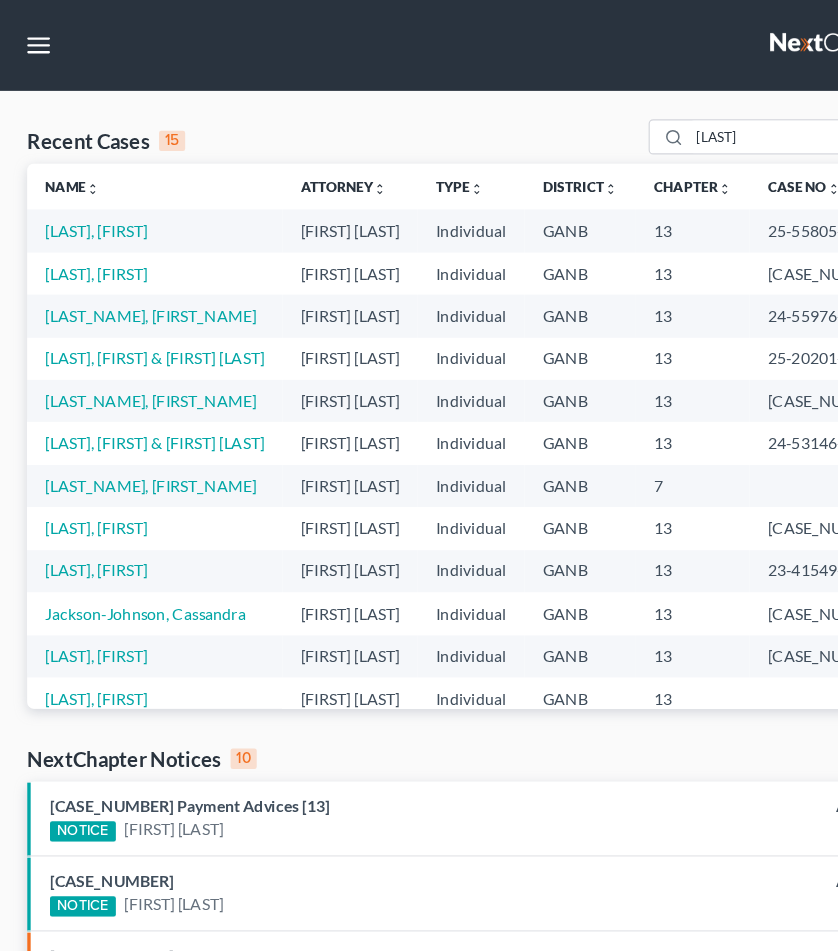 click on "[LAST], [FIRST] & [FIRST] [LAST]" at bounding box center (136, 315) 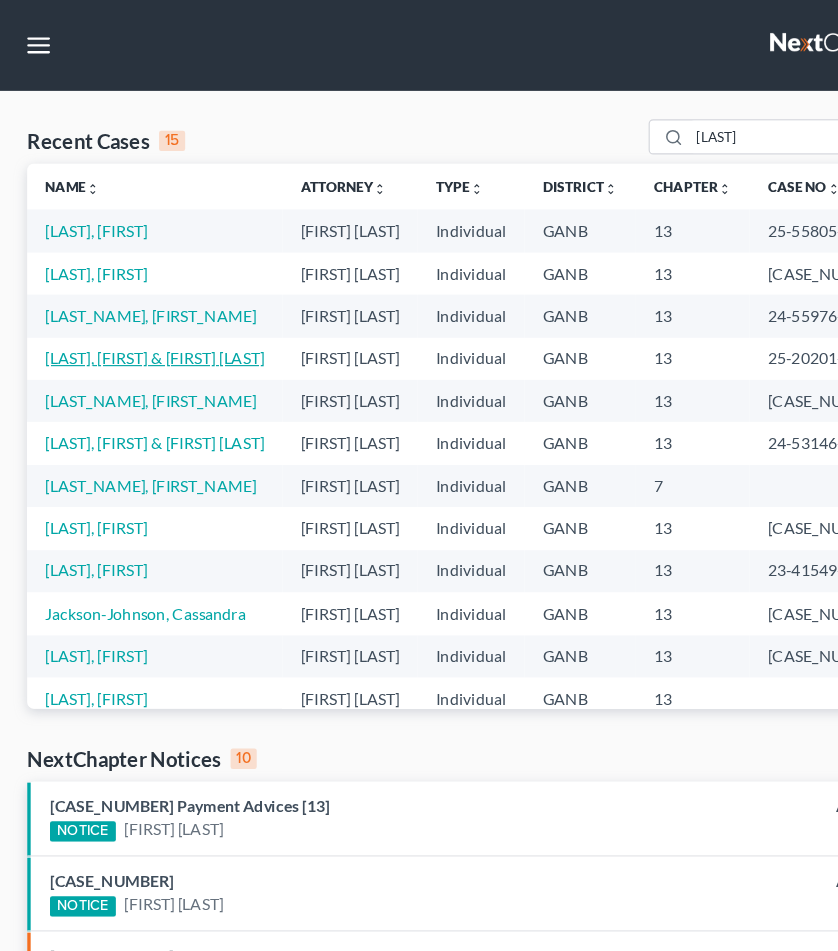 click on "[LAST], [FIRST] & [FIRST] [LAST]" at bounding box center (136, 314) 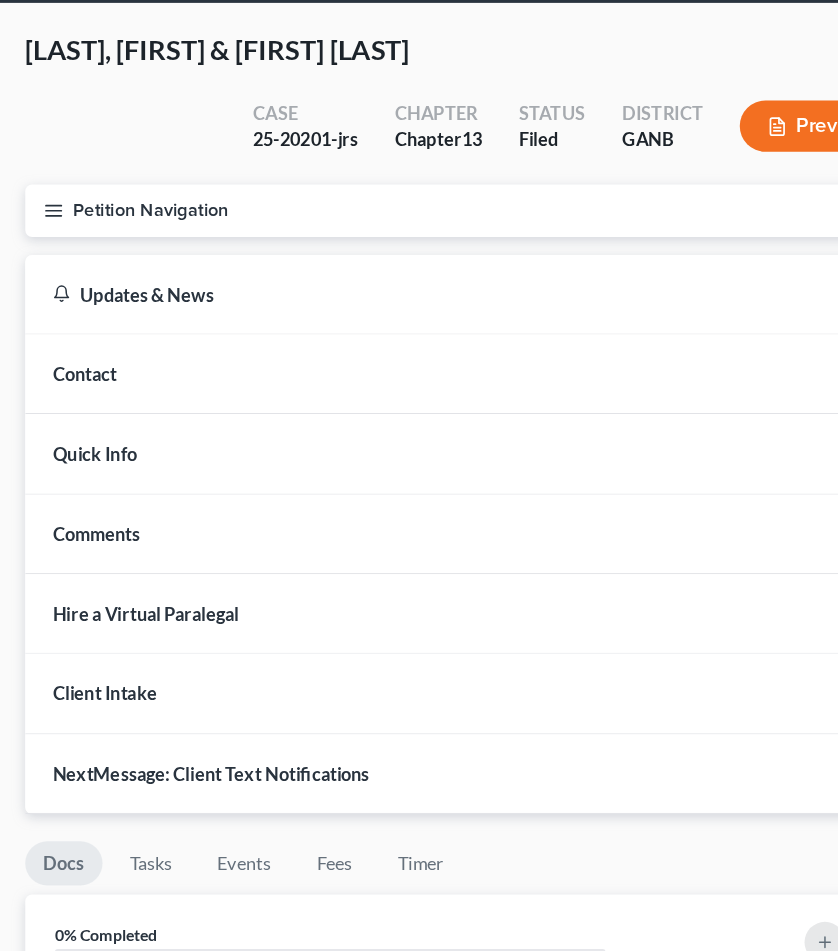click 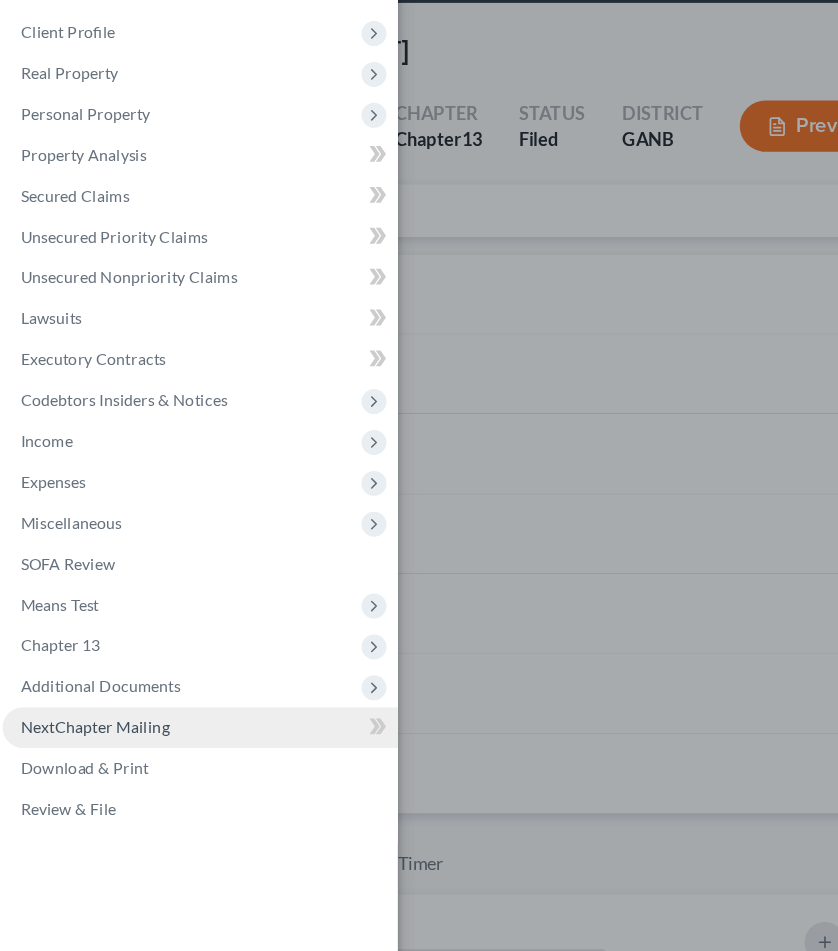 click on "NextChapter Mailing" at bounding box center [85, 717] 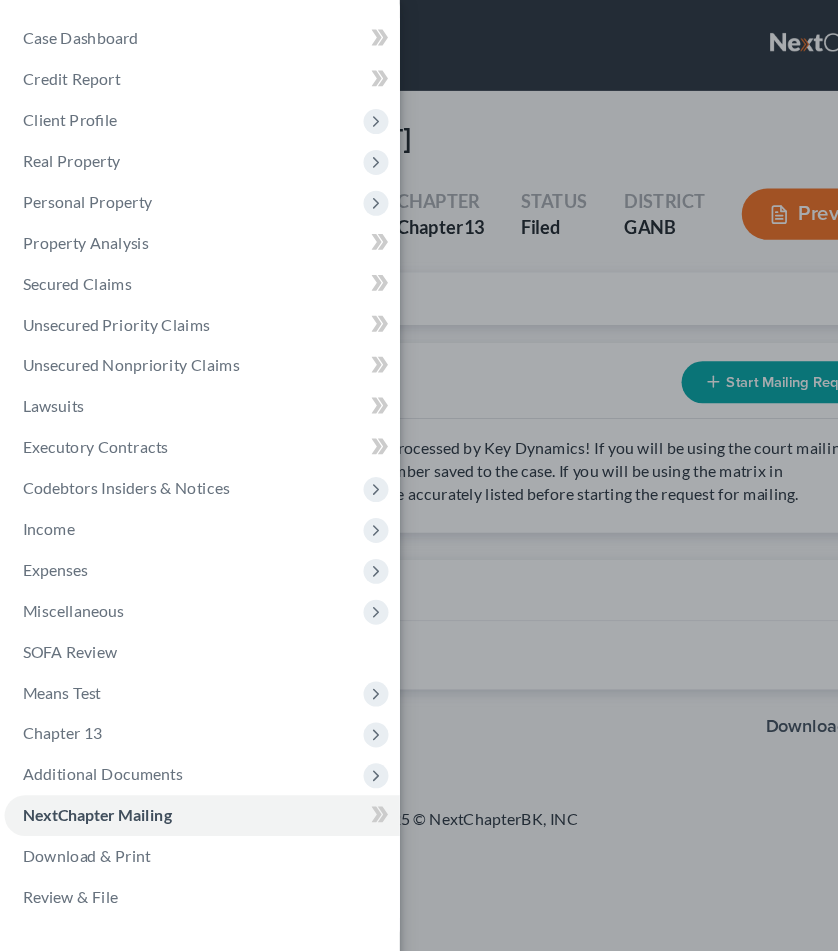 click on "Case Dashboard
Payments
Invoices
Payments
Payments
Credit Report
Client Profile" at bounding box center (419, 475) 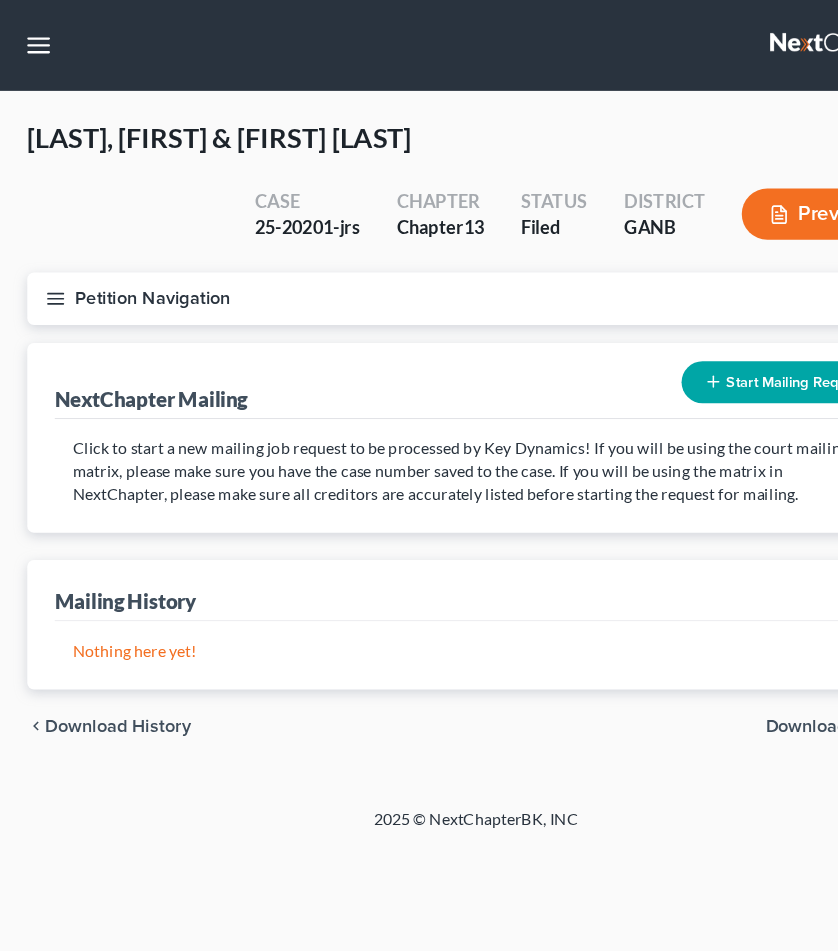 click on "Petition Navigation" at bounding box center (419, 263) 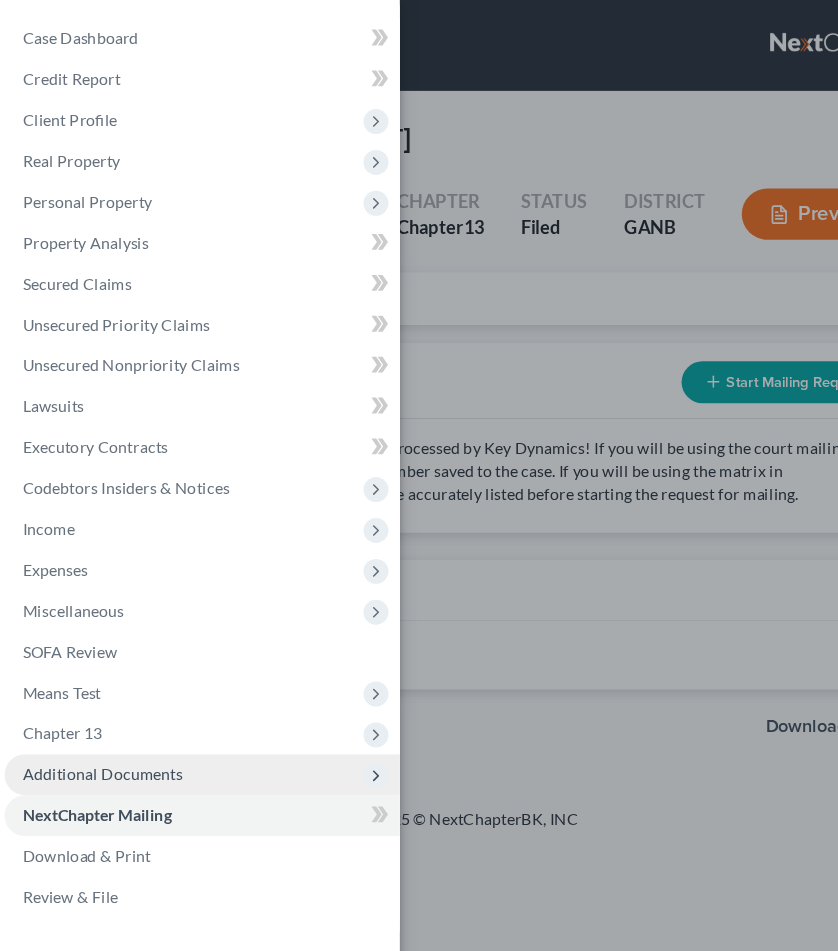 click on "Additional Documents" at bounding box center [90, 681] 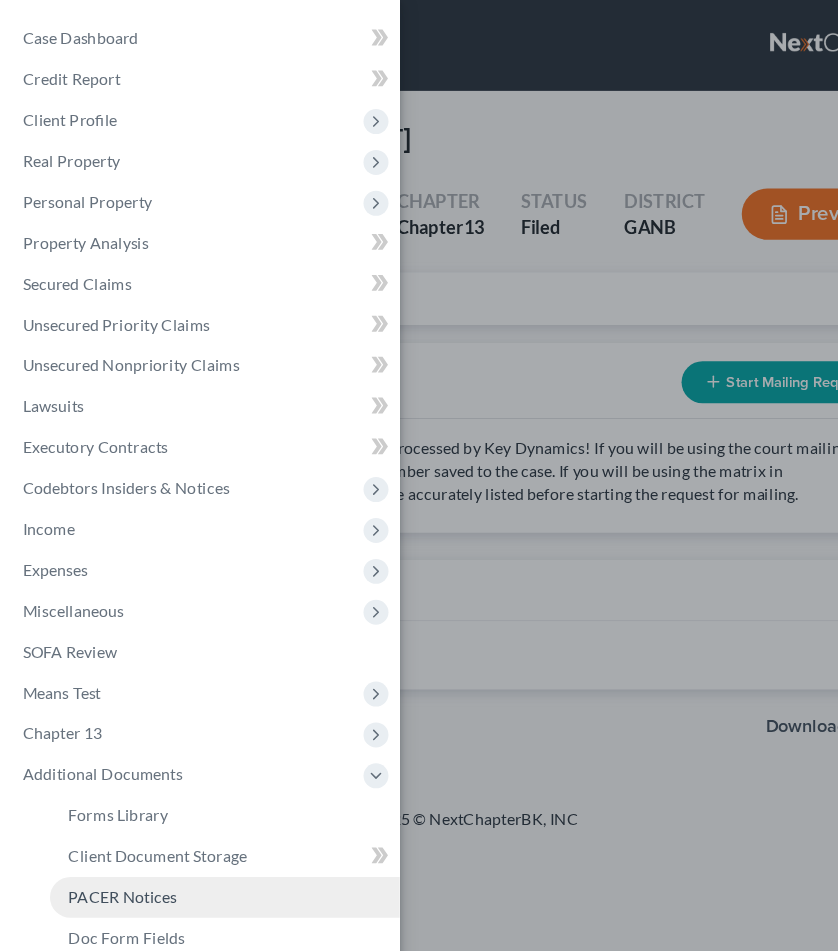 click on "PACER Notices" at bounding box center (108, 789) 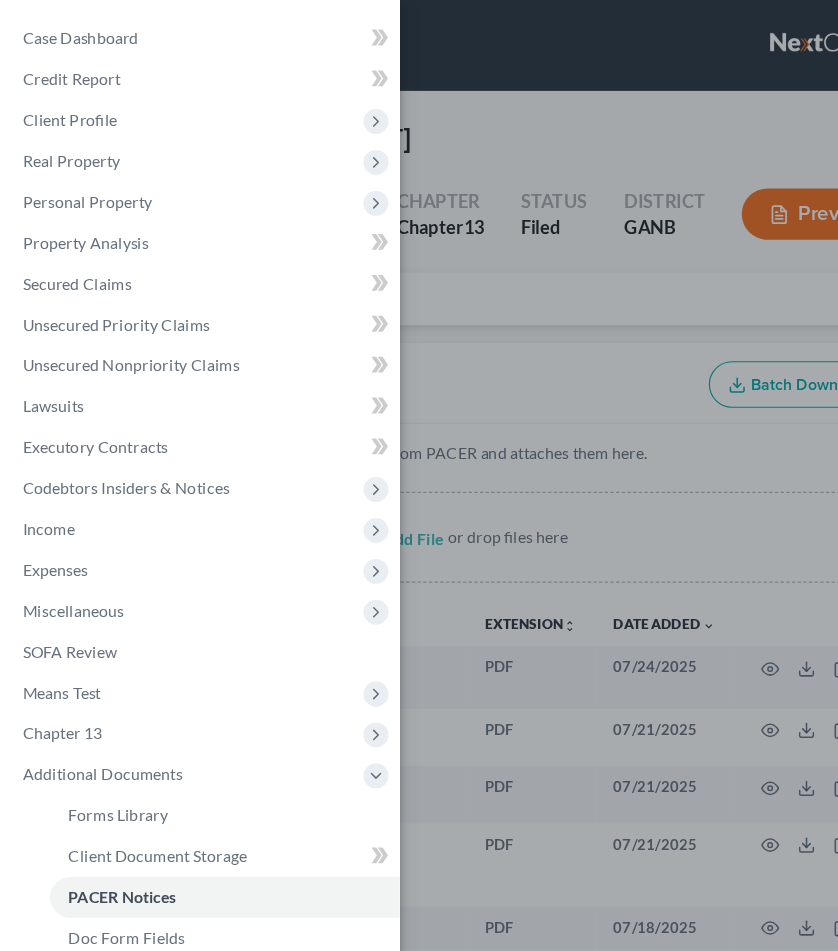 click on "Case Dashboard
Payments
Invoices
Payments
Payments
Credit Report
Client Profile" at bounding box center (419, 475) 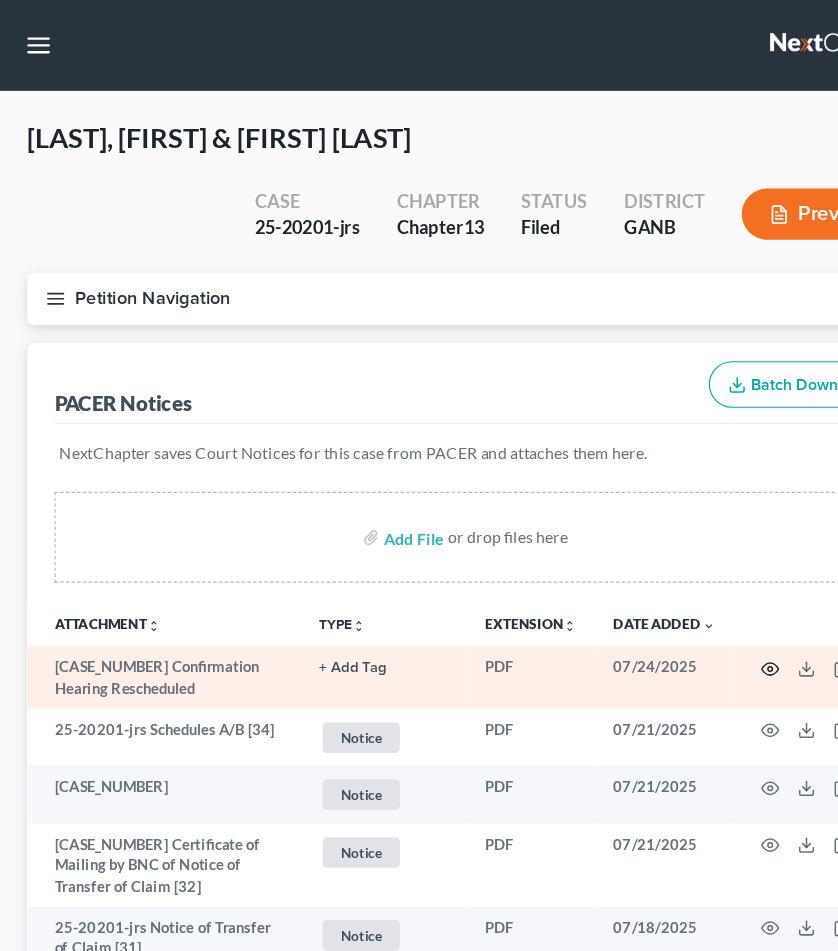click 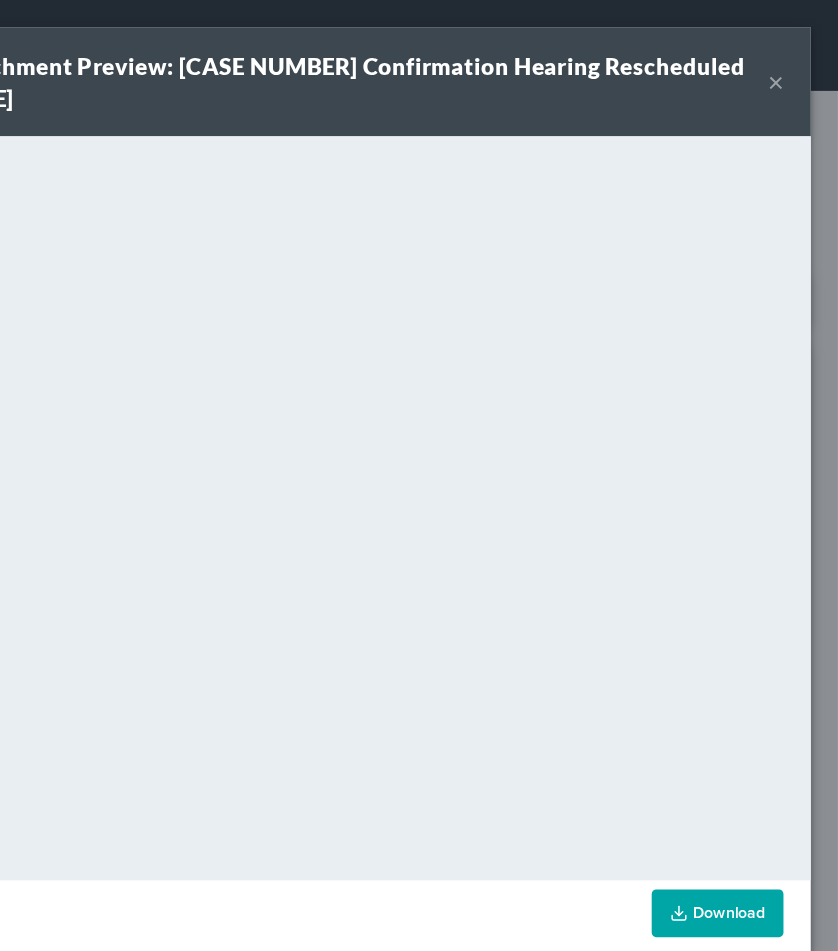 scroll, scrollTop: 0, scrollLeft: 0, axis: both 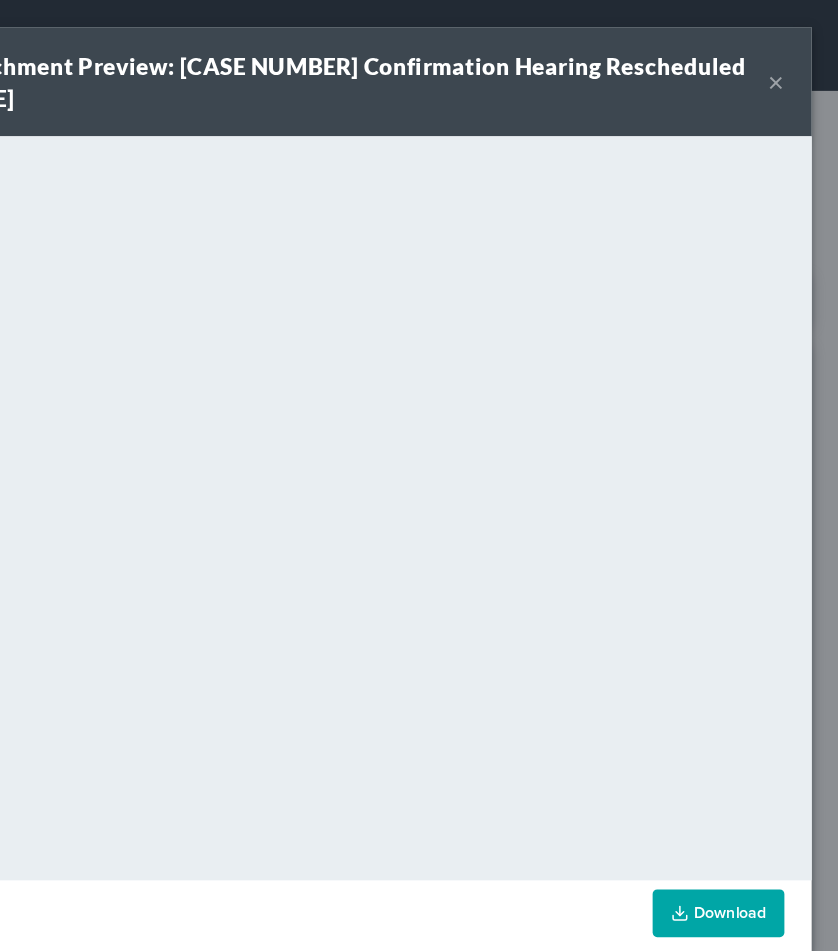 click on "×" at bounding box center (783, 72) 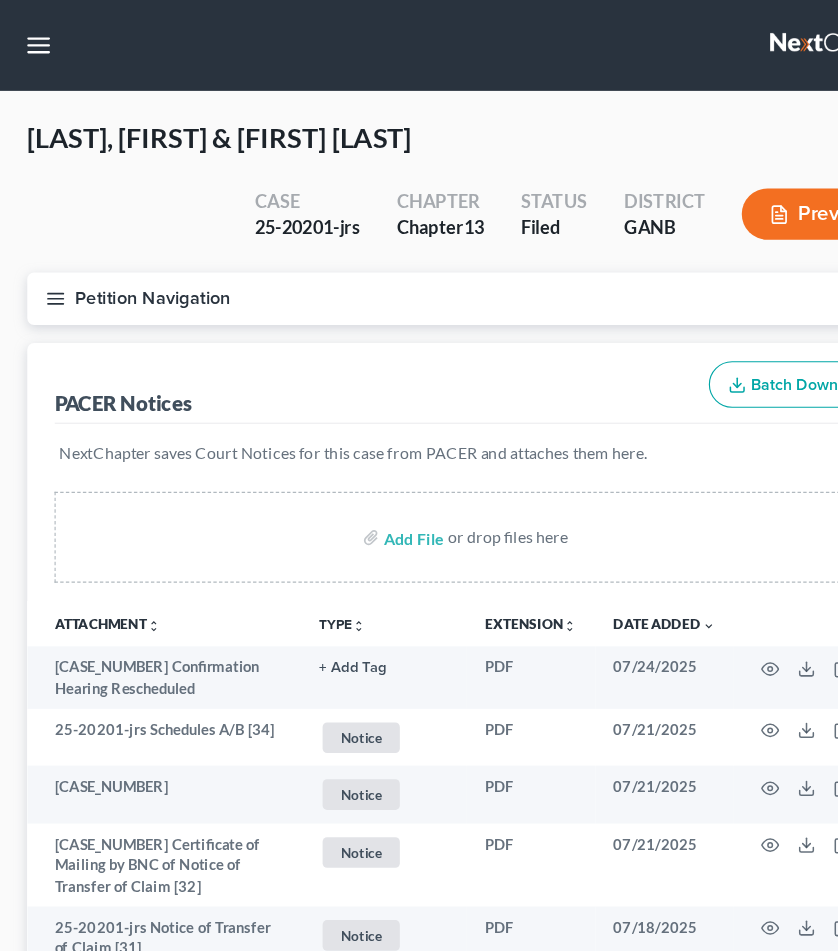 click on "Petition Navigation" at bounding box center [419, 263] 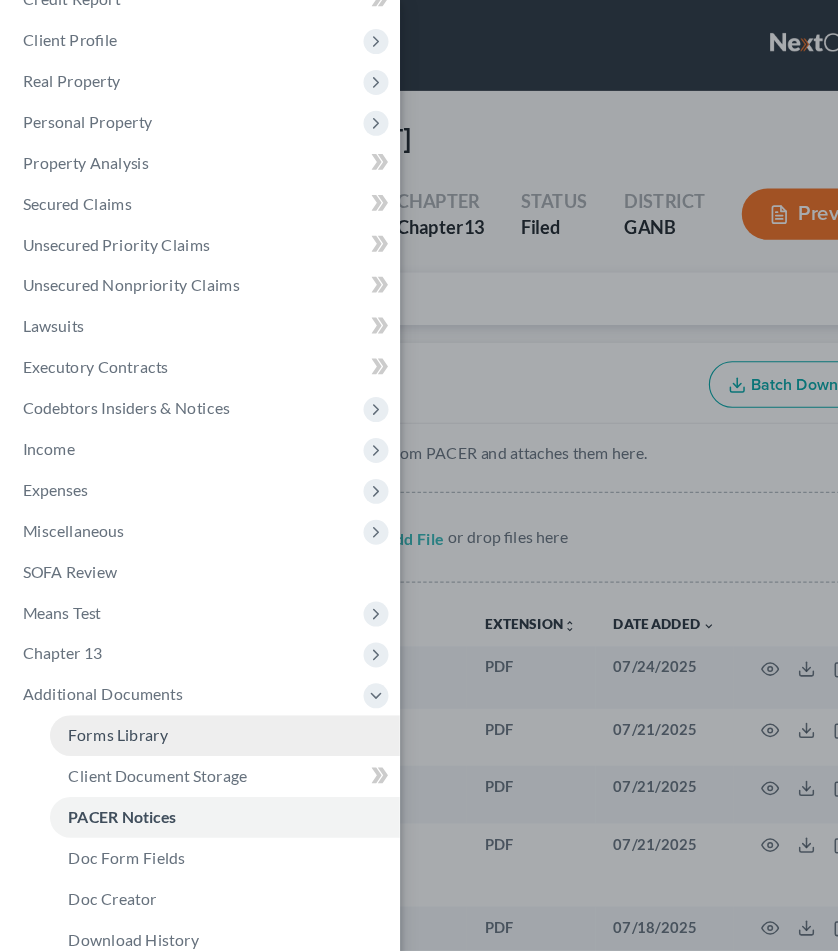 scroll, scrollTop: 78, scrollLeft: 0, axis: vertical 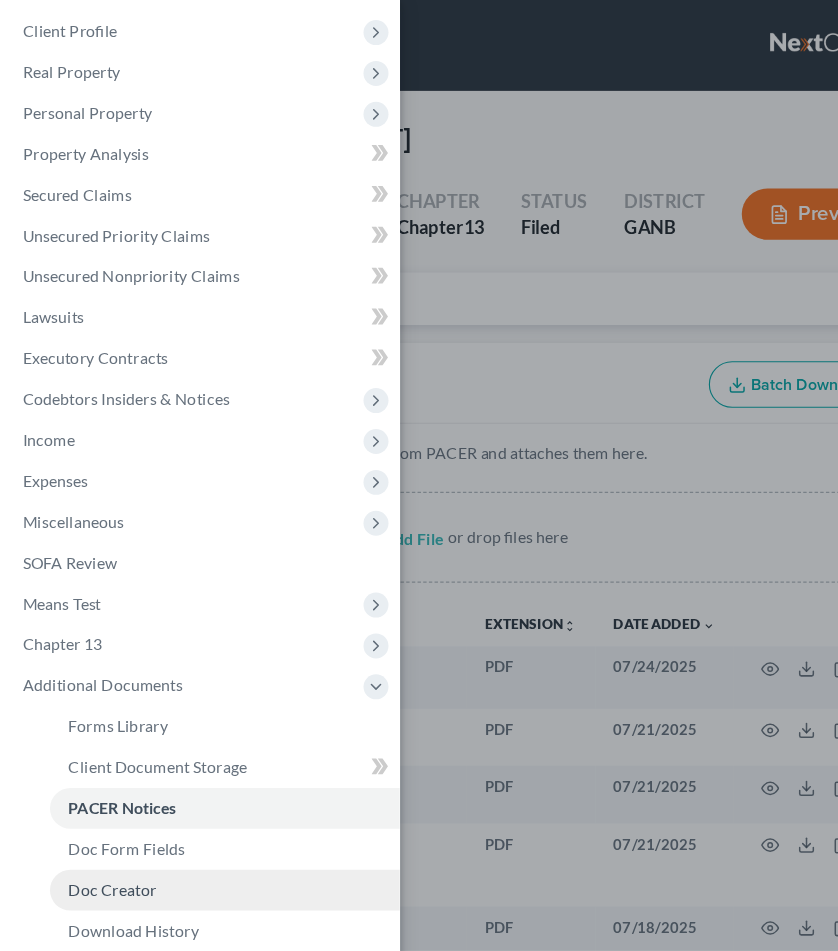 click on "Doc Creator" at bounding box center [99, 783] 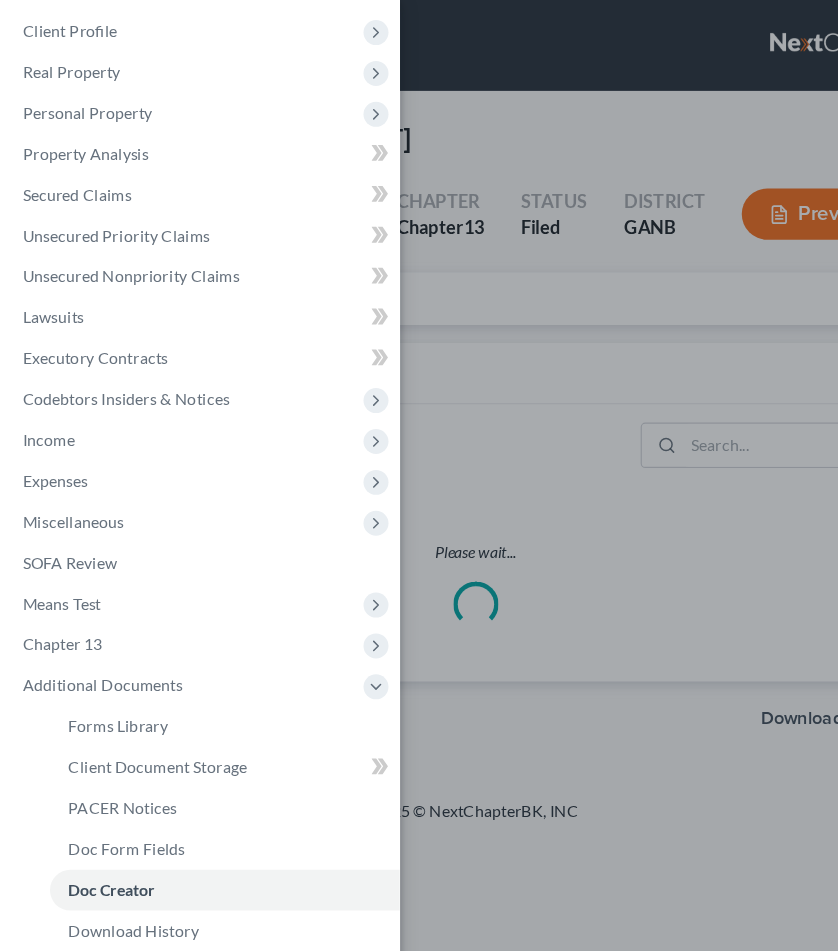 click on "Case Dashboard
Payments
Invoices
Payments
Payments
Credit Report
Client Profile" at bounding box center (419, 475) 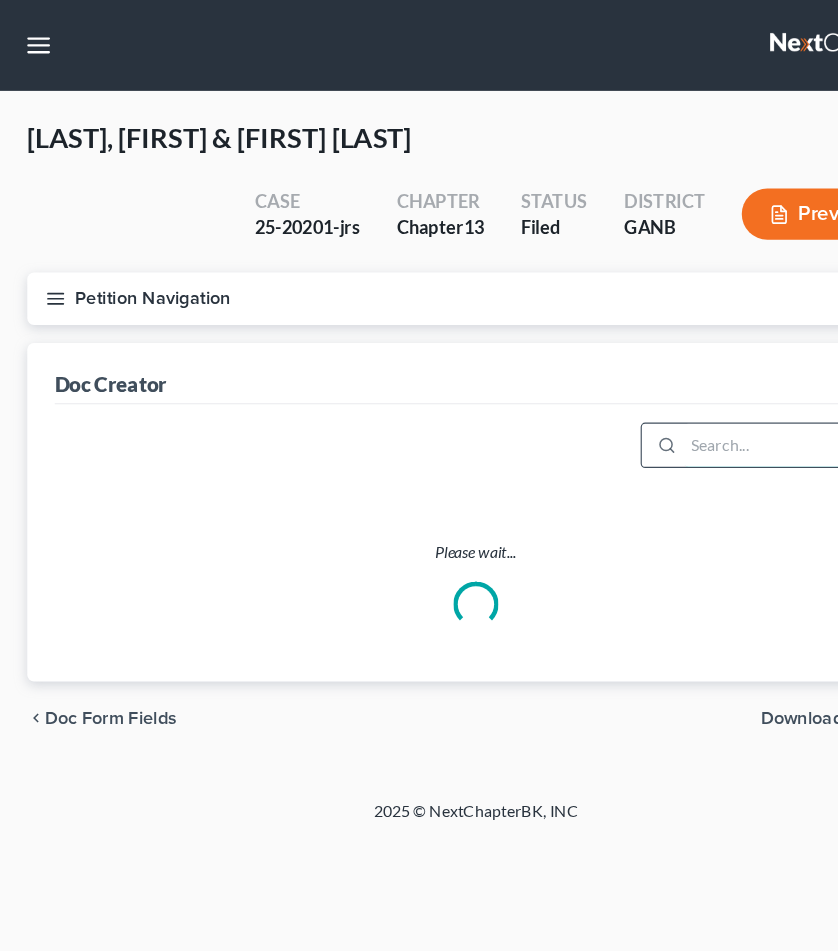 click at bounding box center [687, 392] 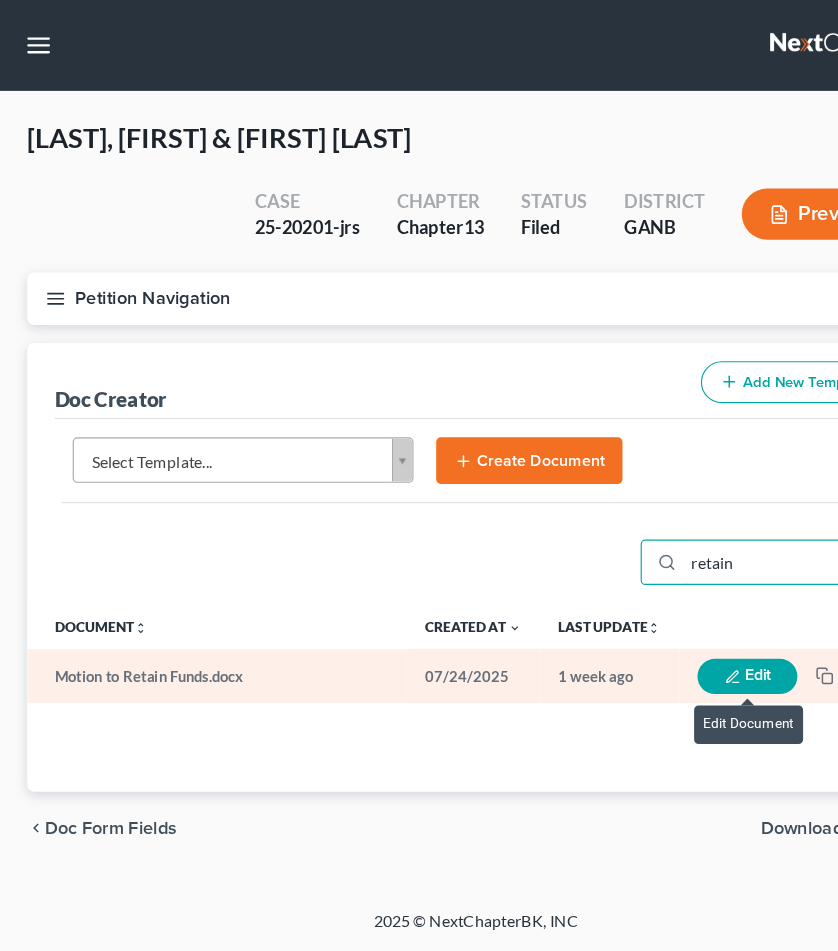 type on "retain" 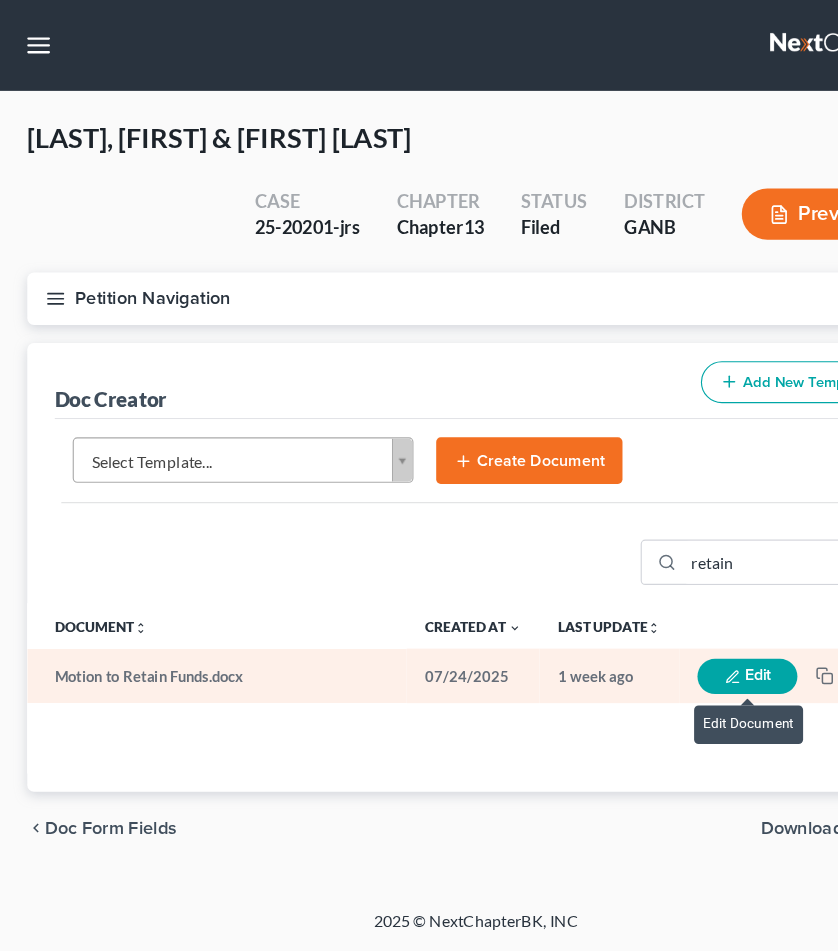 click on "Edit" at bounding box center (658, 595) 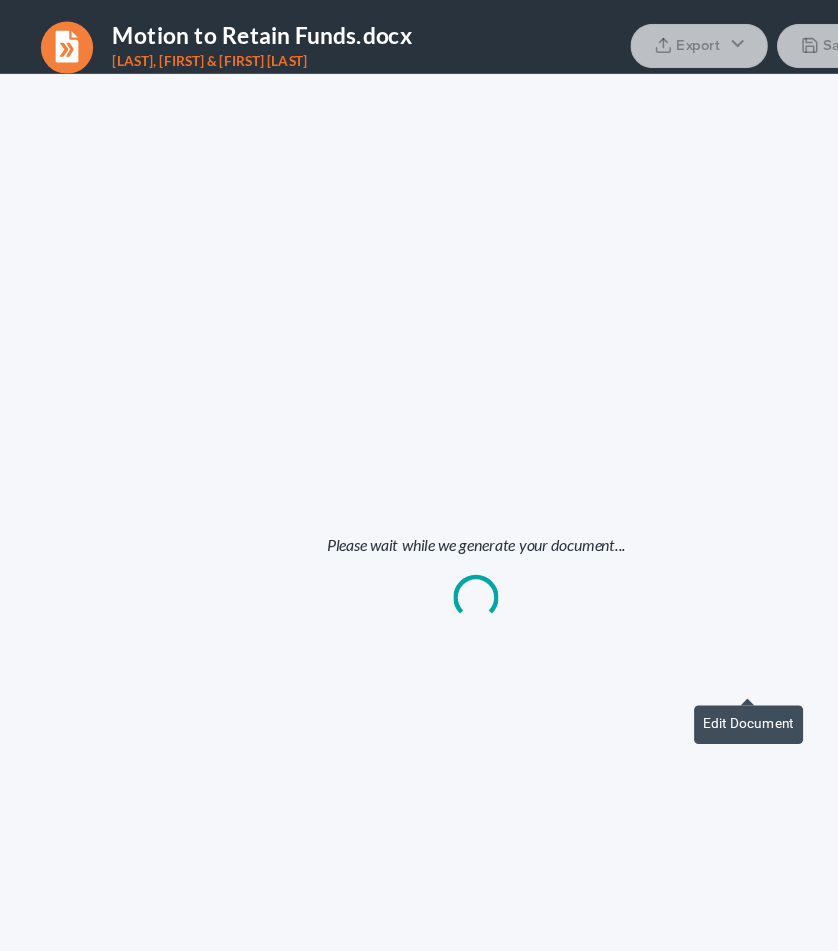 scroll, scrollTop: 0, scrollLeft: 0, axis: both 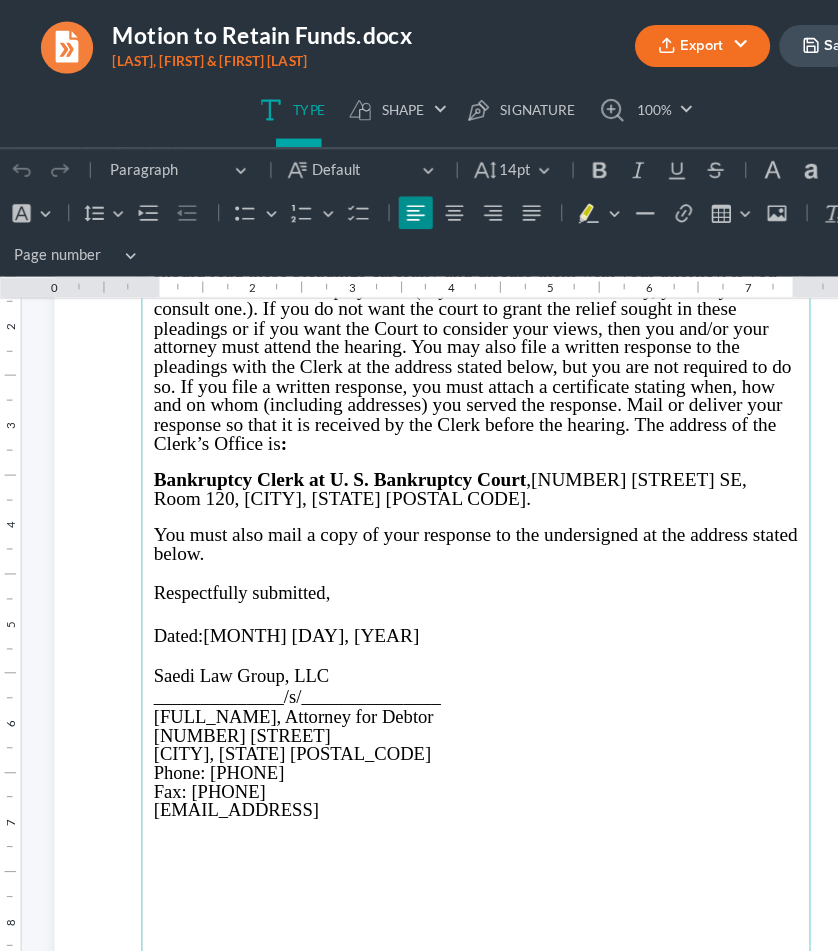 click on "[MONTH] [DAY], [YEAR]" at bounding box center [274, 575] 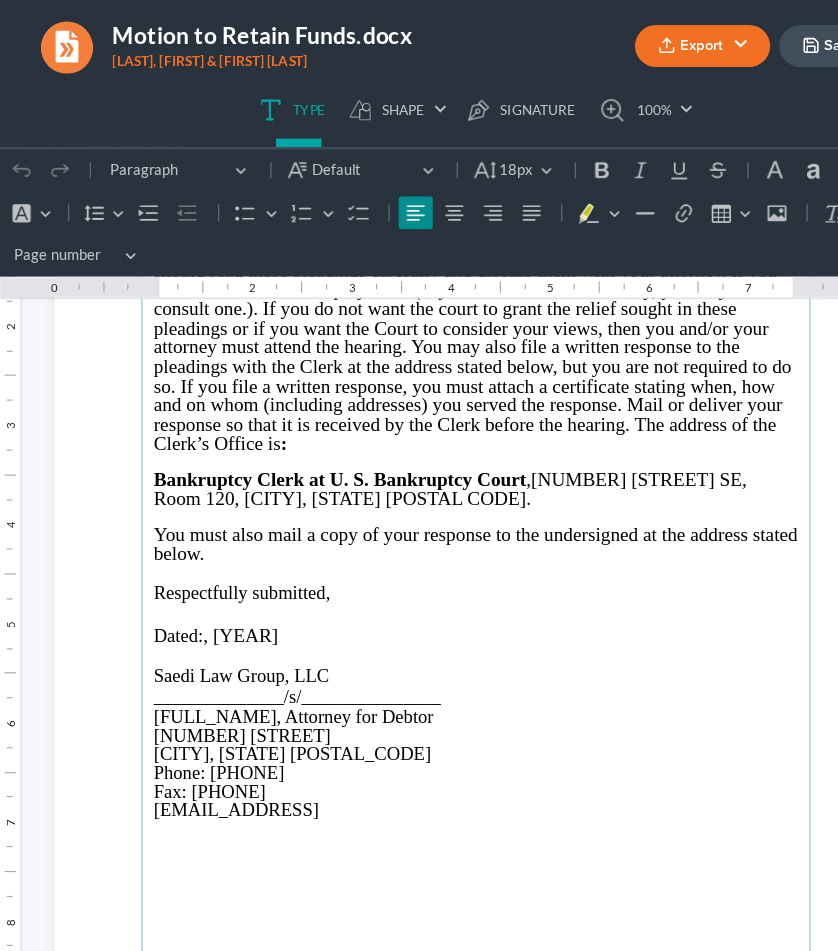 type 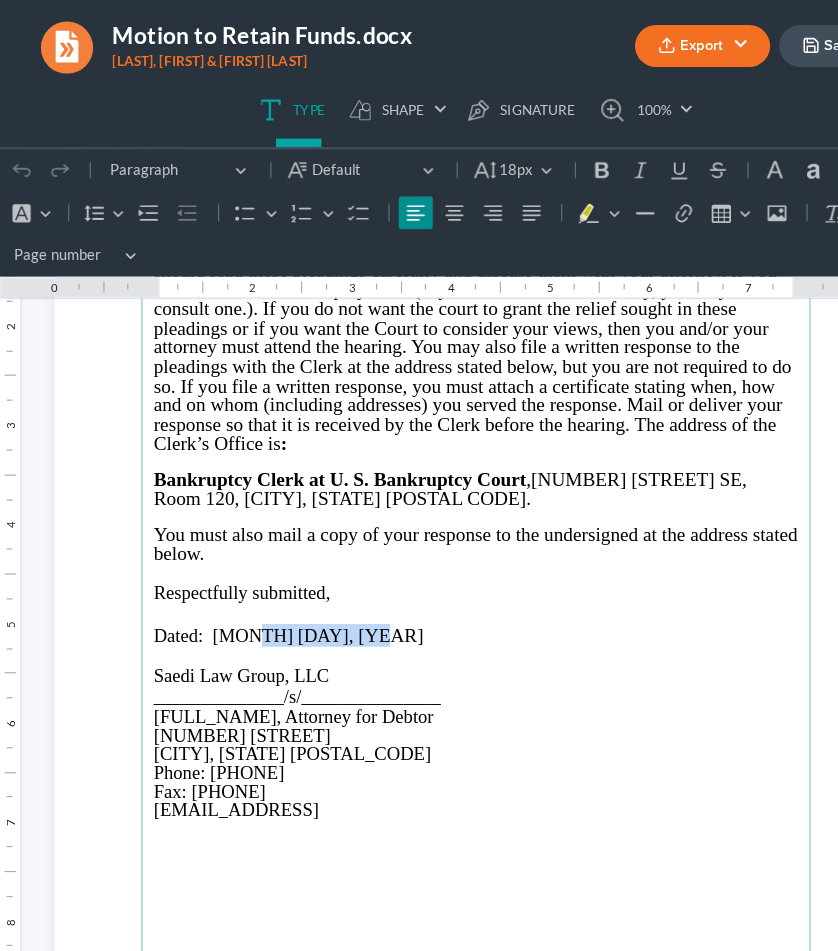 drag, startPoint x: 276, startPoint y: 562, endPoint x: 213, endPoint y: 564, distance: 63.03174 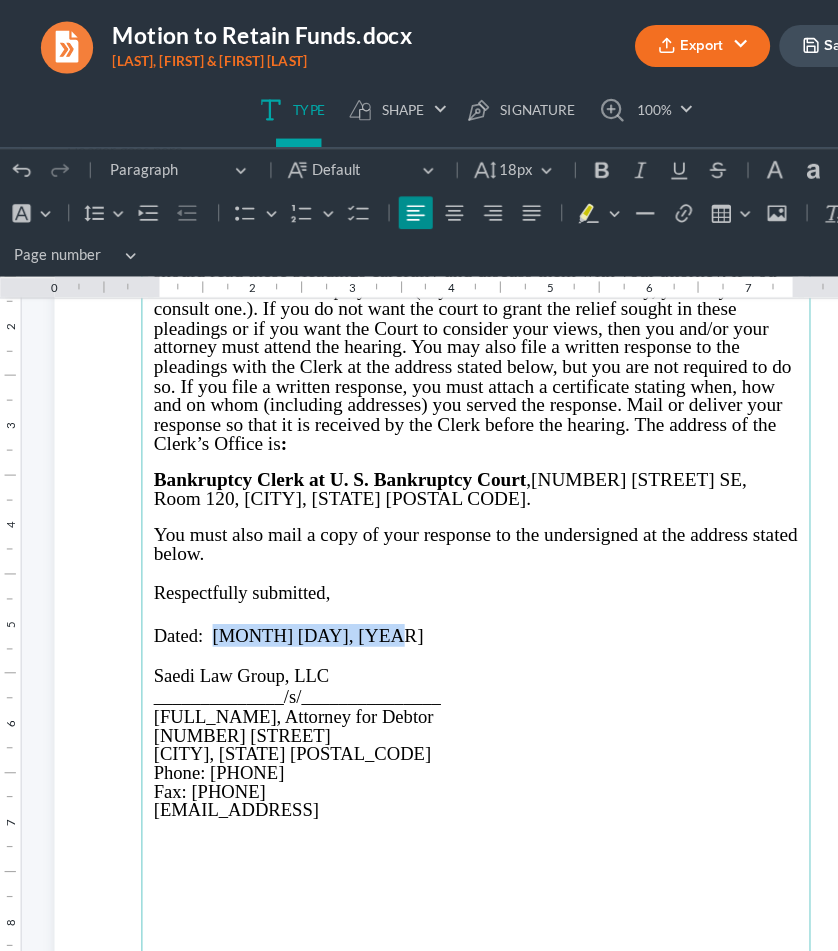 drag, startPoint x: 279, startPoint y: 568, endPoint x: 184, endPoint y: 573, distance: 95.131485 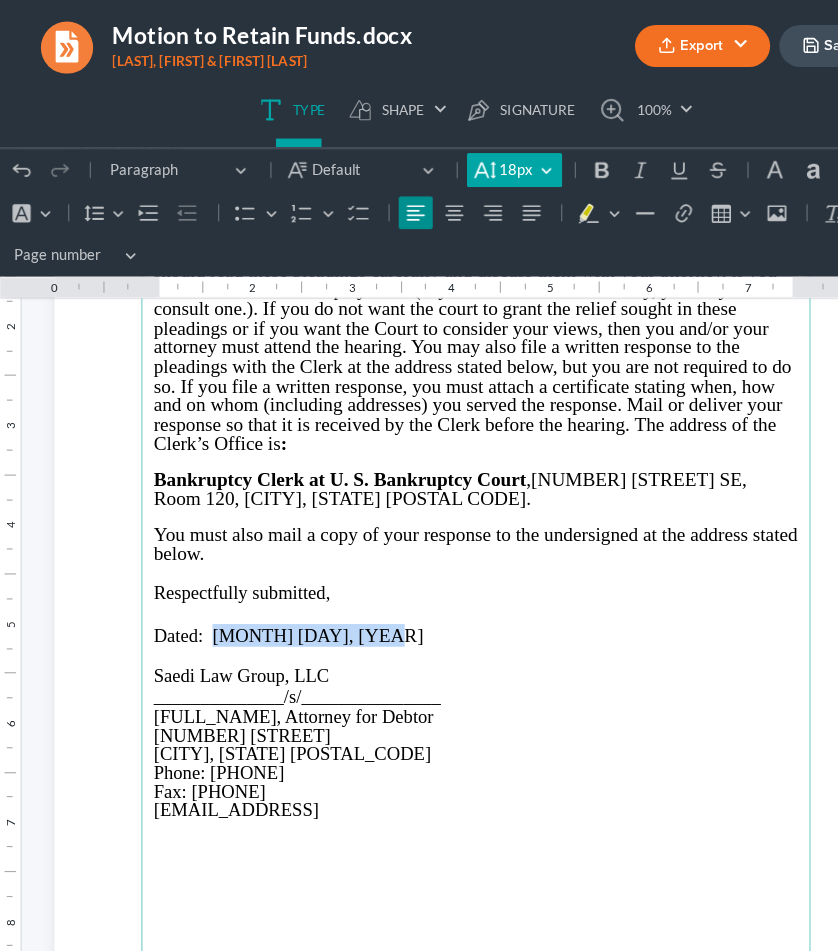 click 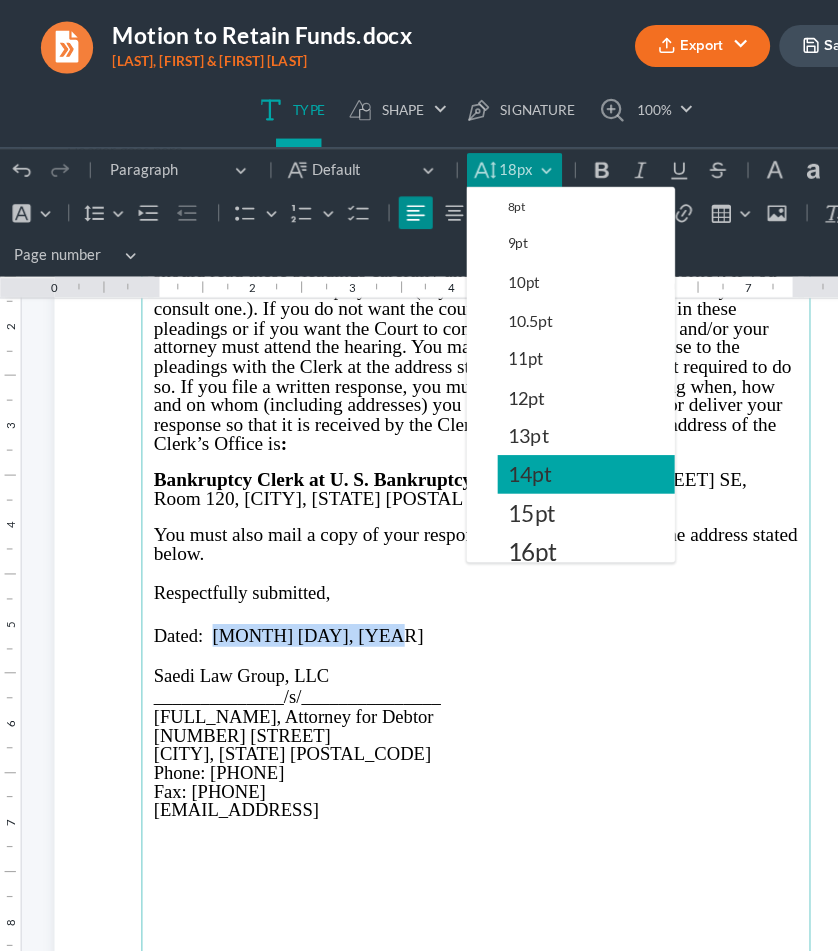 click on "14pt" at bounding box center [466, 435] 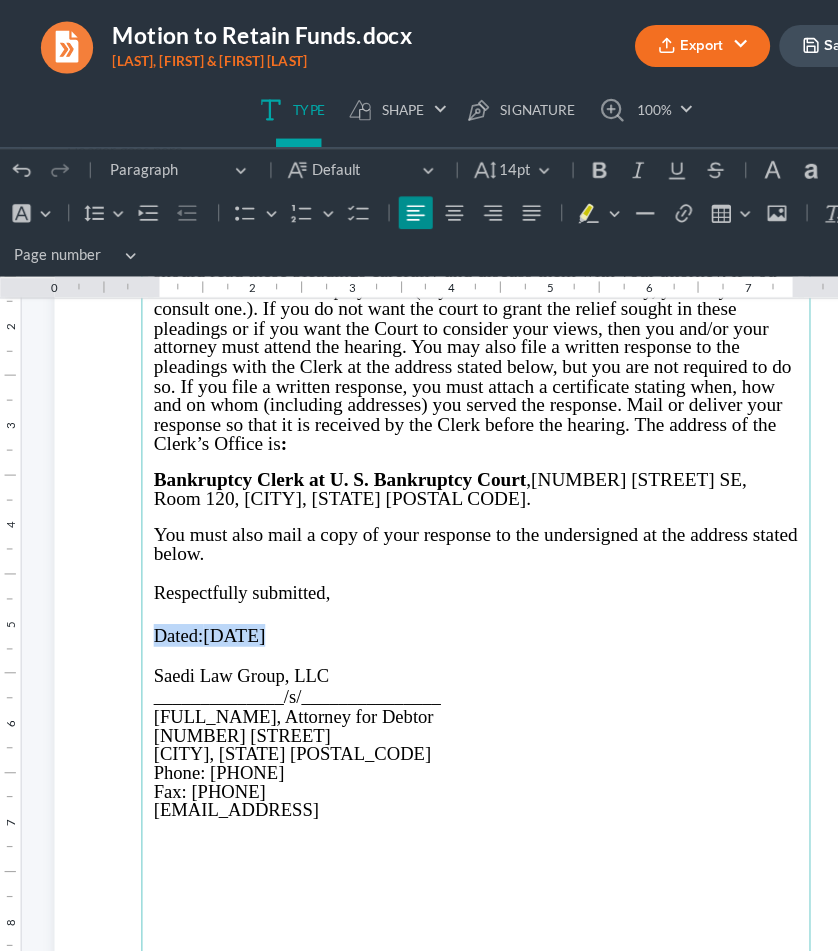 copy on "Dated:  [DATE]" 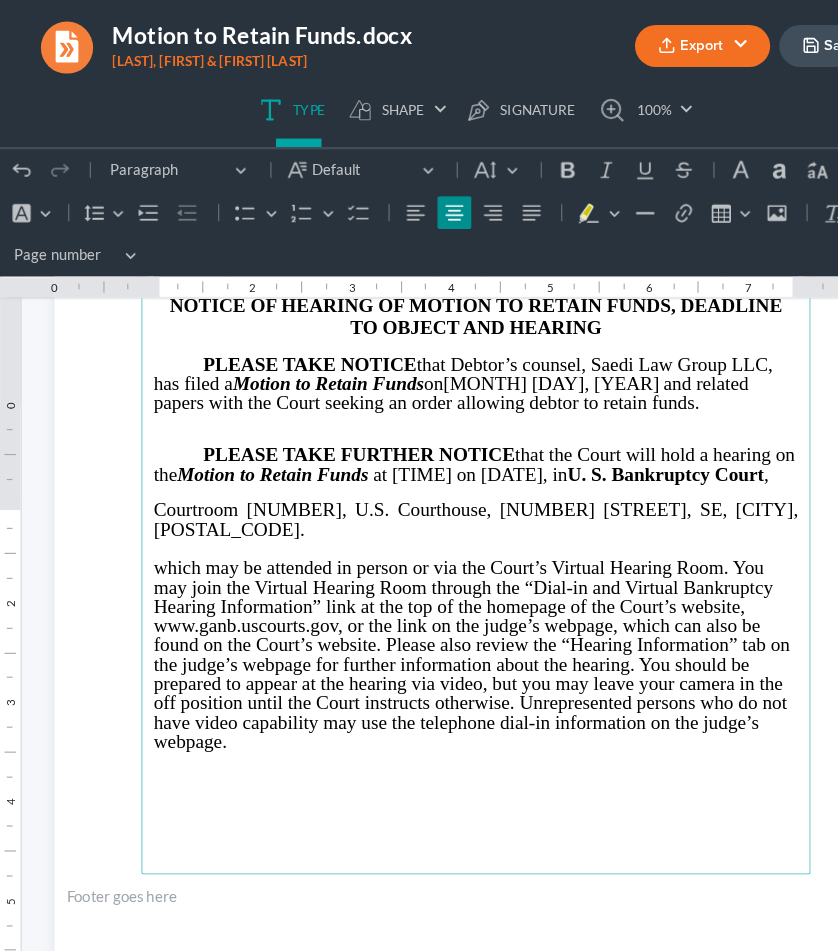 scroll, scrollTop: 383, scrollLeft: 0, axis: vertical 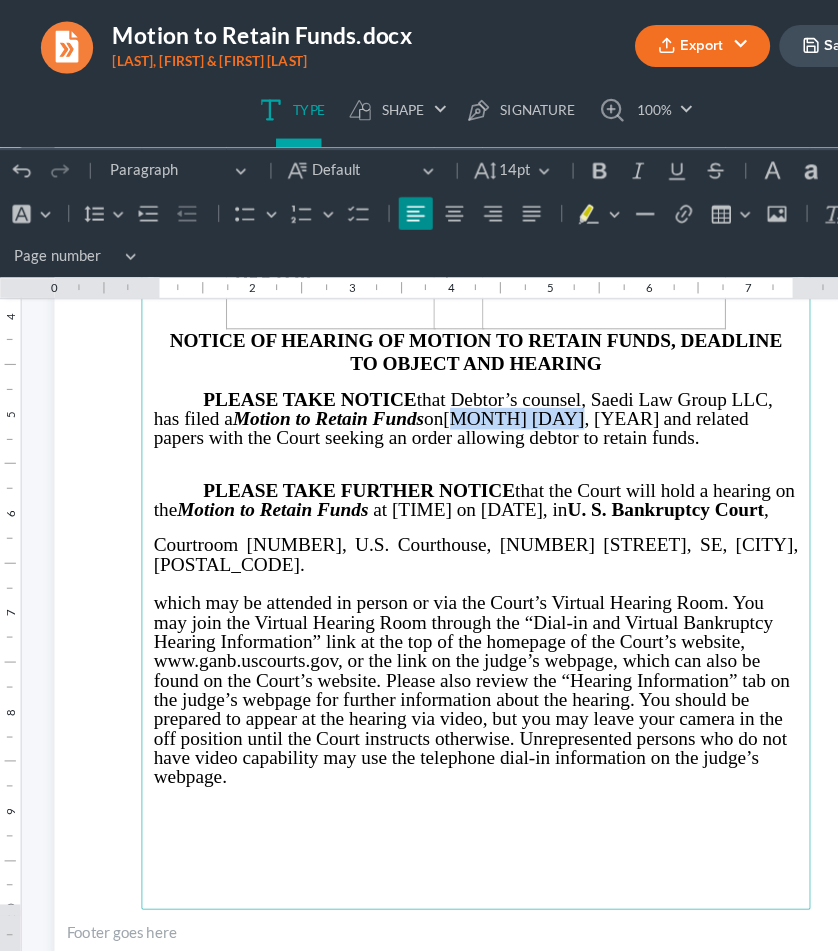 drag, startPoint x: 486, startPoint y: 381, endPoint x: 399, endPoint y: 382, distance: 87.005745 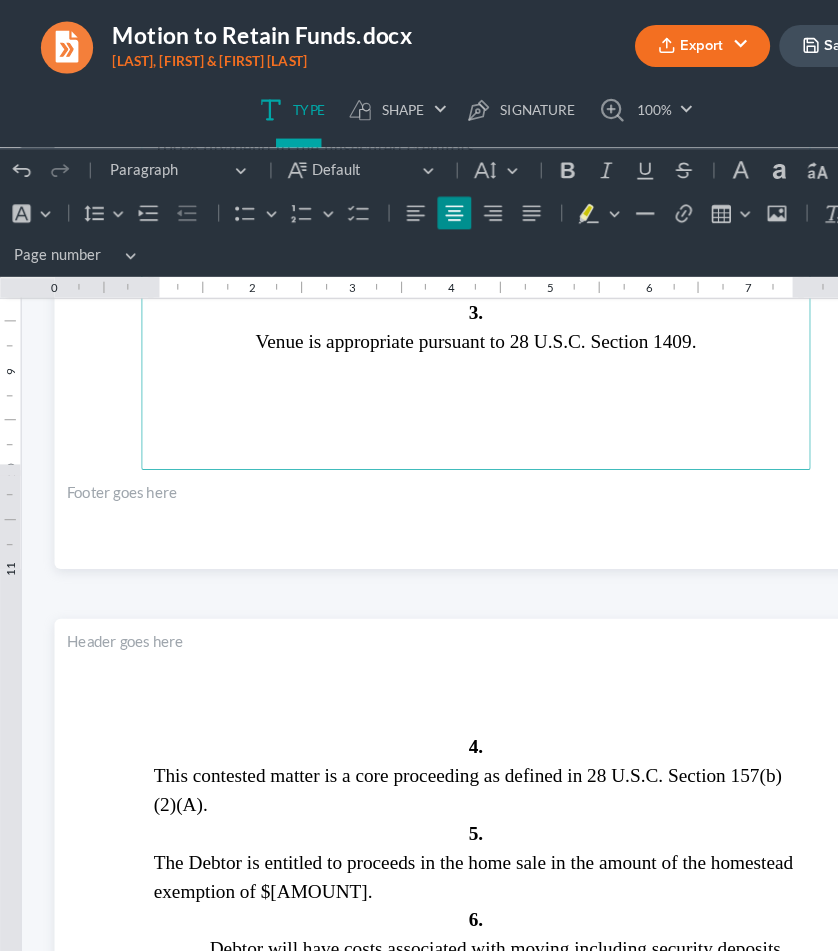 scroll, scrollTop: 2783, scrollLeft: 0, axis: vertical 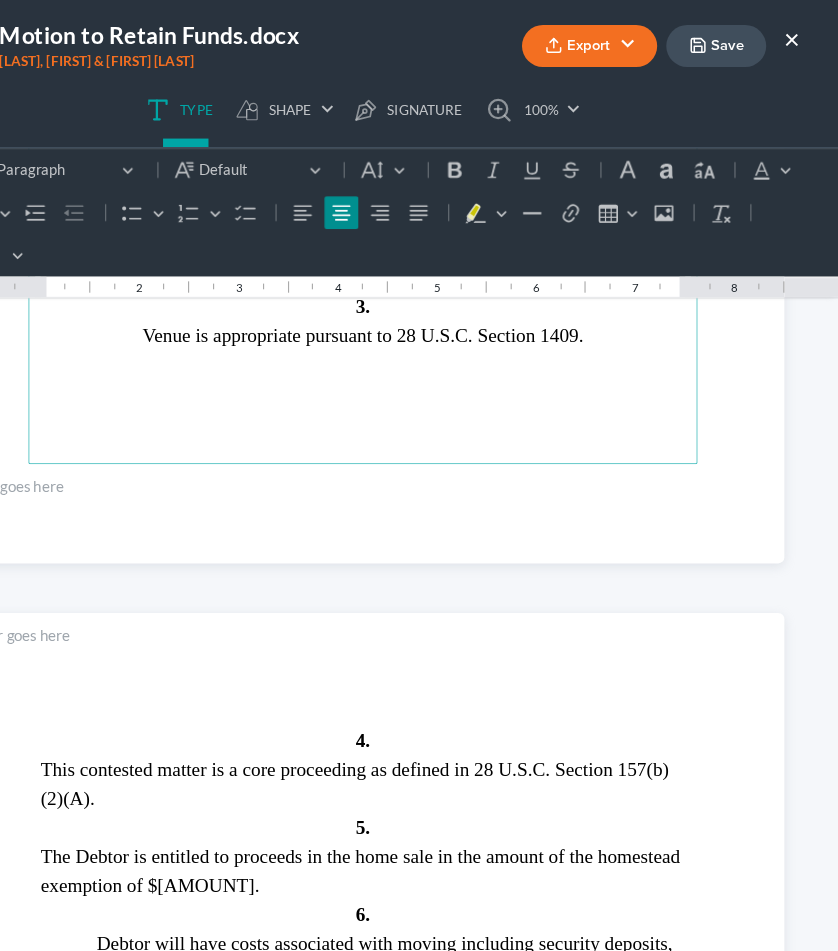click on "×" at bounding box center [797, 34] 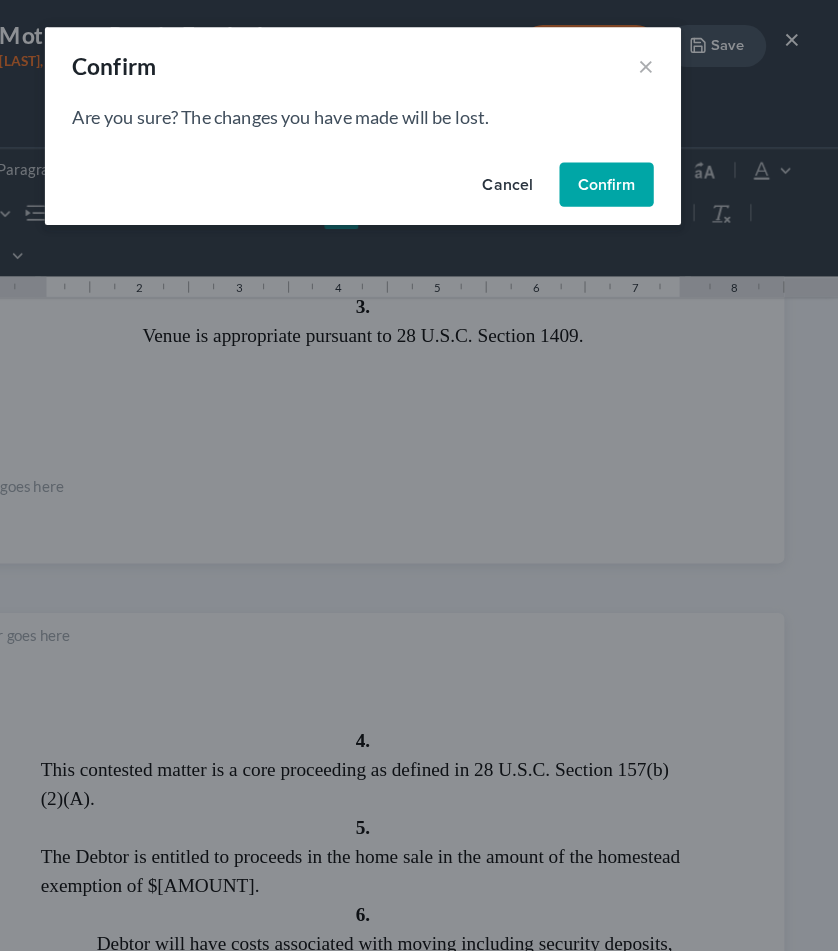 click on "Confirm" at bounding box center (633, 163) 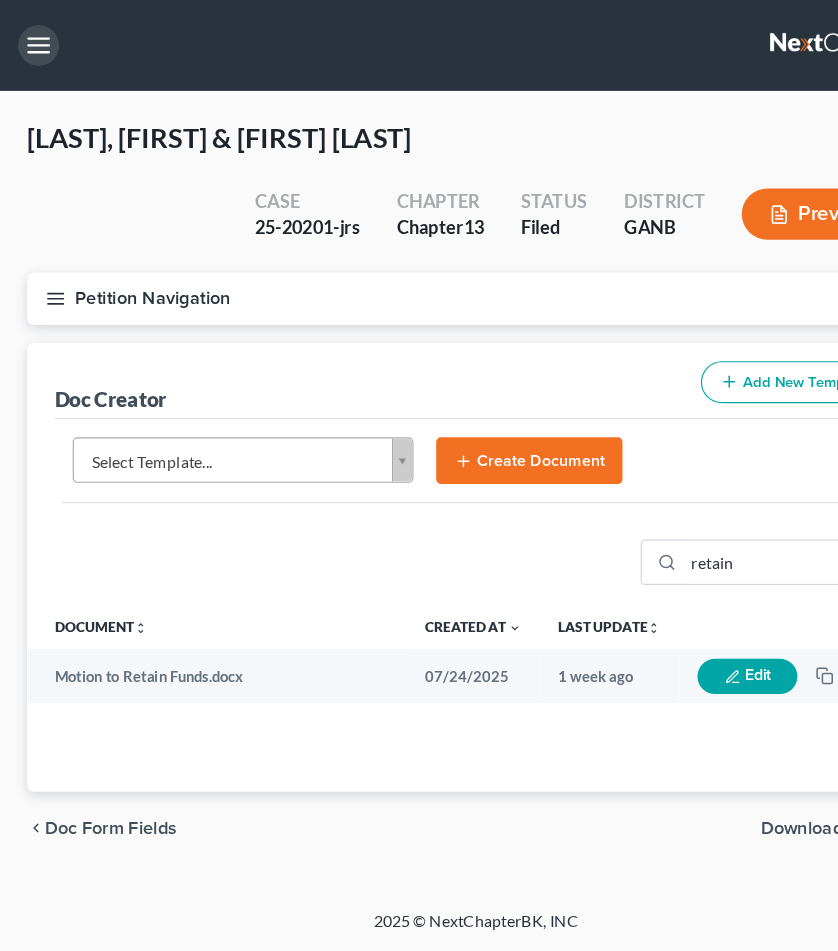 click at bounding box center (34, 40) 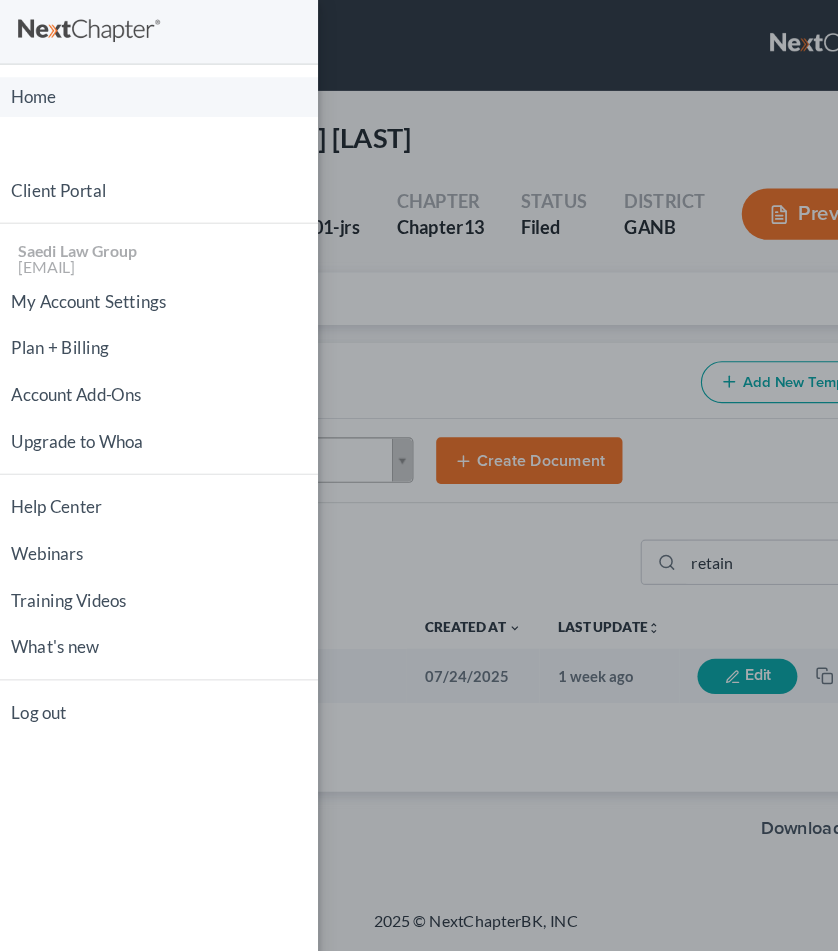 click on "Home" at bounding box center (140, 85) 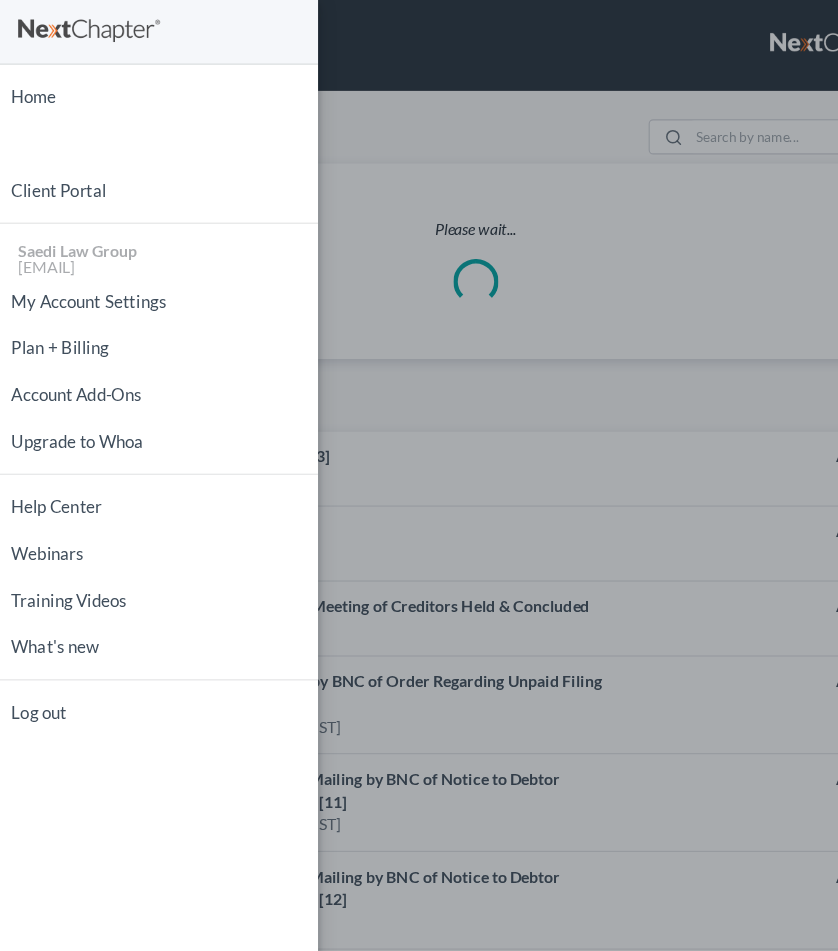 click on "Home New Case Client Portal Saedi Law Group [EMAIL] My Account Settings Plan + Billing Account Add-Ons Upgrade to Whoa Help Center Webinars Training Videos What's new Log out" at bounding box center [419, 475] 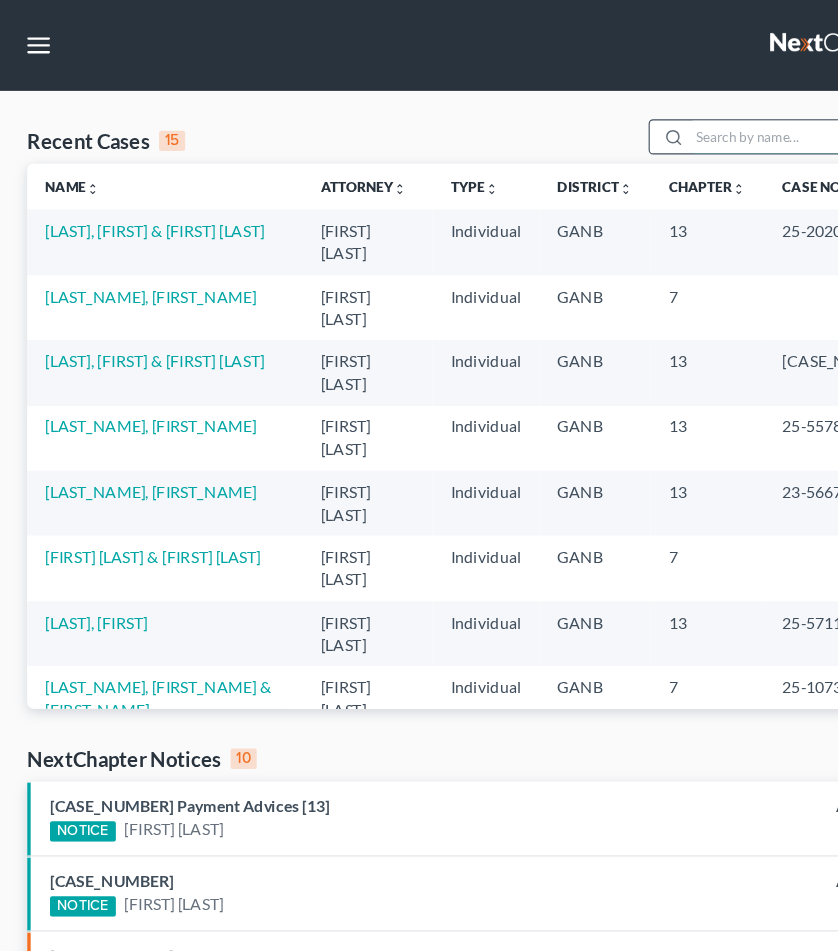 click at bounding box center [677, 120] 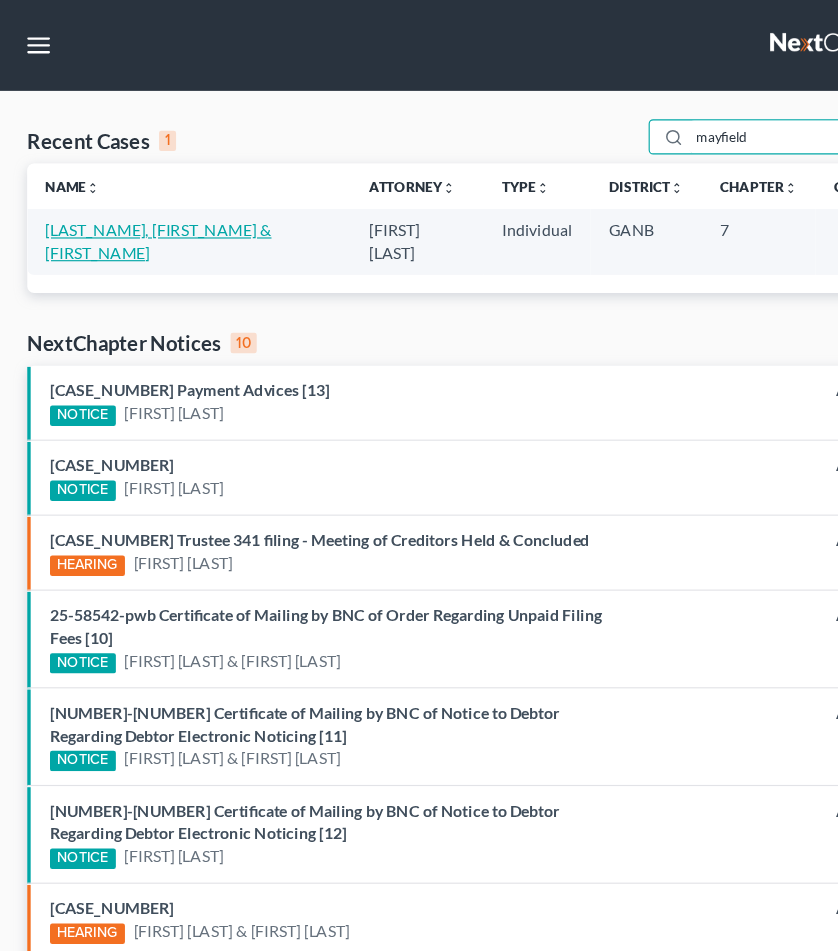 type on "mayfield" 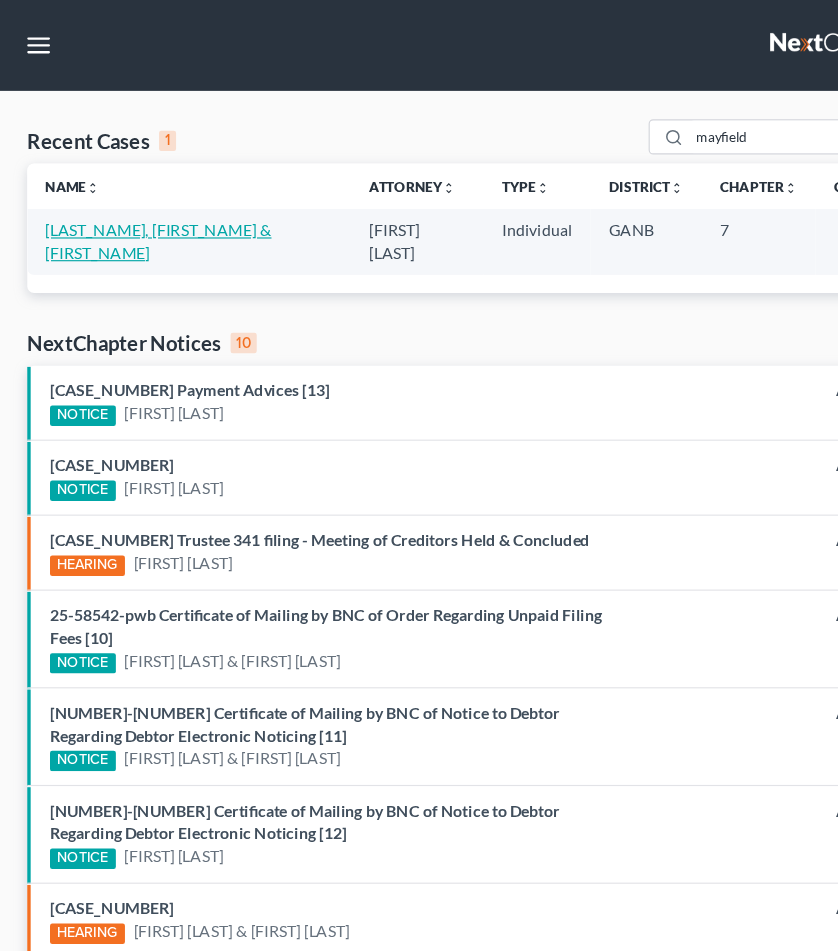click on "[LAST_NAME], [FIRST_NAME] & [FIRST_NAME]" at bounding box center (139, 212) 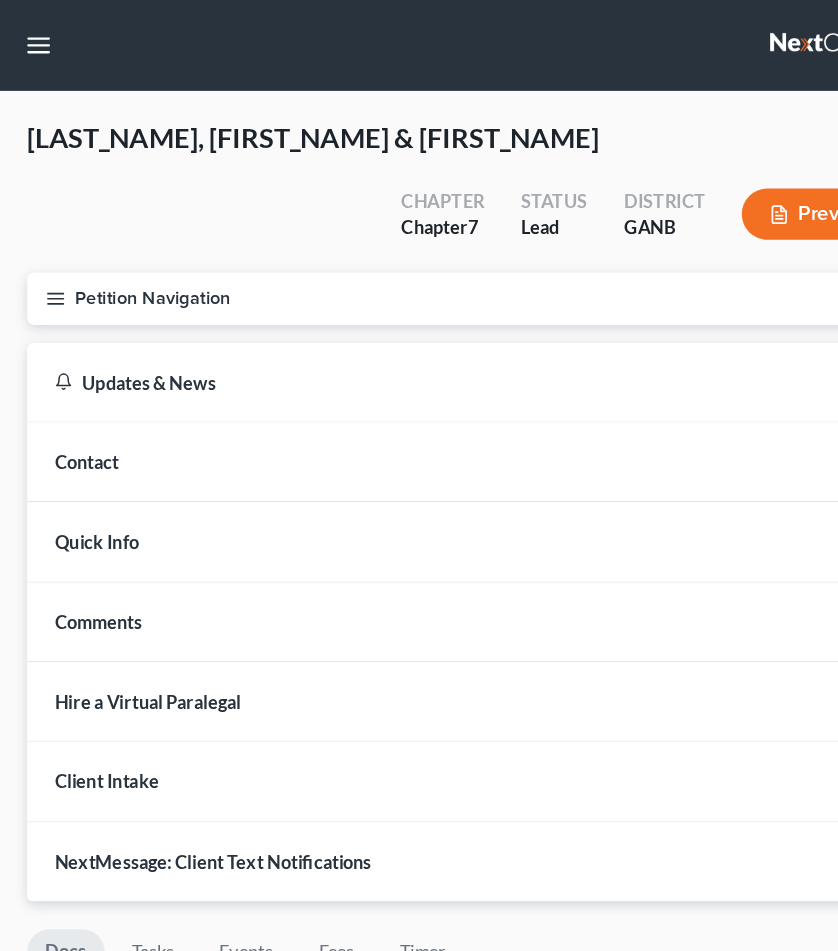 click on "Petition Navigation" at bounding box center (419, 263) 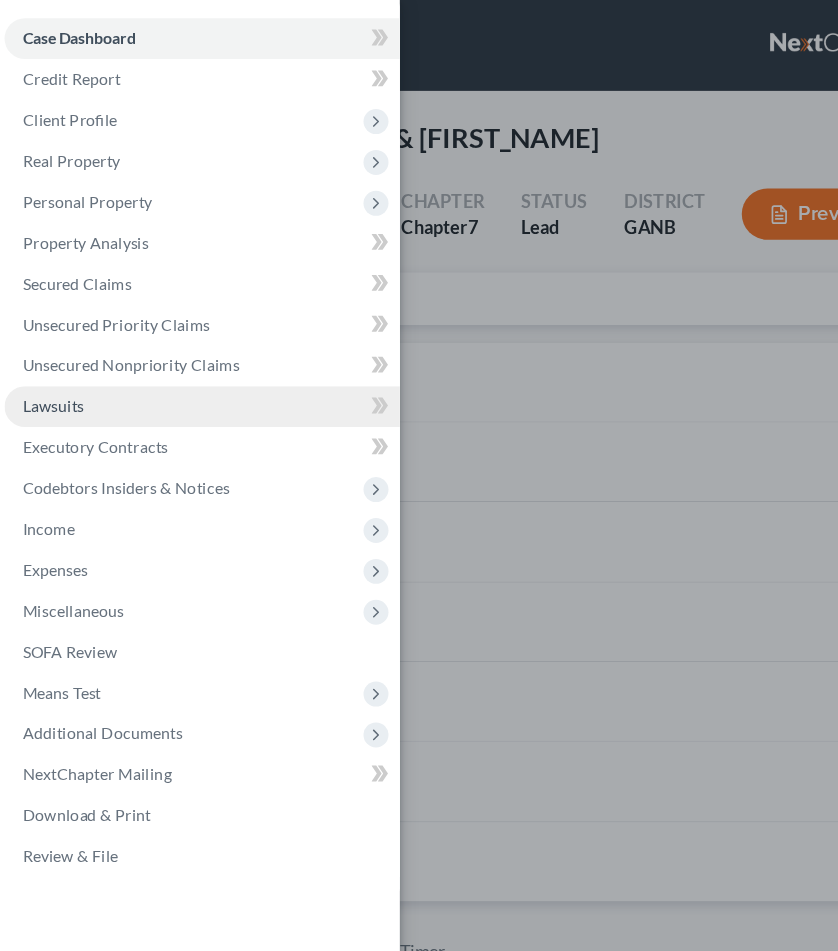 click on "Lawsuits" at bounding box center [47, 357] 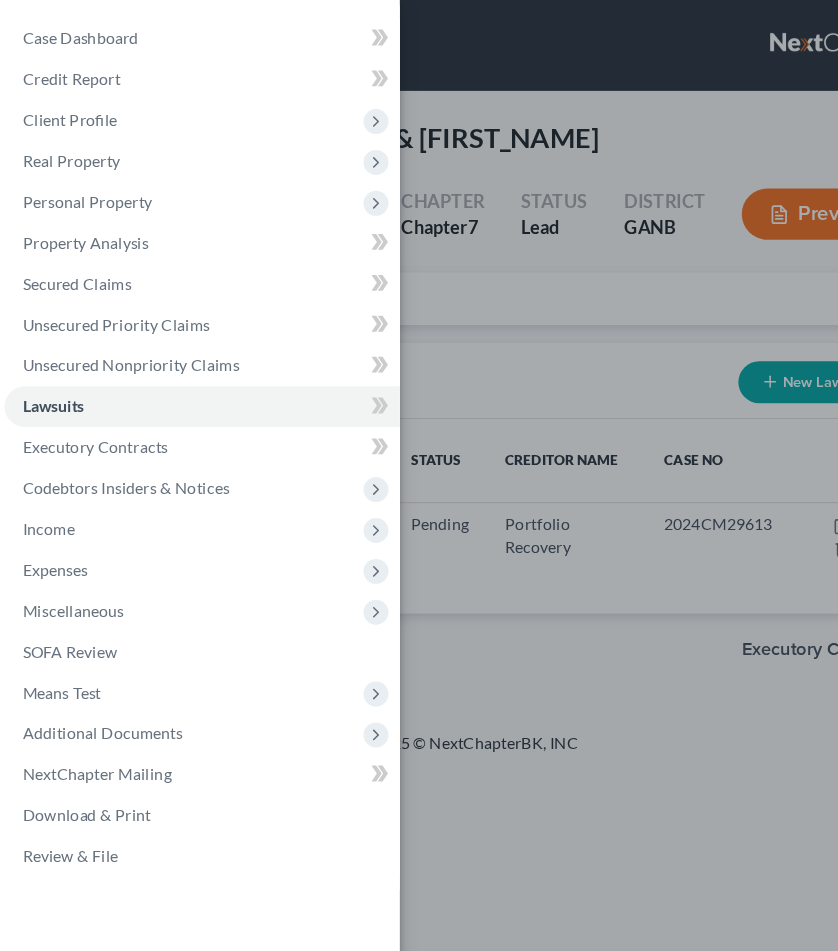 click on "Case Dashboard
Payments
Invoices
Payments
Payments
Credit Report
Client Profile" at bounding box center [419, 475] 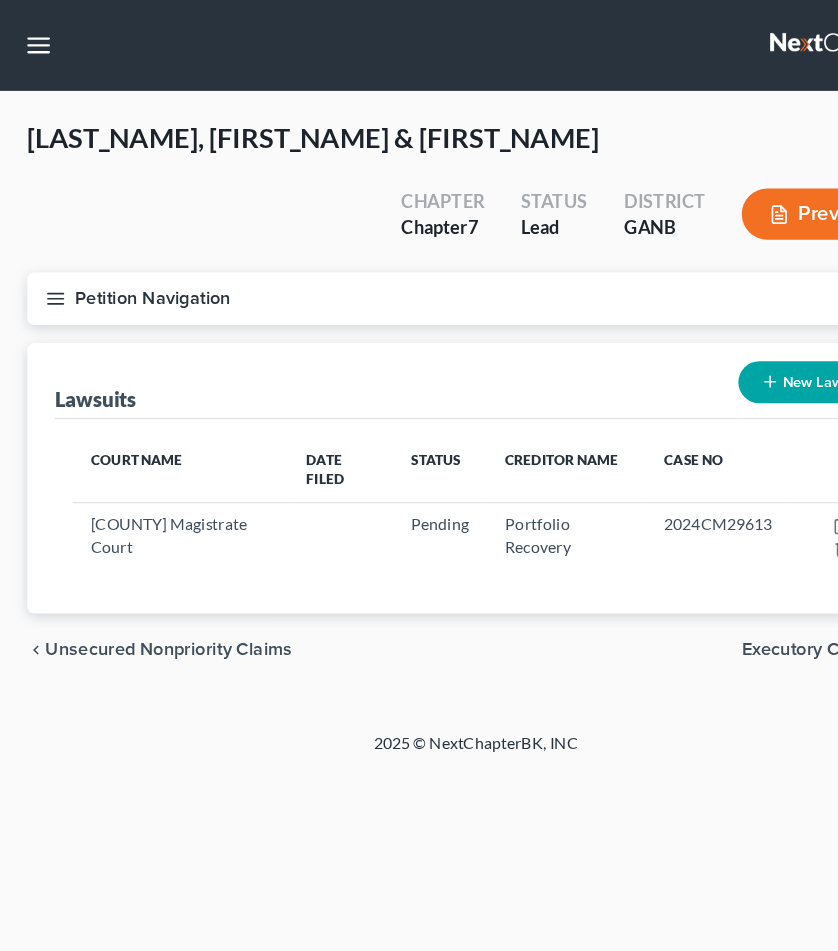 click 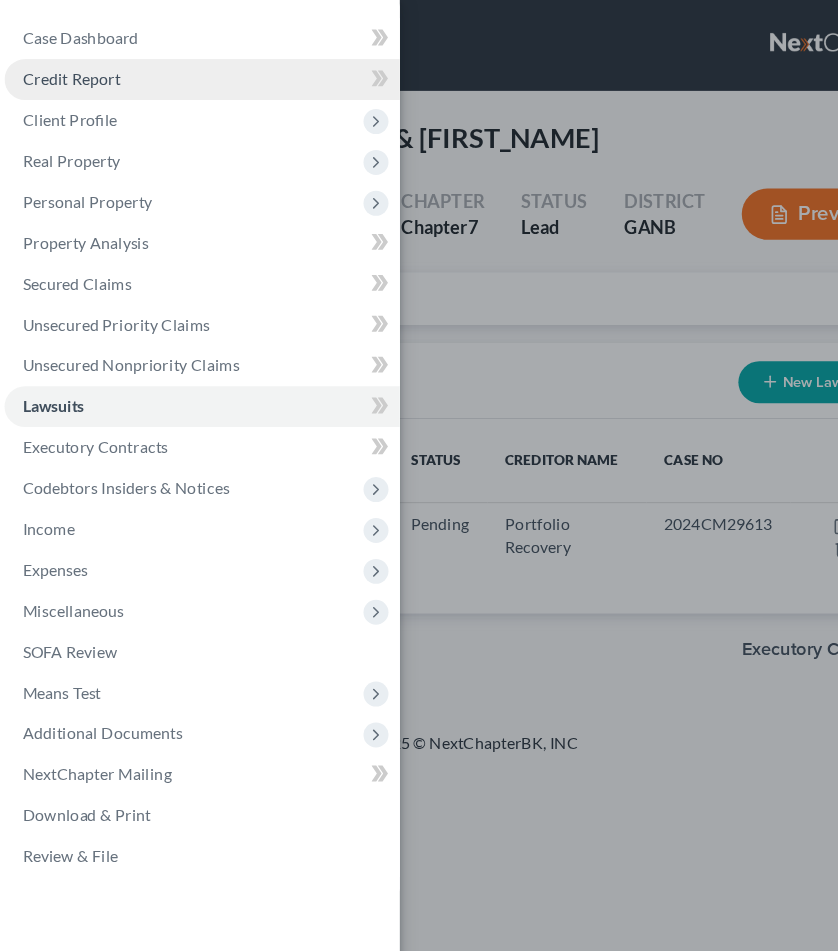 click on "Credit Report" at bounding box center [63, 69] 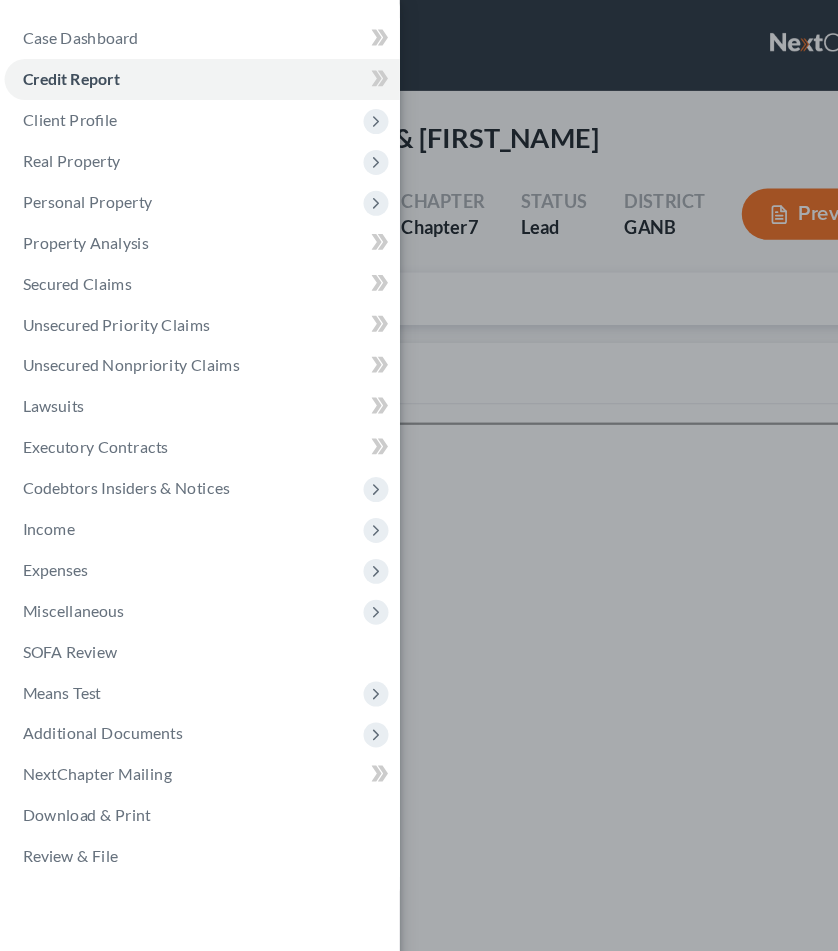 click on "Case Dashboard
Payments
Invoices
Payments
Payments
Credit Report
Client Profile" at bounding box center (419, 475) 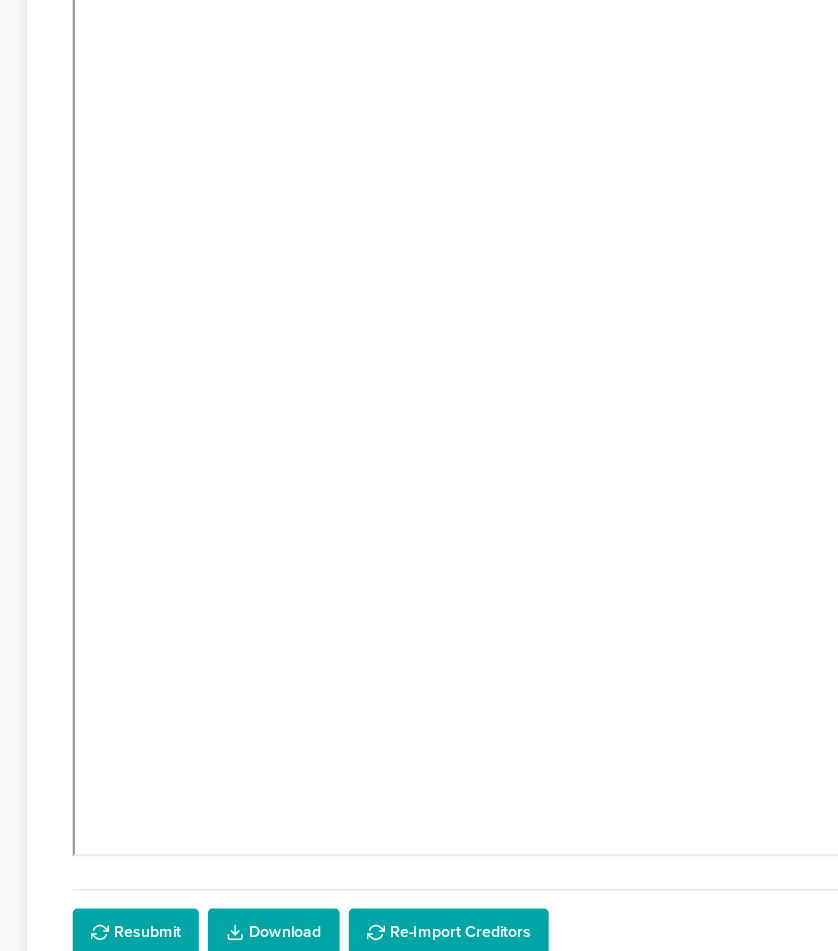 scroll, scrollTop: 306, scrollLeft: 0, axis: vertical 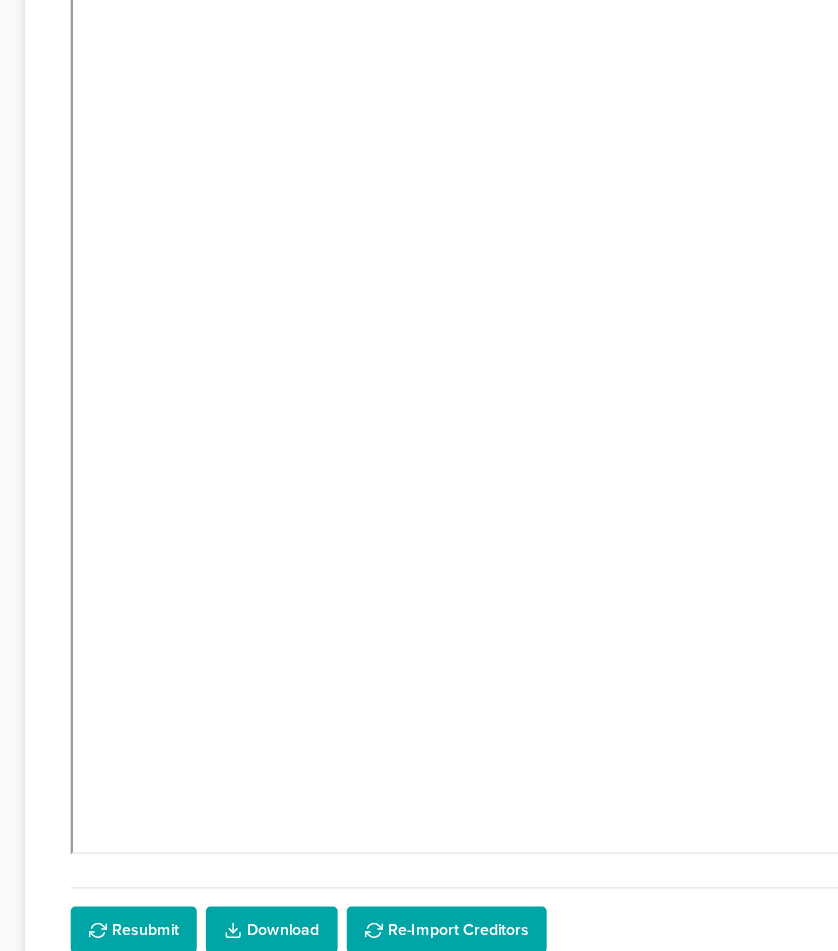 click on "Download" at bounding box center (241, 933) 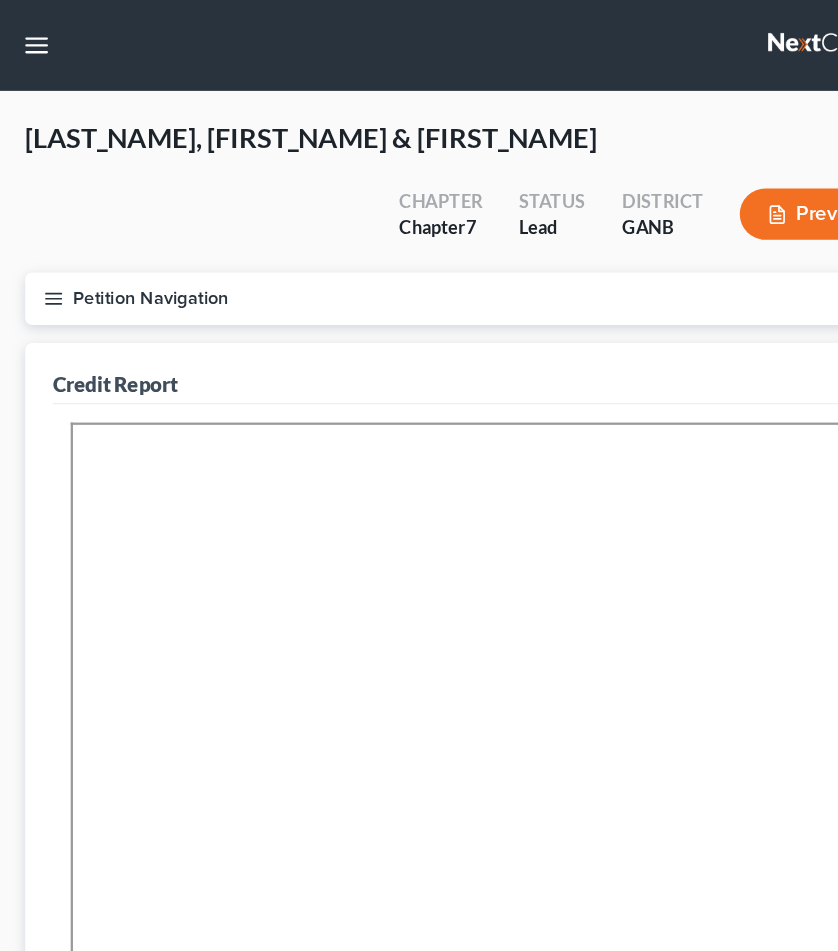scroll, scrollTop: 0, scrollLeft: 0, axis: both 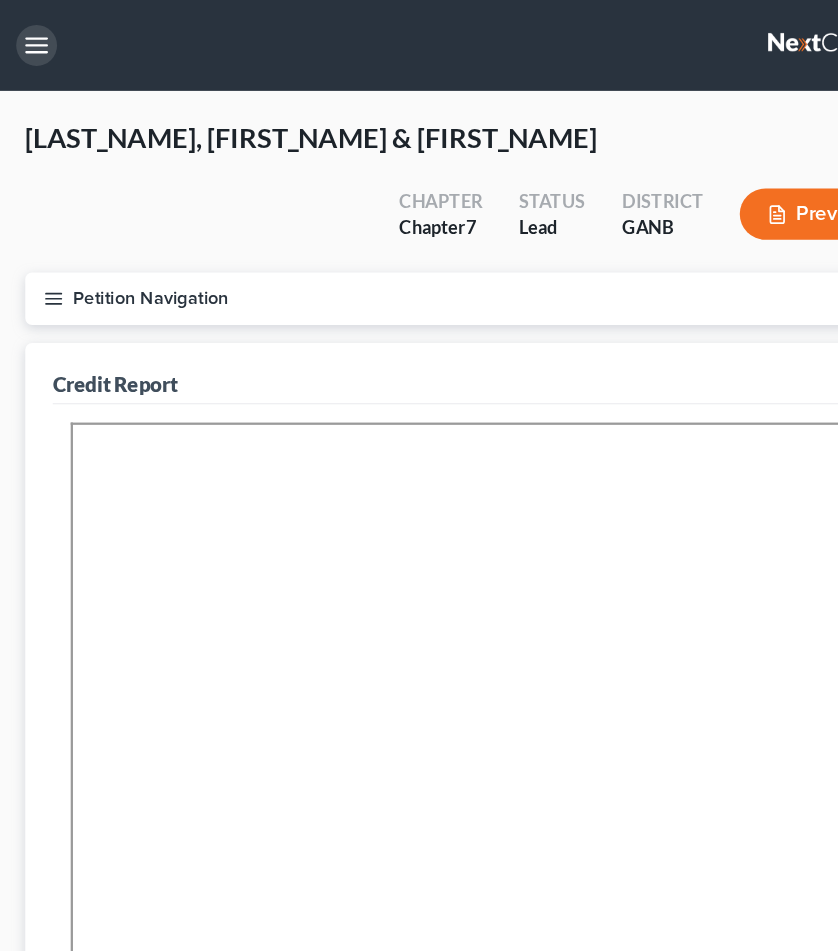 click at bounding box center [34, 40] 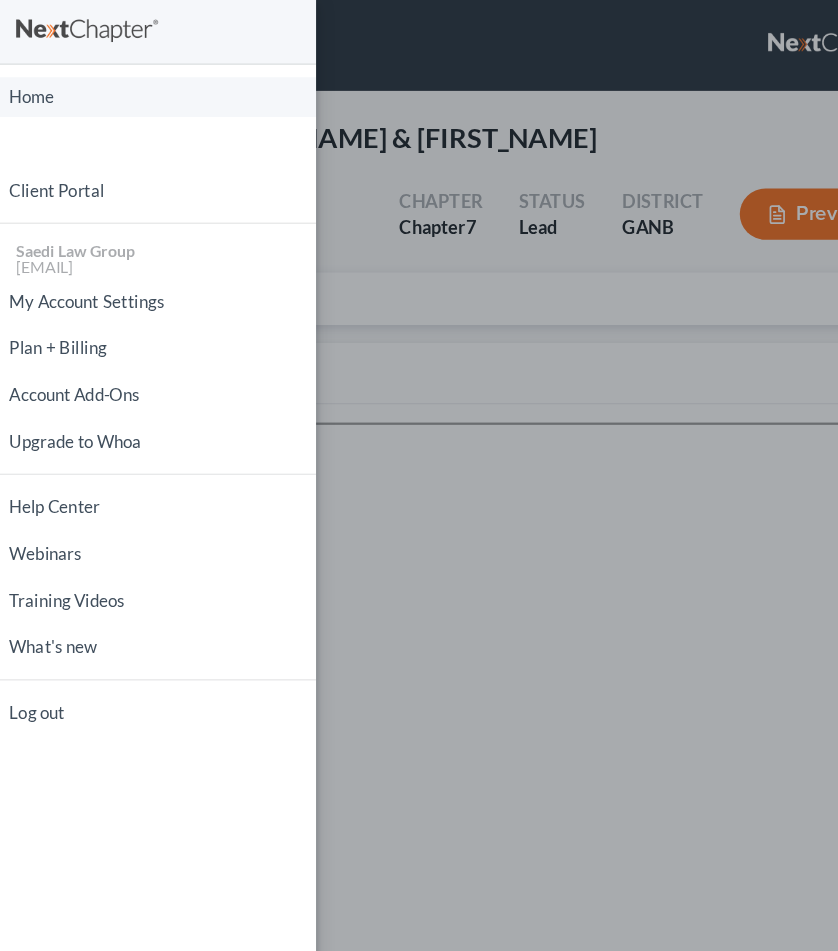 click on "Home" at bounding box center [140, 85] 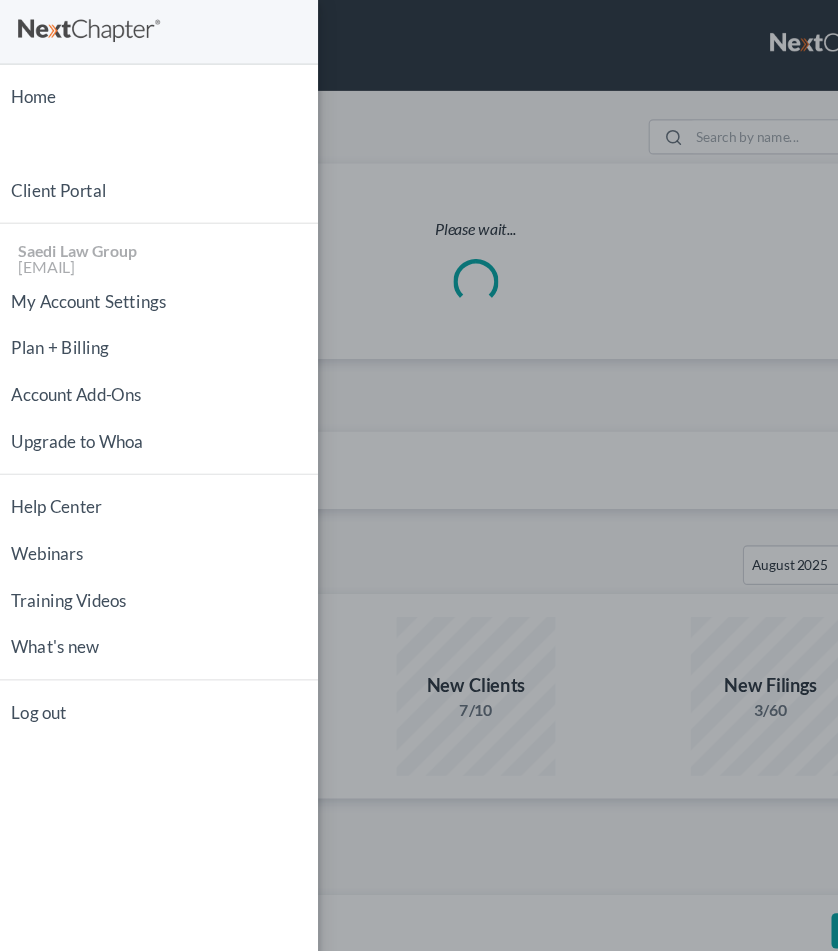 click on "Home New Case Client Portal Saedi Law Group [EMAIL] My Account Settings Plan + Billing Account Add-Ons Upgrade to Whoa Help Center Webinars Training Videos What's new Log out" at bounding box center [419, 475] 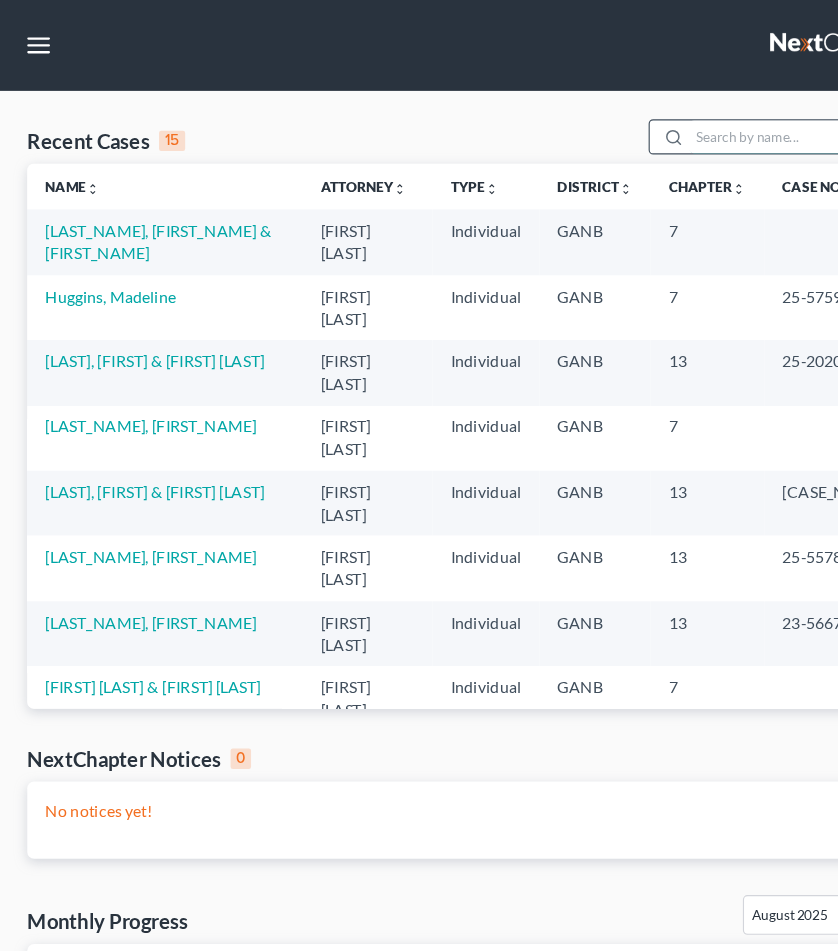 click at bounding box center [677, 120] 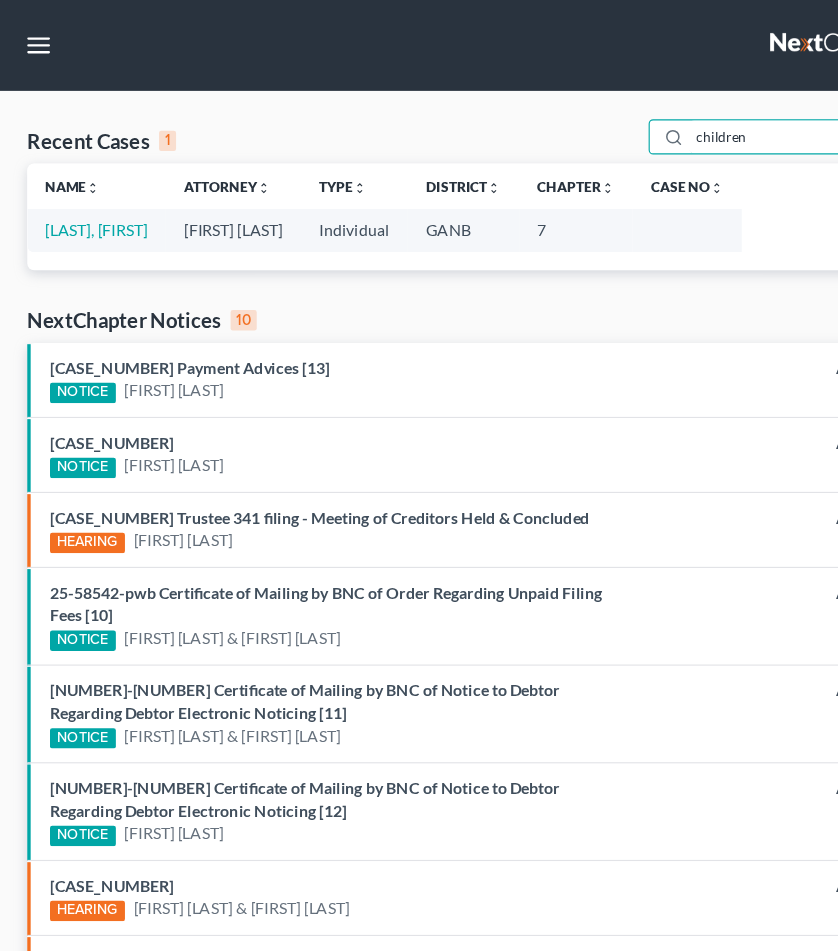 type on "children" 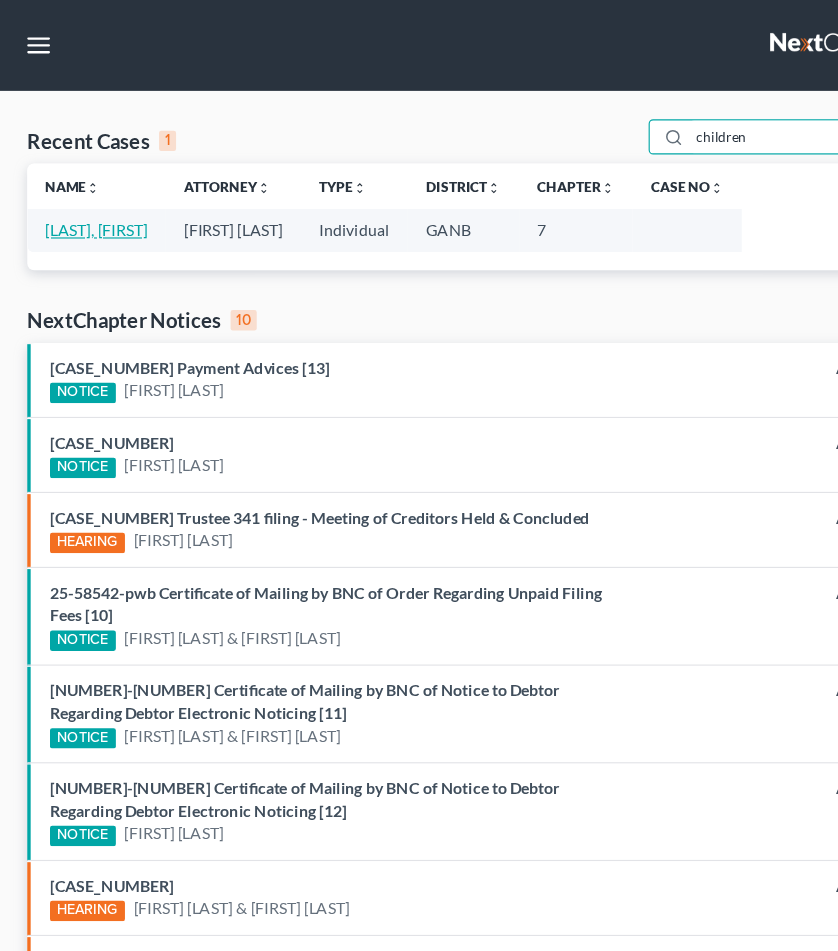 drag, startPoint x: 601, startPoint y: 138, endPoint x: 127, endPoint y: 200, distance: 478.03766 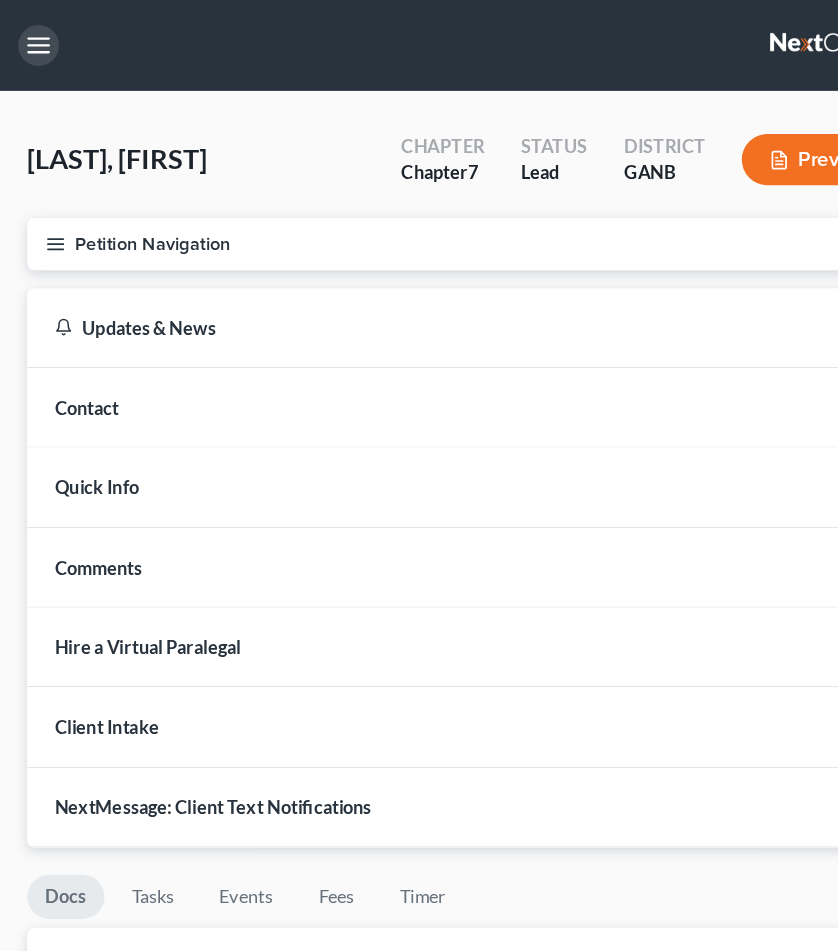 click at bounding box center [34, 40] 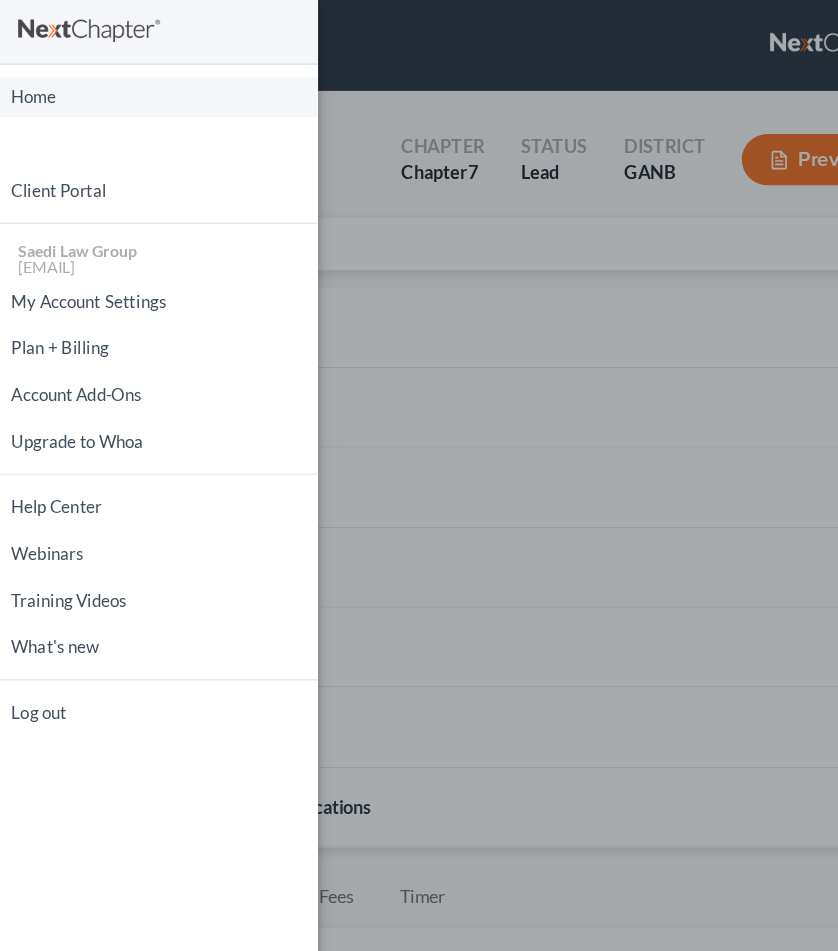 click on "Home" at bounding box center (140, 85) 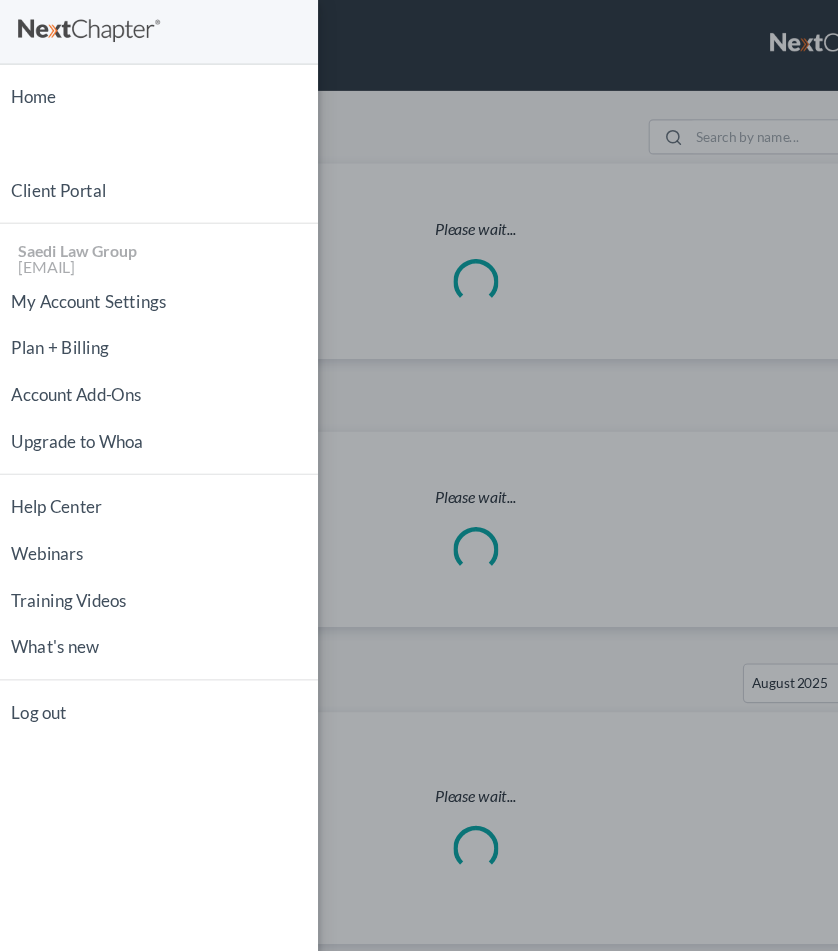 click on "Home New Case Client Portal Saedi Law Group [EMAIL] My Account Settings Plan + Billing Account Add-Ons Upgrade to Whoa Help Center Webinars Training Videos What's new Log out" at bounding box center (419, 475) 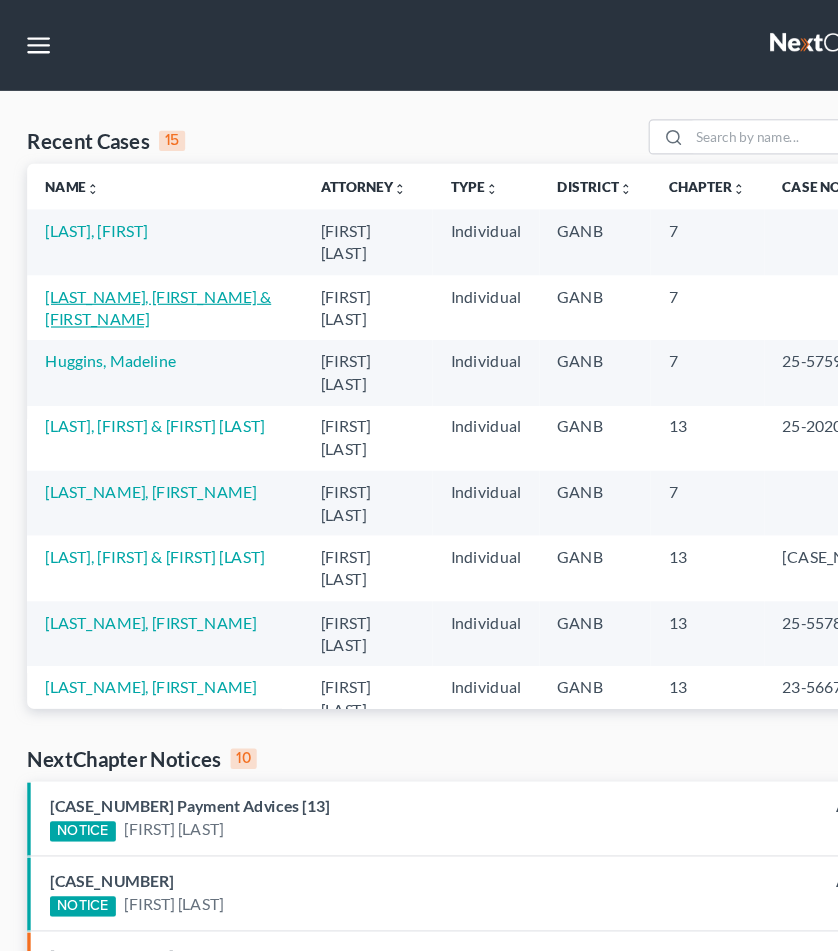 click on "[LAST_NAME], [FIRST_NAME] & [FIRST_NAME]" at bounding box center [139, 270] 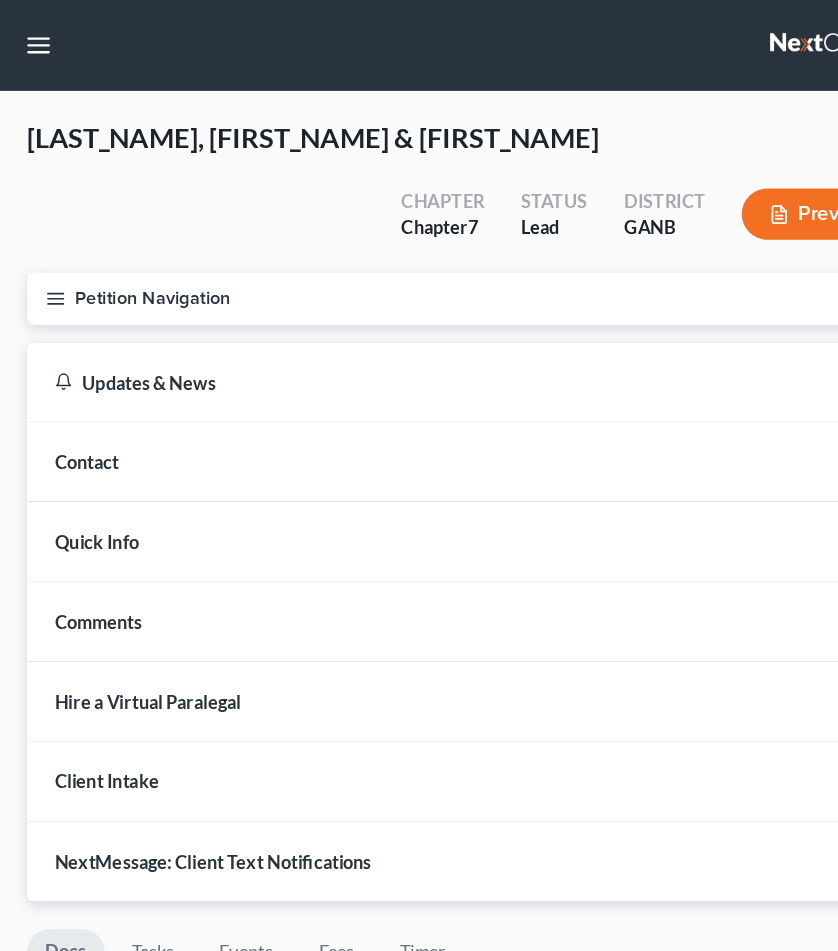 click on "Petition Navigation" at bounding box center (419, 263) 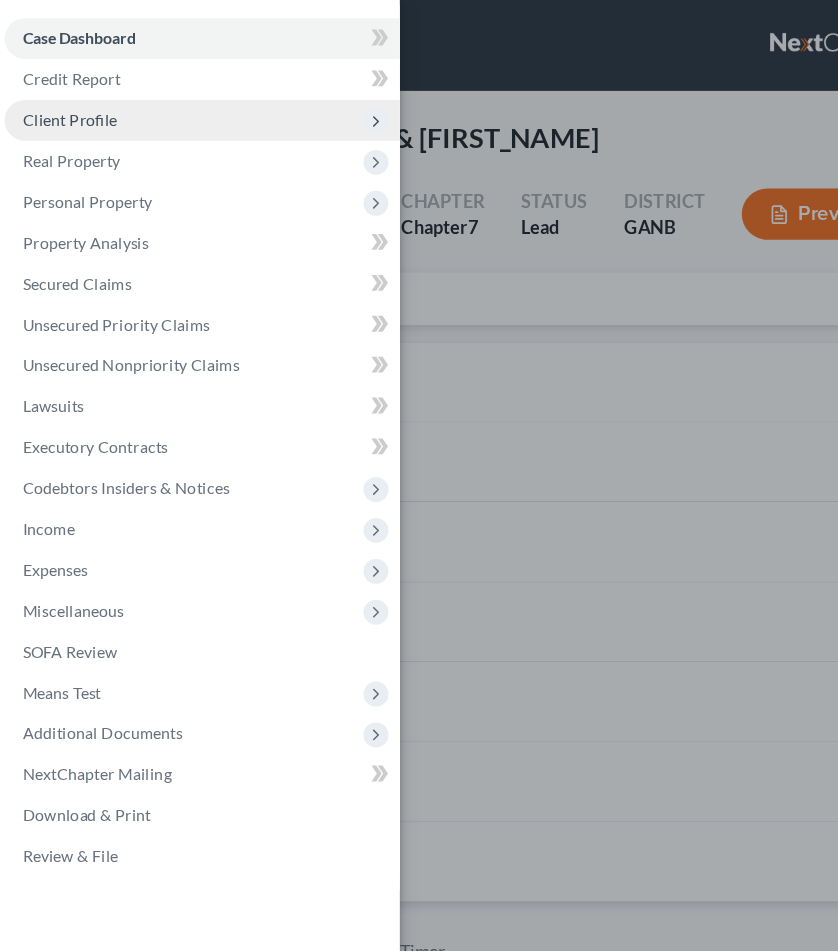 click on "Client Profile" at bounding box center (61, 105) 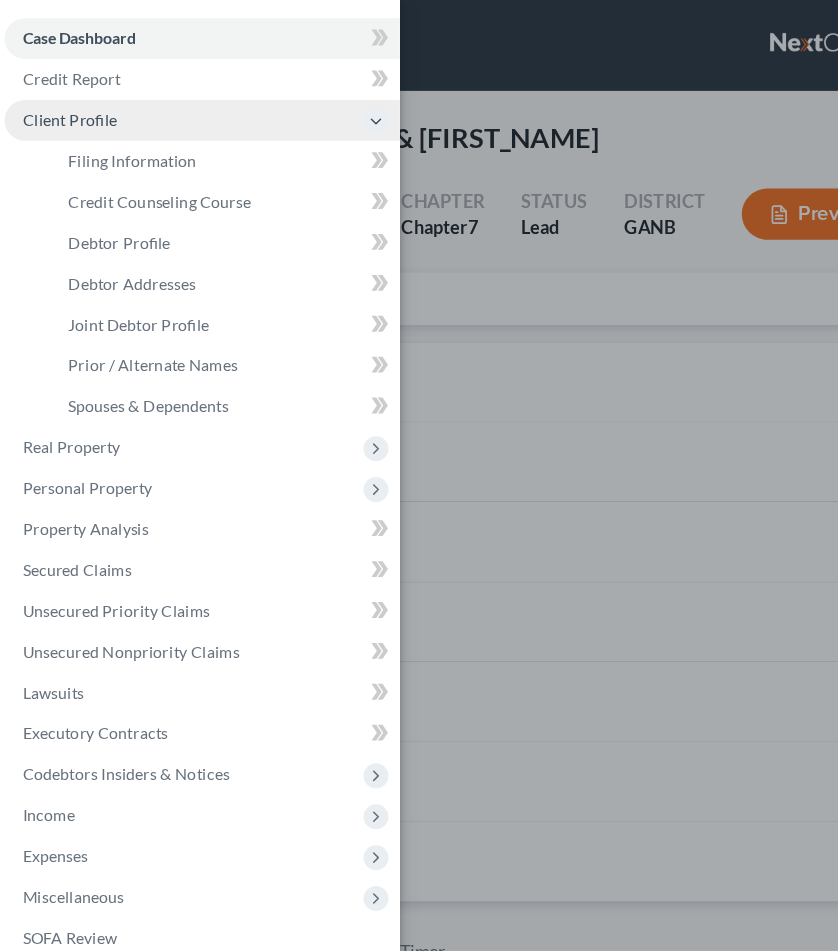 click on "Client Profile" at bounding box center [178, 106] 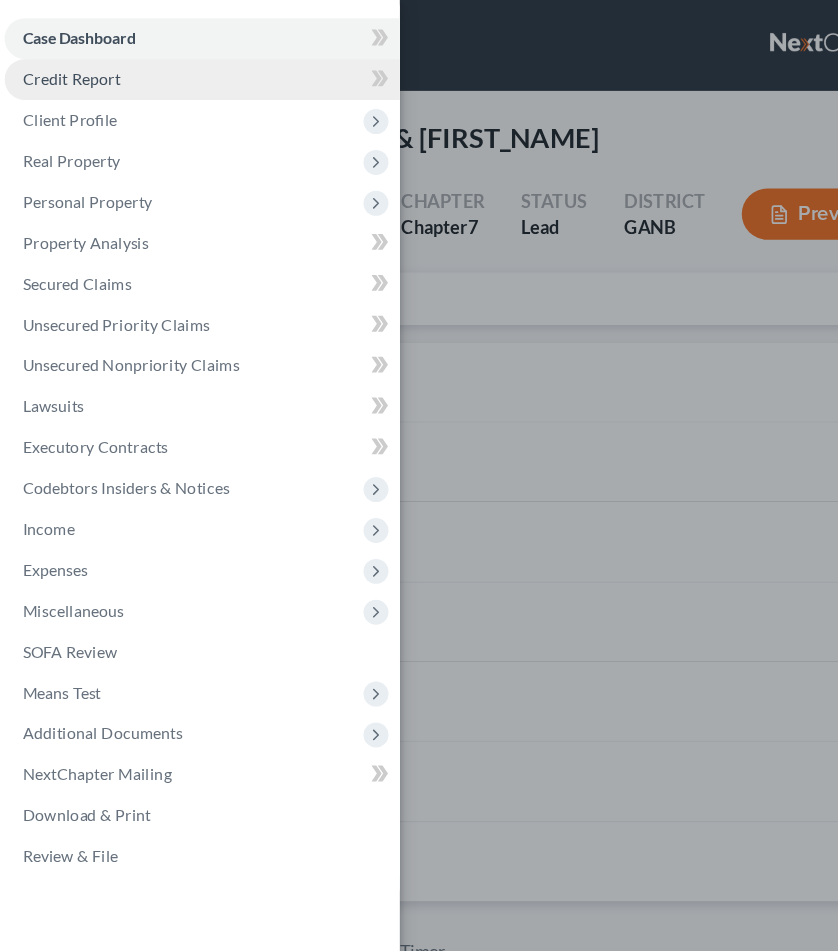 click on "Credit Report" at bounding box center (63, 69) 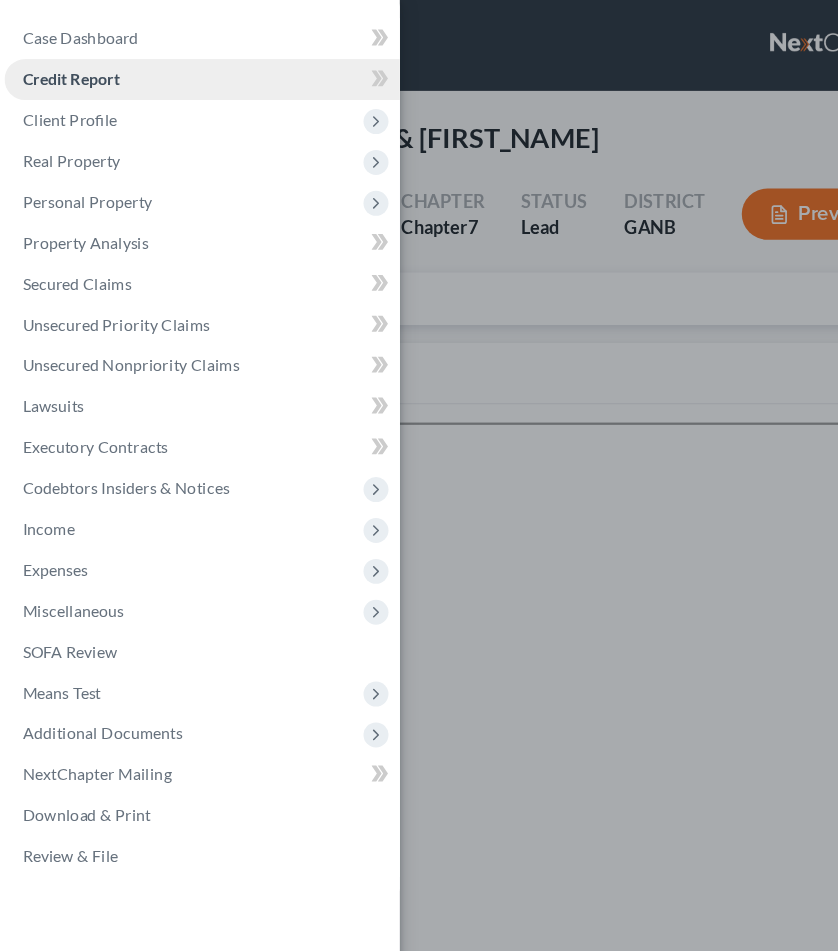 click on "Credit Report" at bounding box center [62, 69] 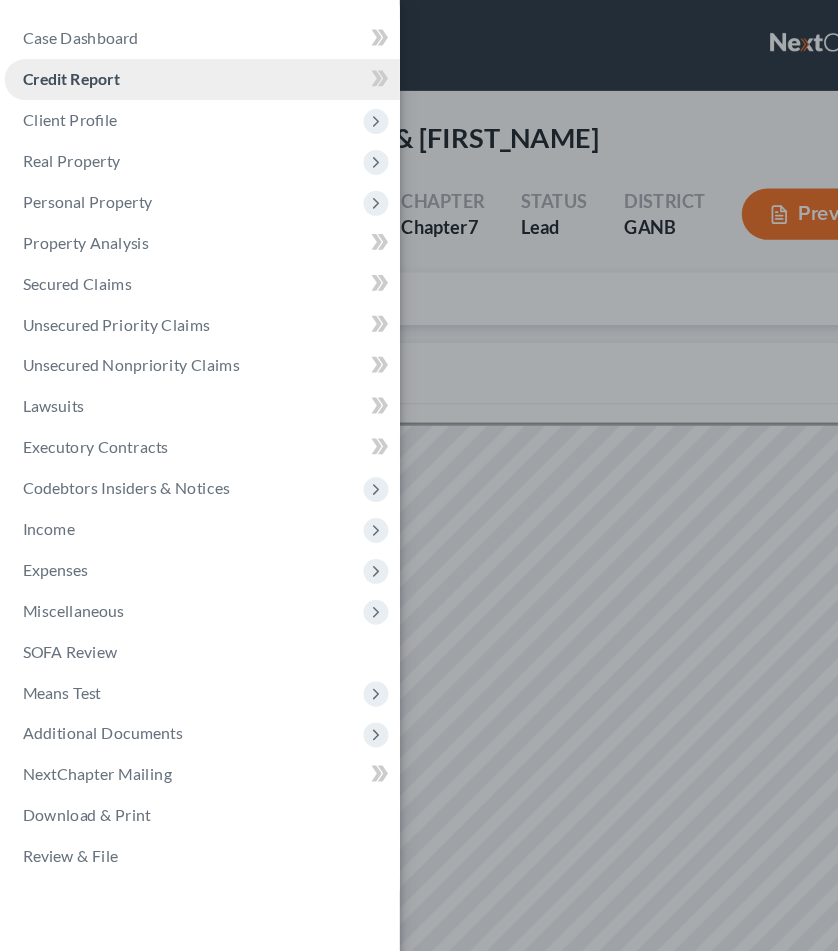scroll, scrollTop: 0, scrollLeft: 0, axis: both 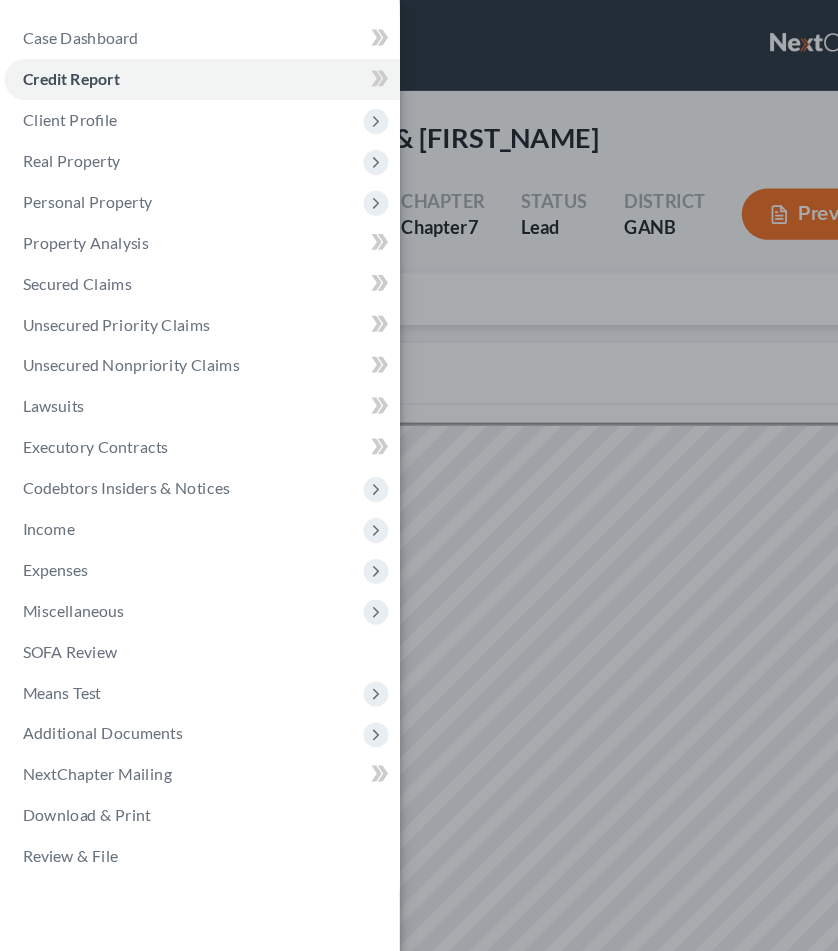 click on "Case Dashboard
Payments
Invoices
Payments
Payments
Credit Report
Client Profile" at bounding box center (419, 475) 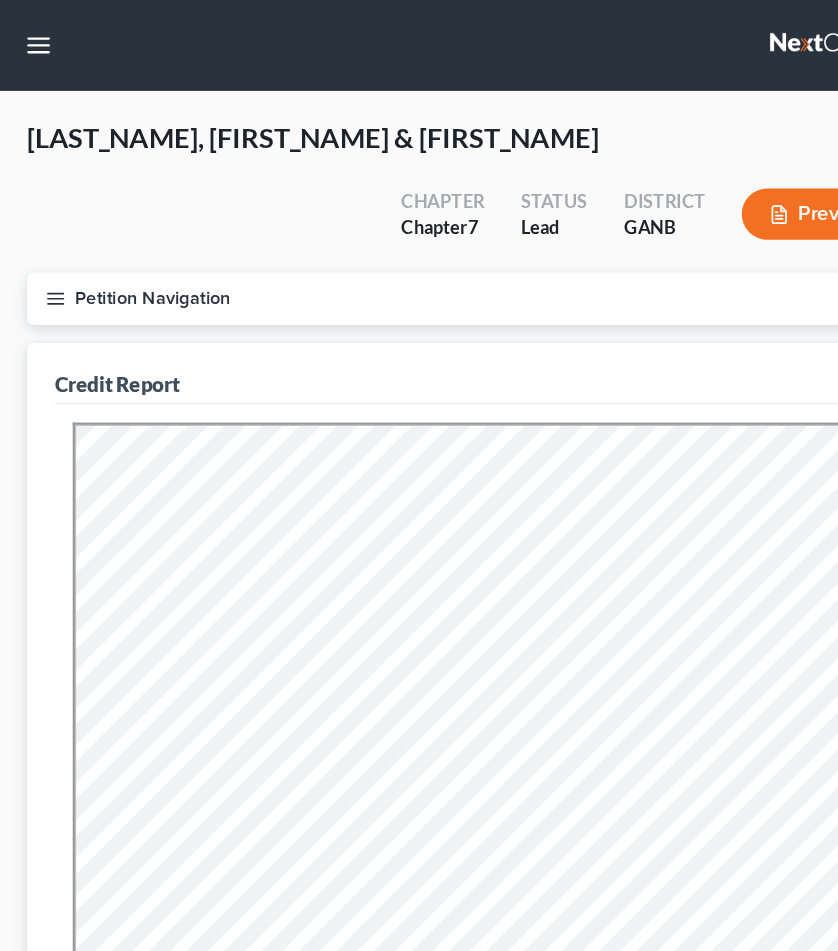 click 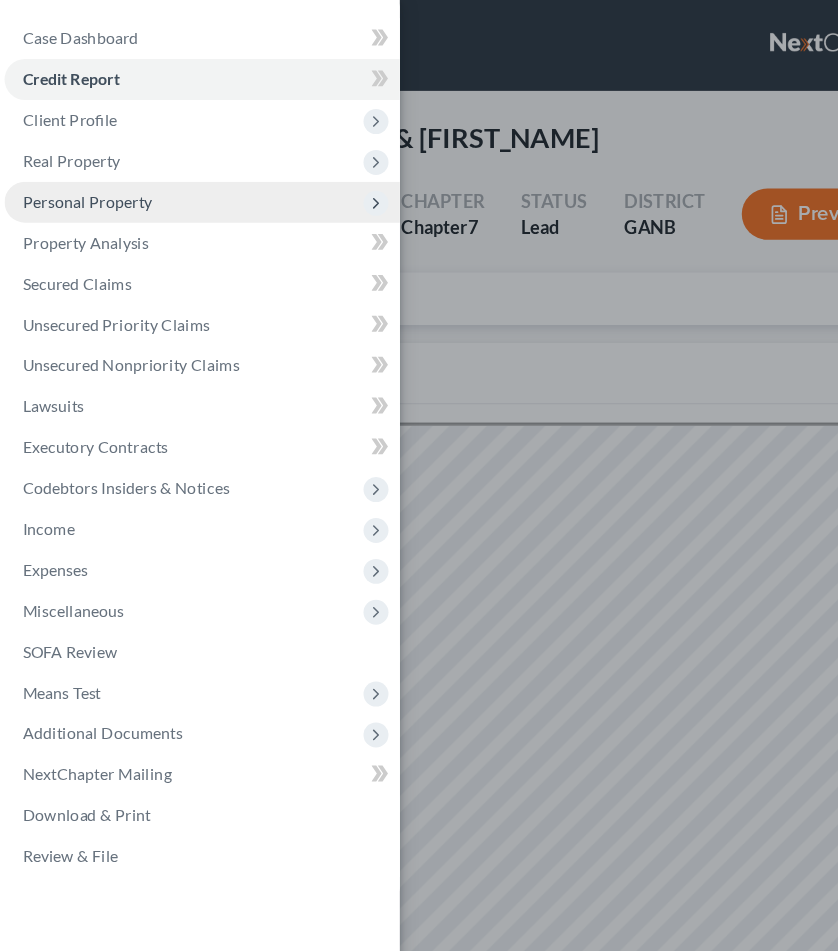 click on "Personal Property" at bounding box center (77, 177) 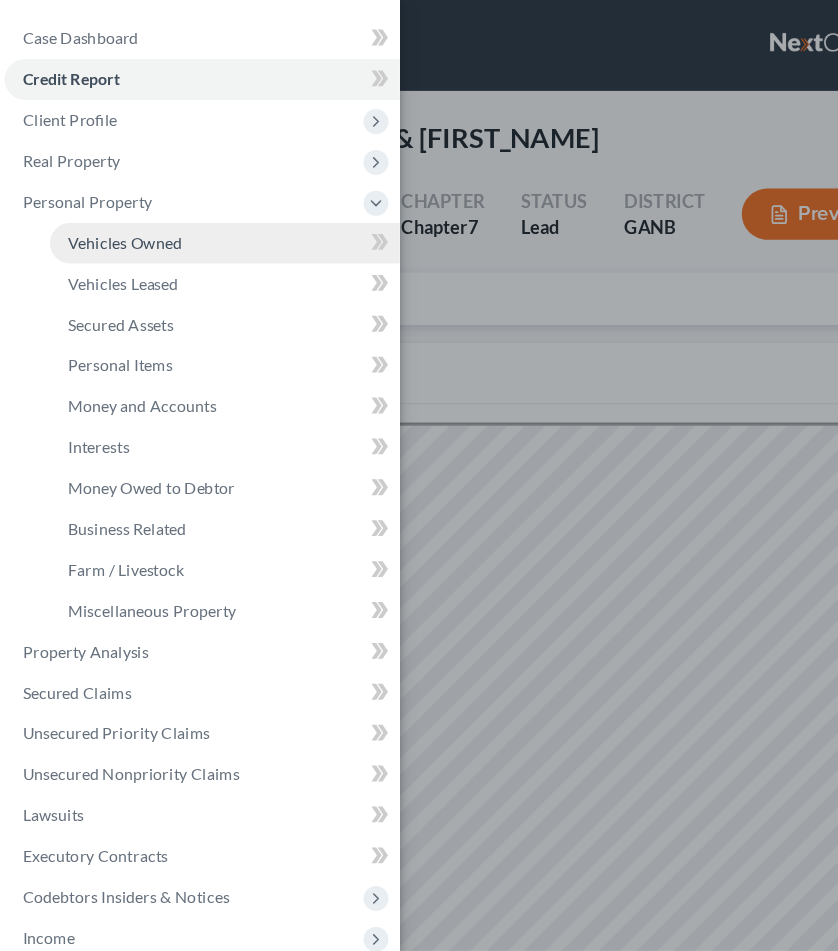 click on "Vehicles Owned" at bounding box center [110, 213] 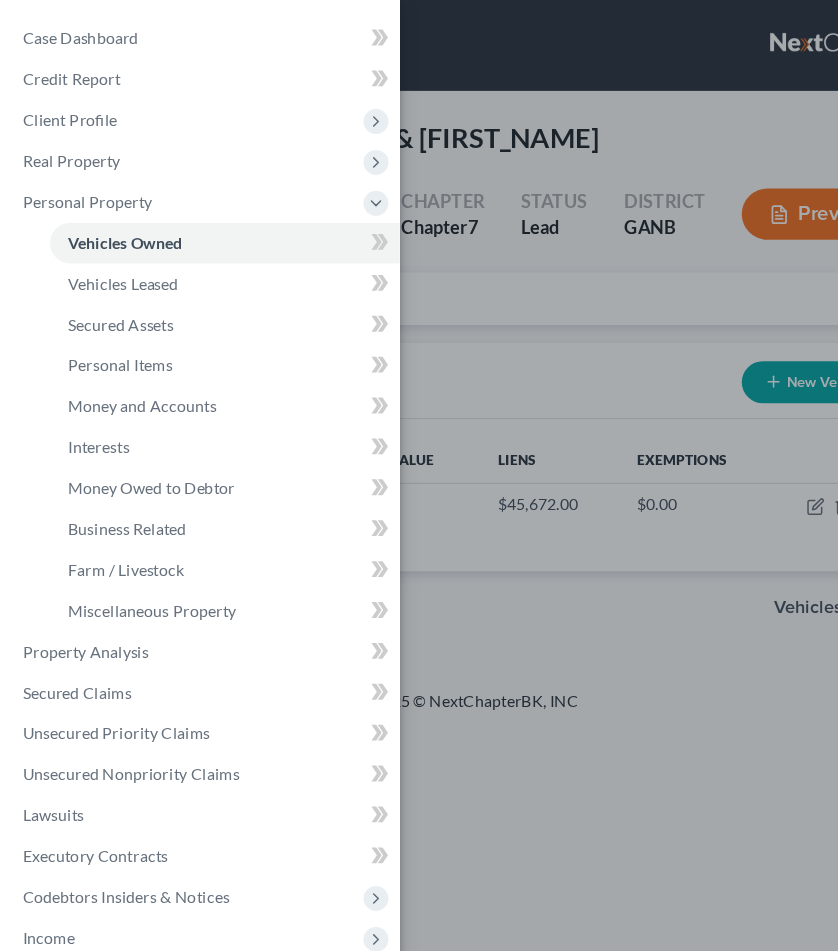 click on "Case Dashboard
Payments
Invoices
Payments
Payments
Credit Report
Client Profile" at bounding box center (419, 475) 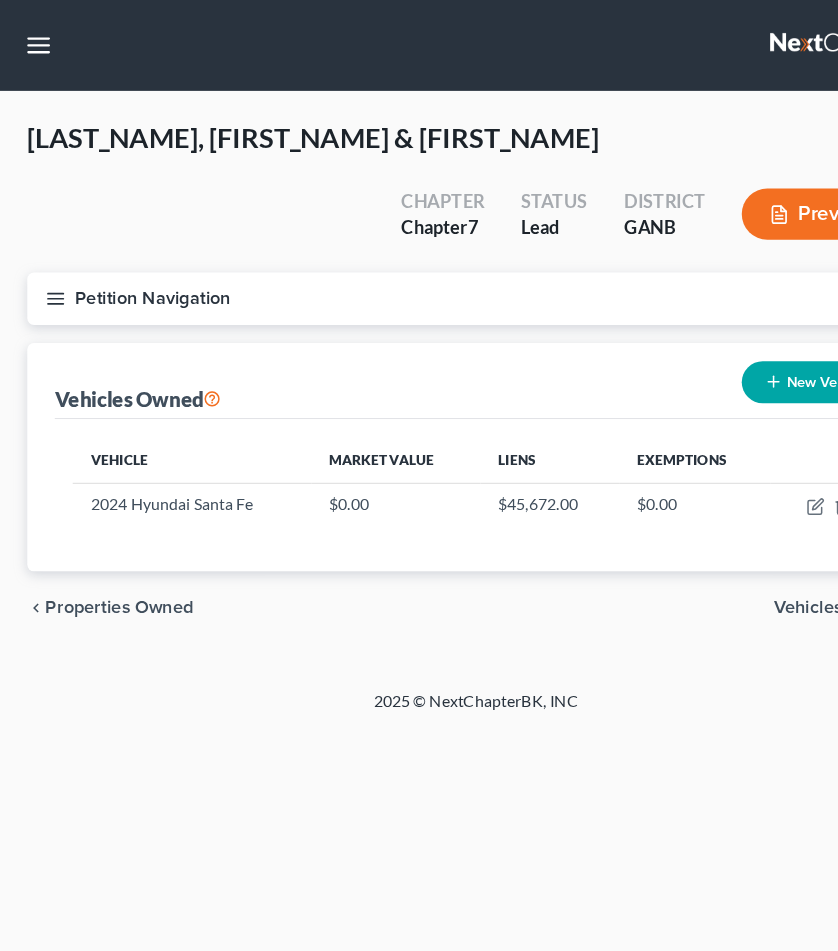 click on "New Vehicle" at bounding box center [717, 336] 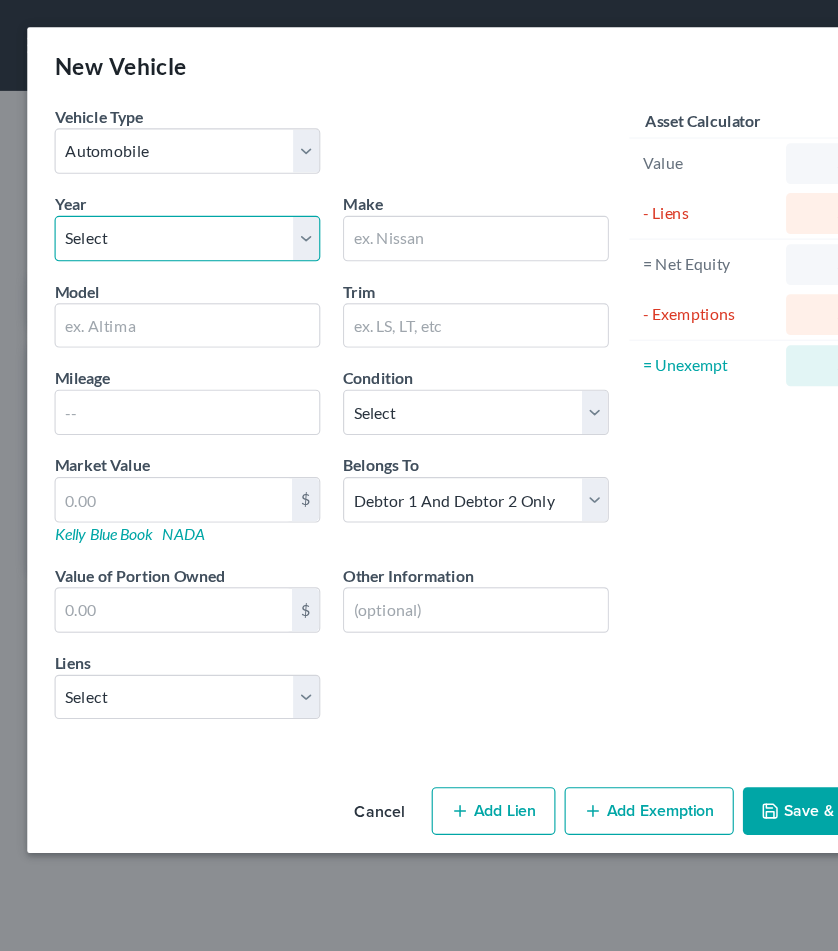 select on "11" 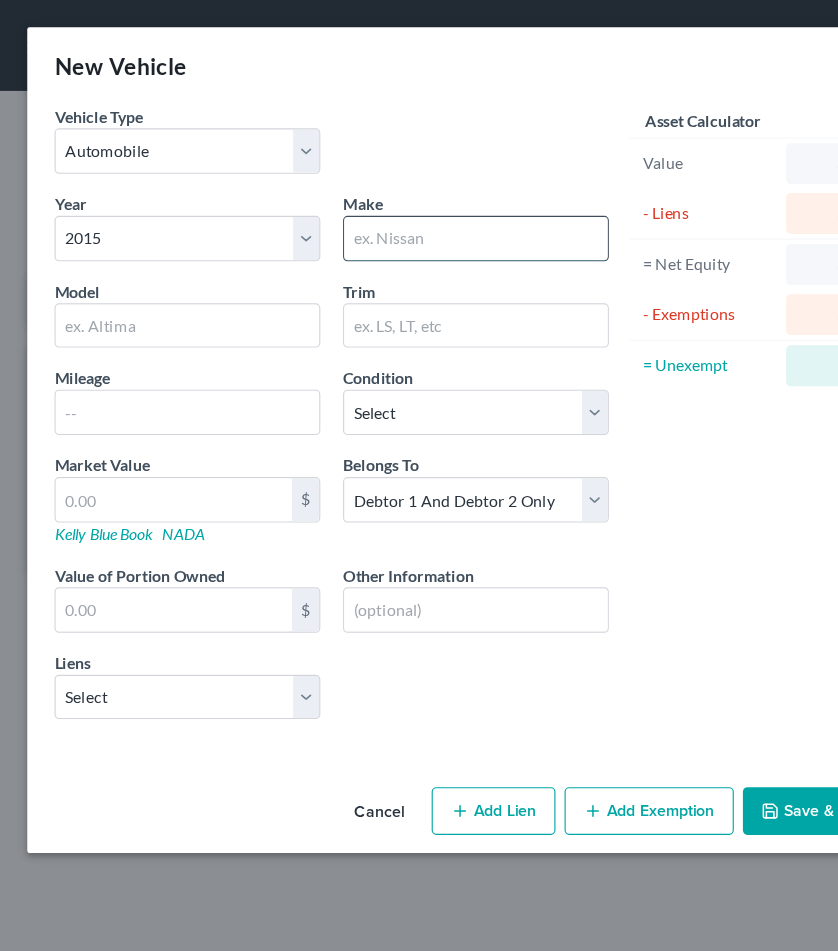 click at bounding box center [419, 210] 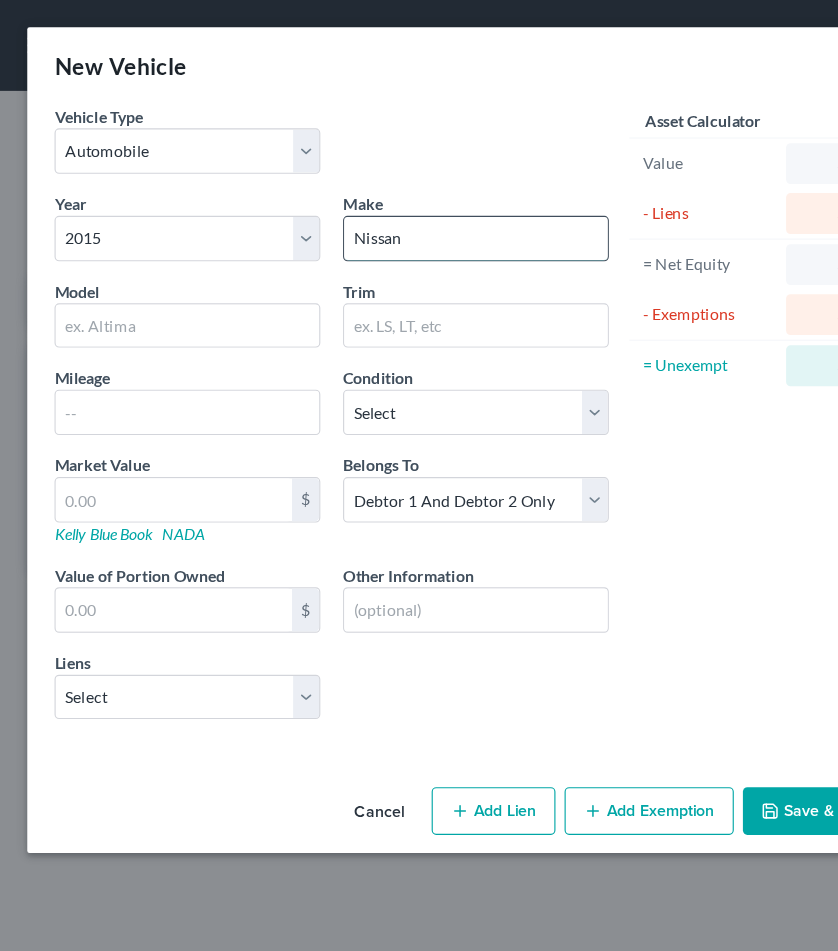 type on "Nissan" 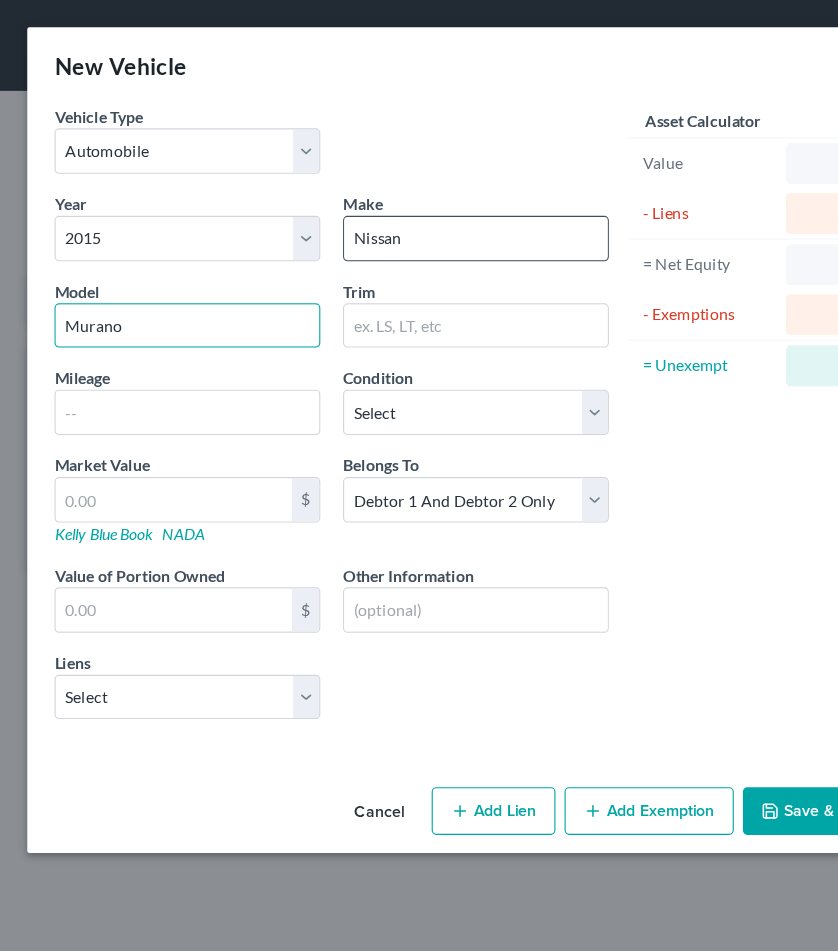 type on "Murano" 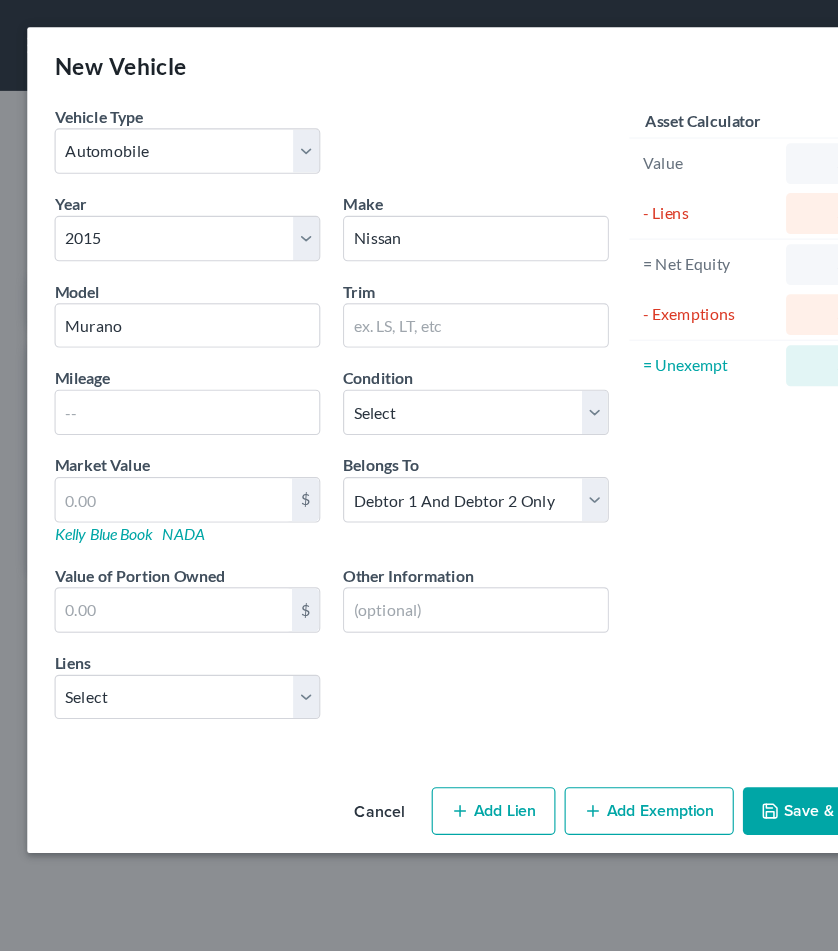 click on "Save & Close" at bounding box center (722, 714) 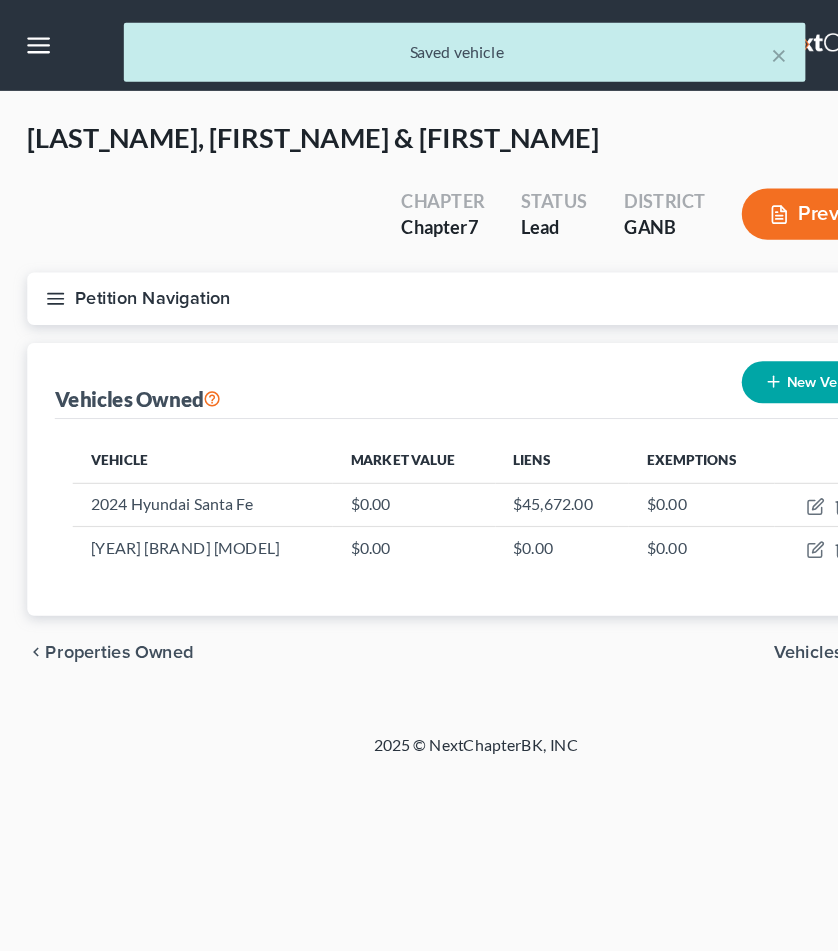 click on "Petition Navigation" at bounding box center (419, 263) 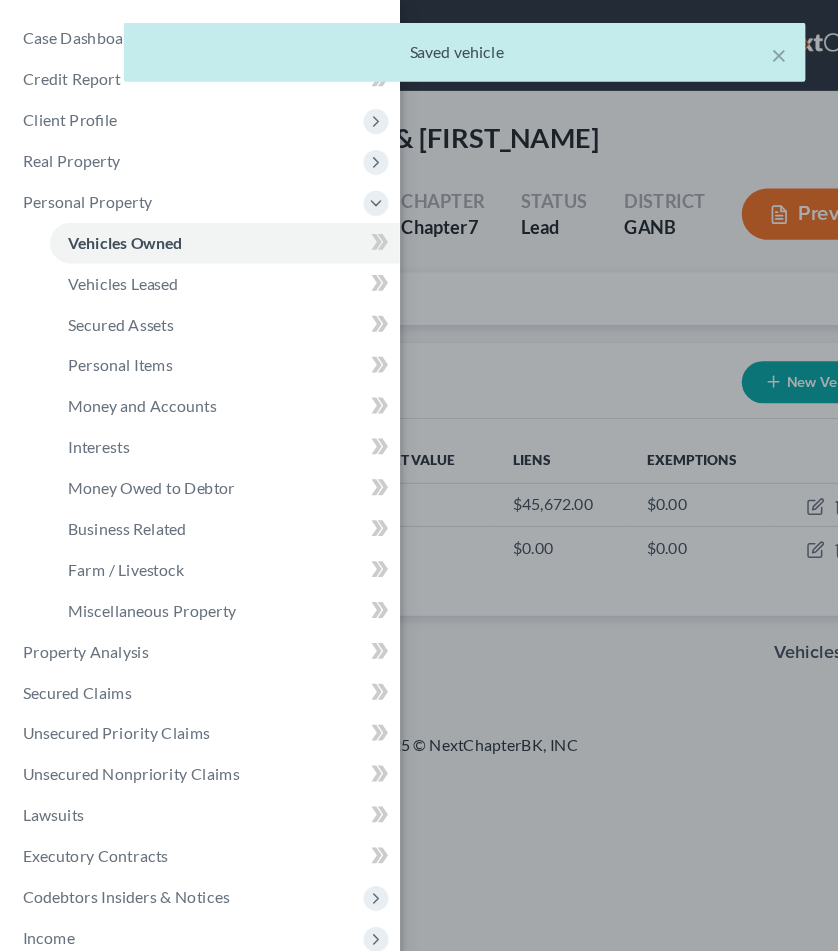 click on "×                     Saved vehicle" at bounding box center [409, 51] 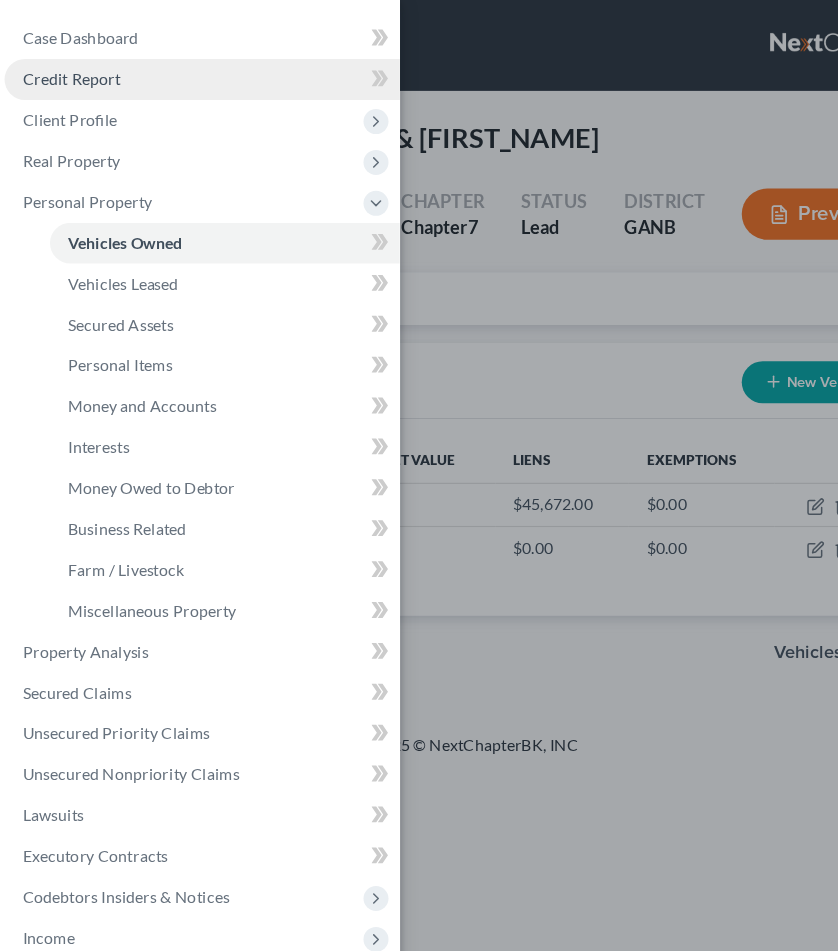 click on "Credit Report" at bounding box center [63, 69] 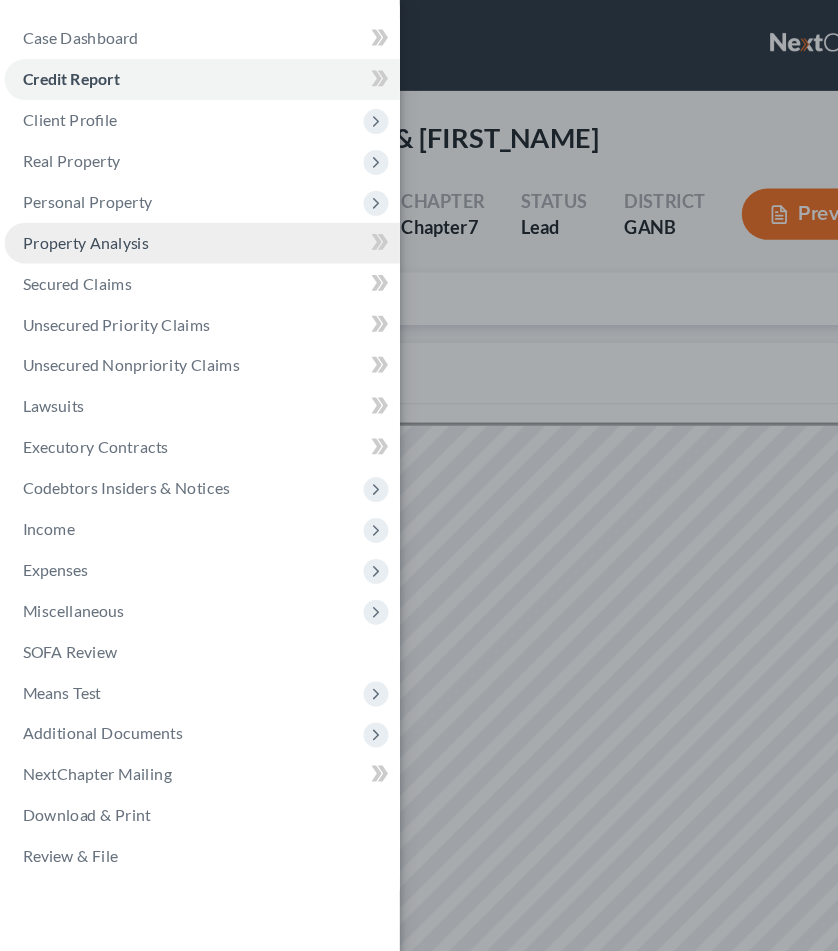 scroll, scrollTop: 0, scrollLeft: 0, axis: both 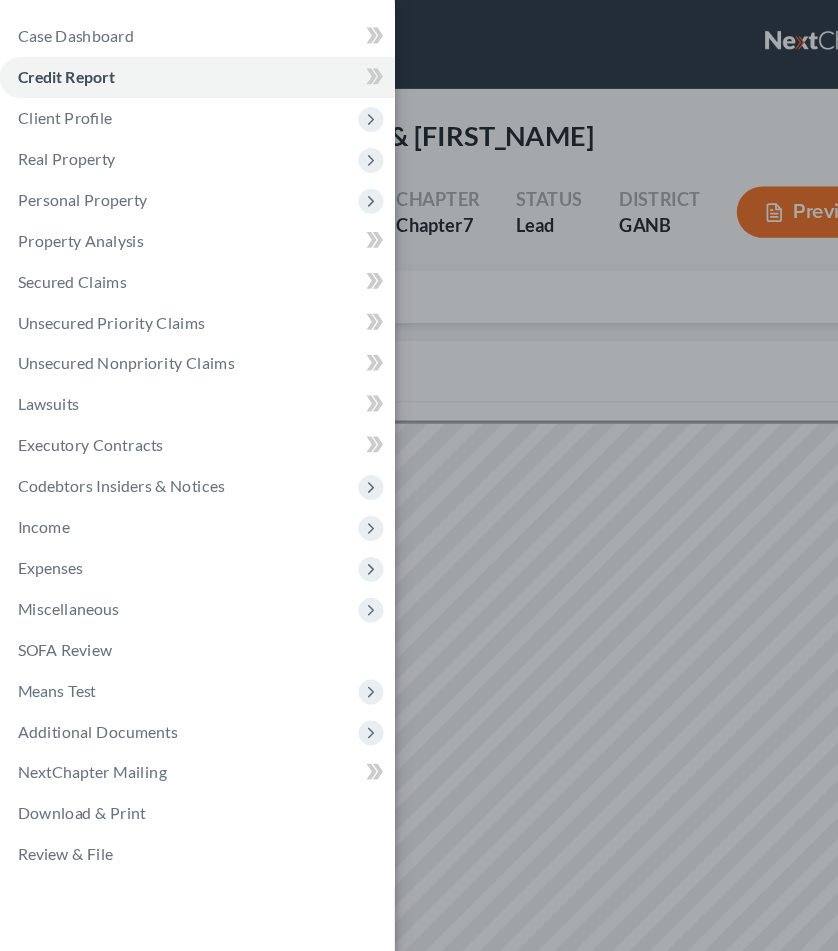 click on "Case Dashboard
Payments
Invoices
Payments
Payments
Credit Report
Client Profile" at bounding box center [419, 475] 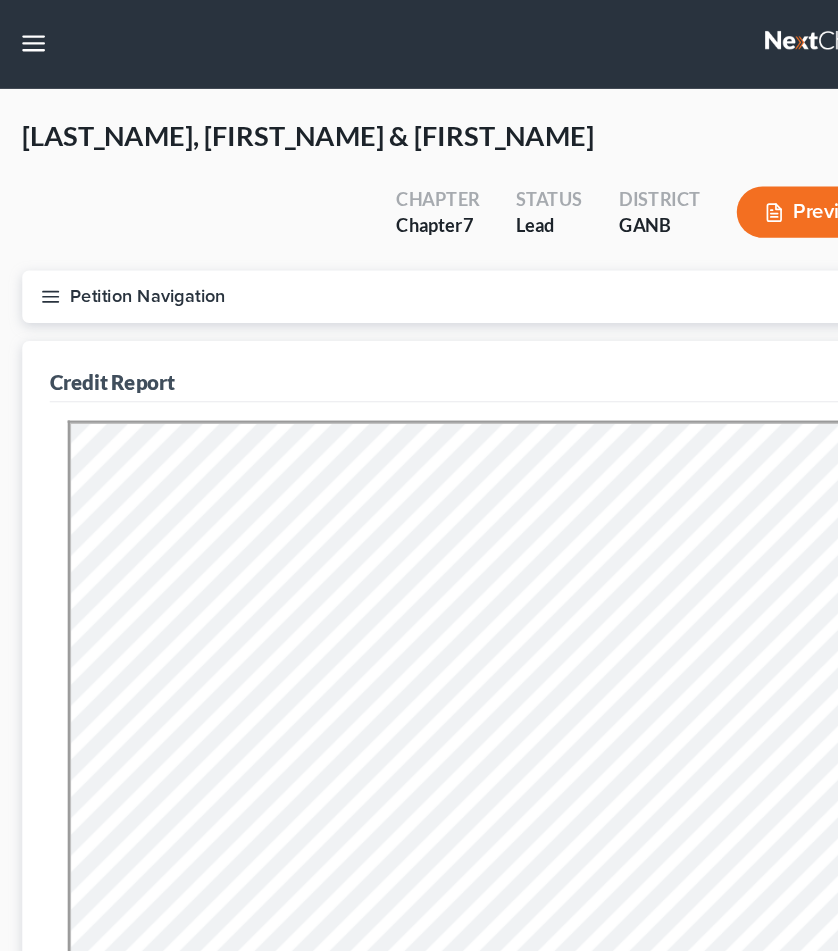click 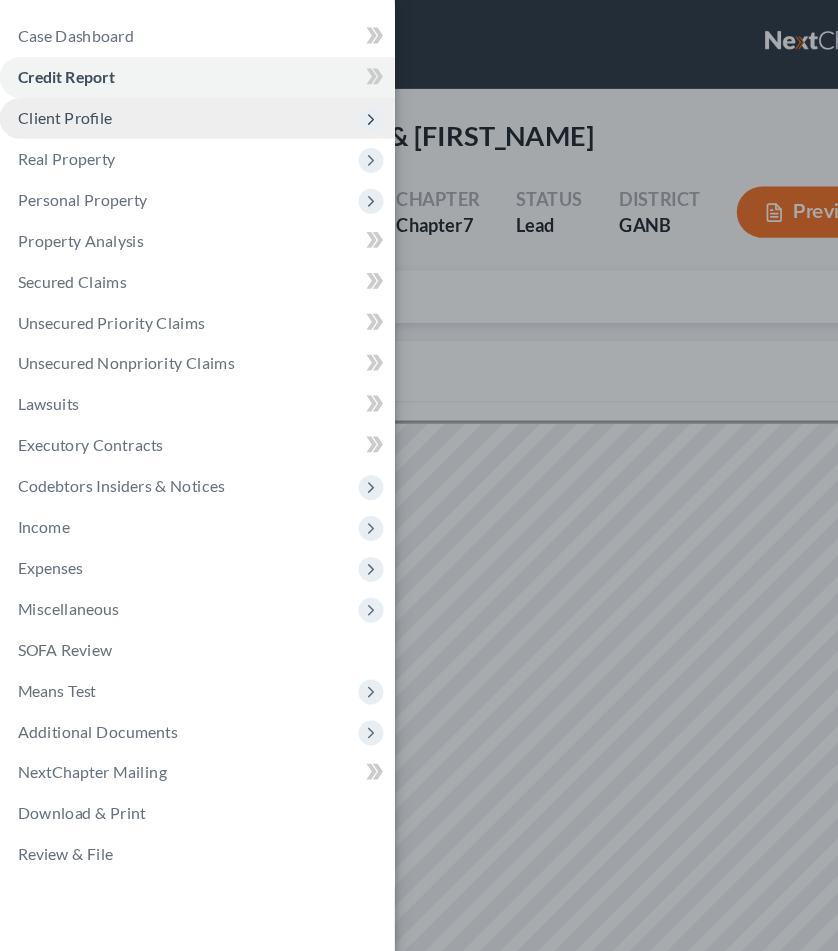 click on "Client Profile" at bounding box center (61, 105) 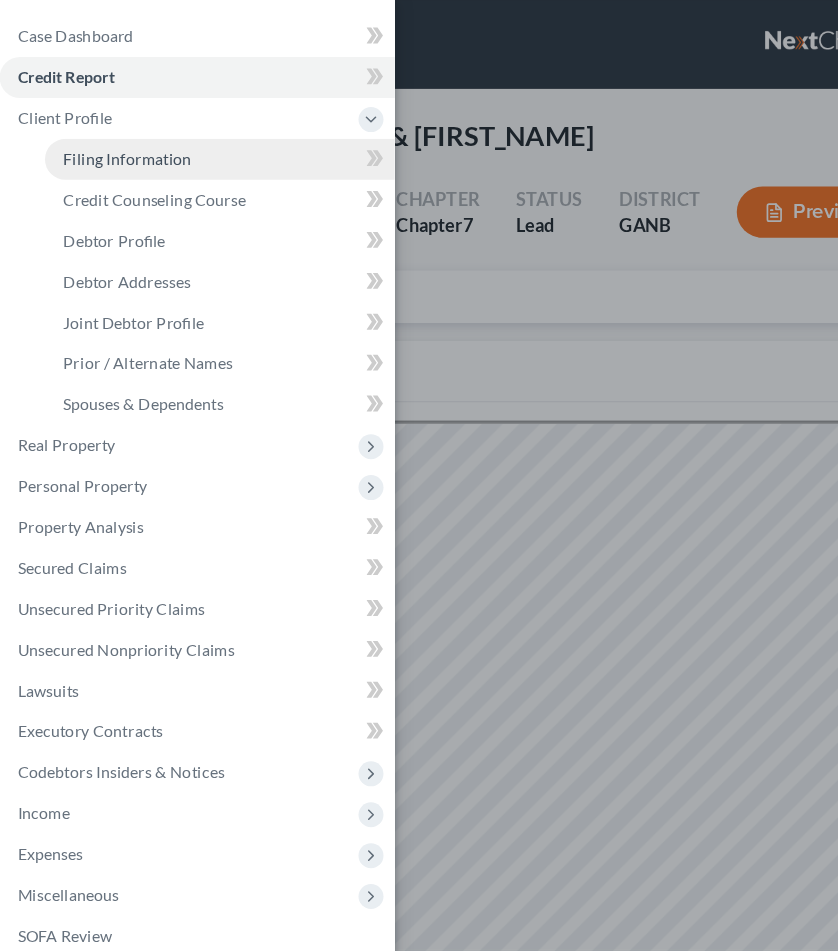 click on "Filing Information" at bounding box center [116, 141] 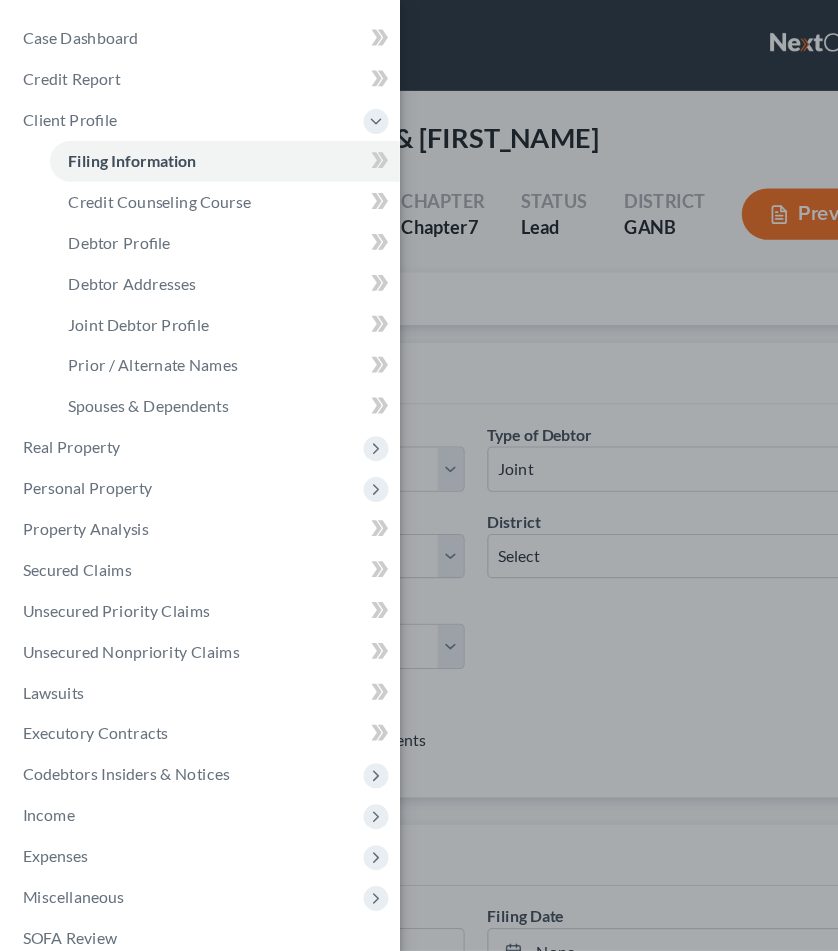 click on "Case Dashboard
Payments
Invoices
Payments
Payments
Credit Report
Client Profile" at bounding box center [419, 475] 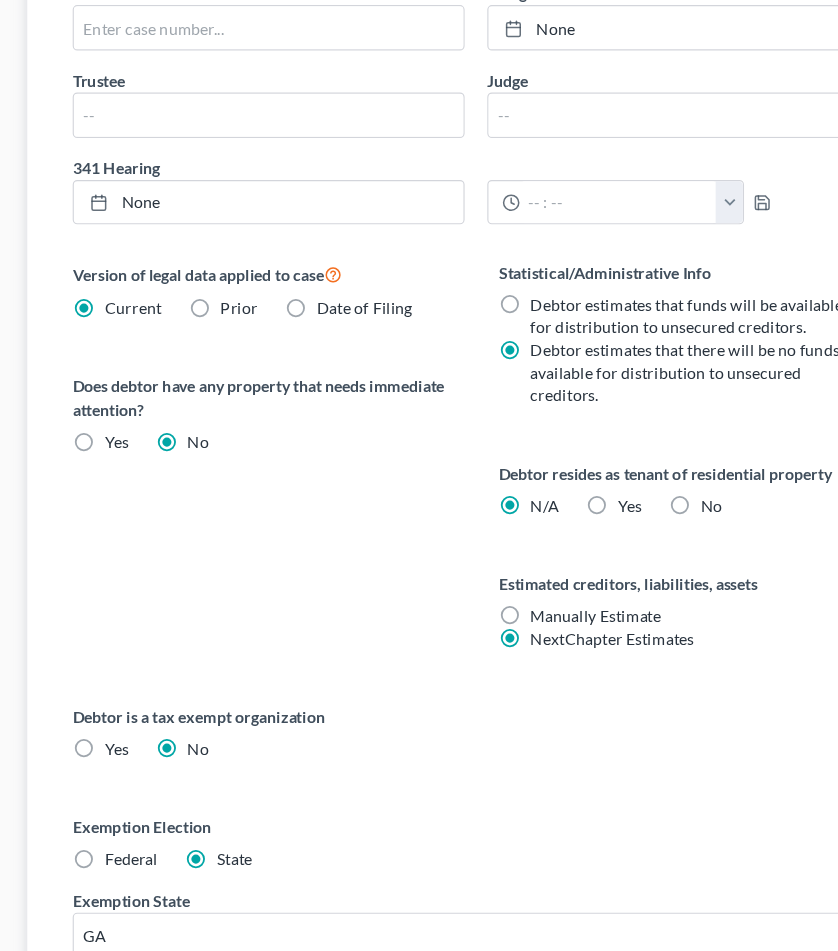 scroll, scrollTop: 777, scrollLeft: 0, axis: vertical 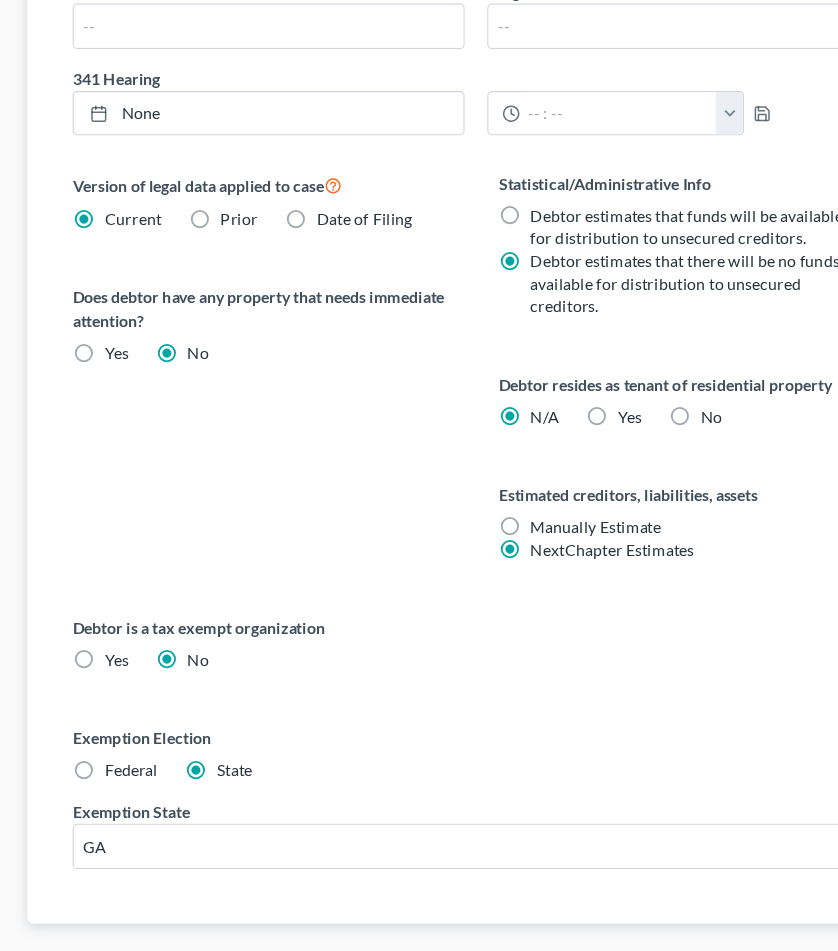 click on "Credit Counseling Course" at bounding box center [705, 959] 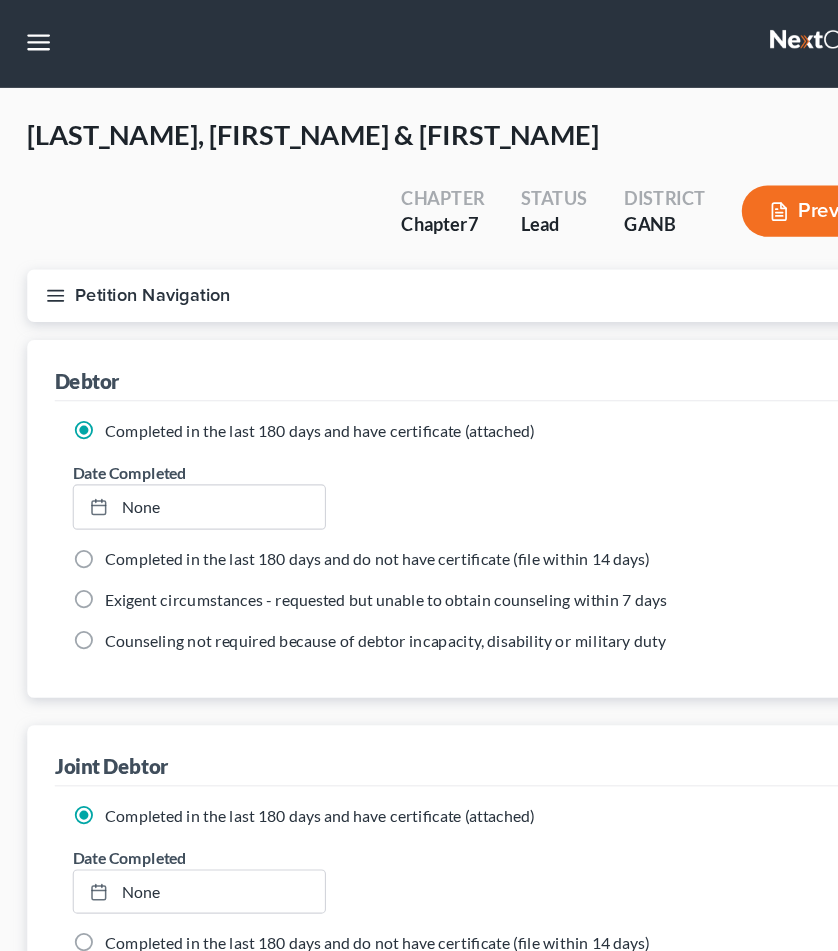 scroll, scrollTop: 0, scrollLeft: 0, axis: both 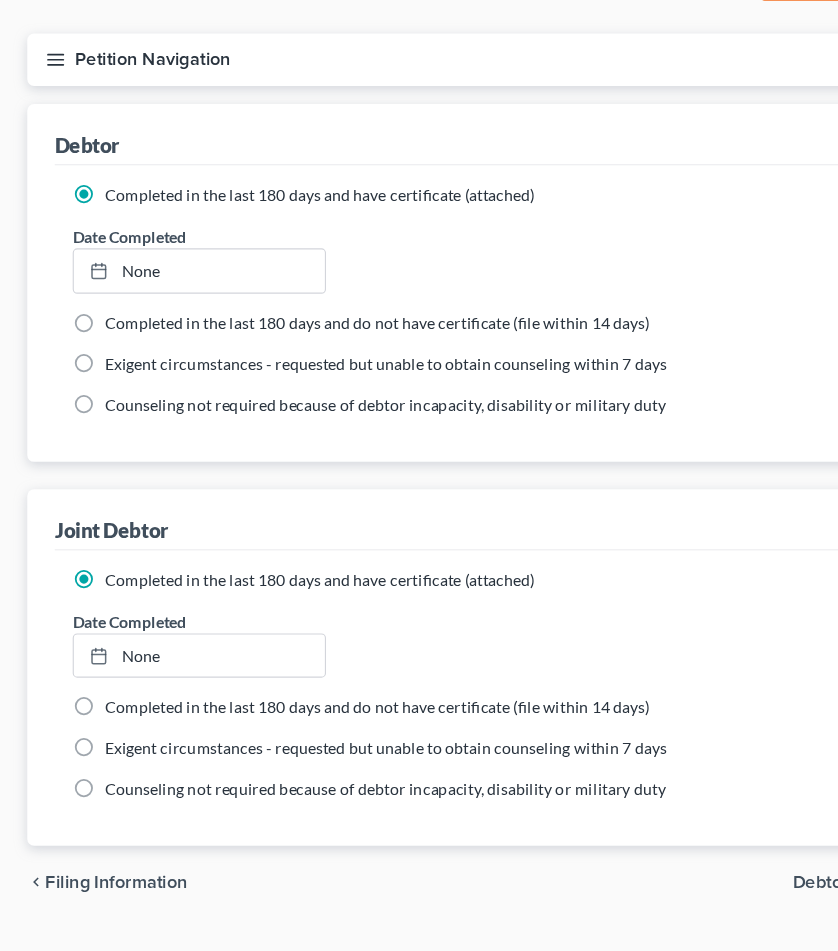 click on "Debtor Profile" at bounding box center [748, 890] 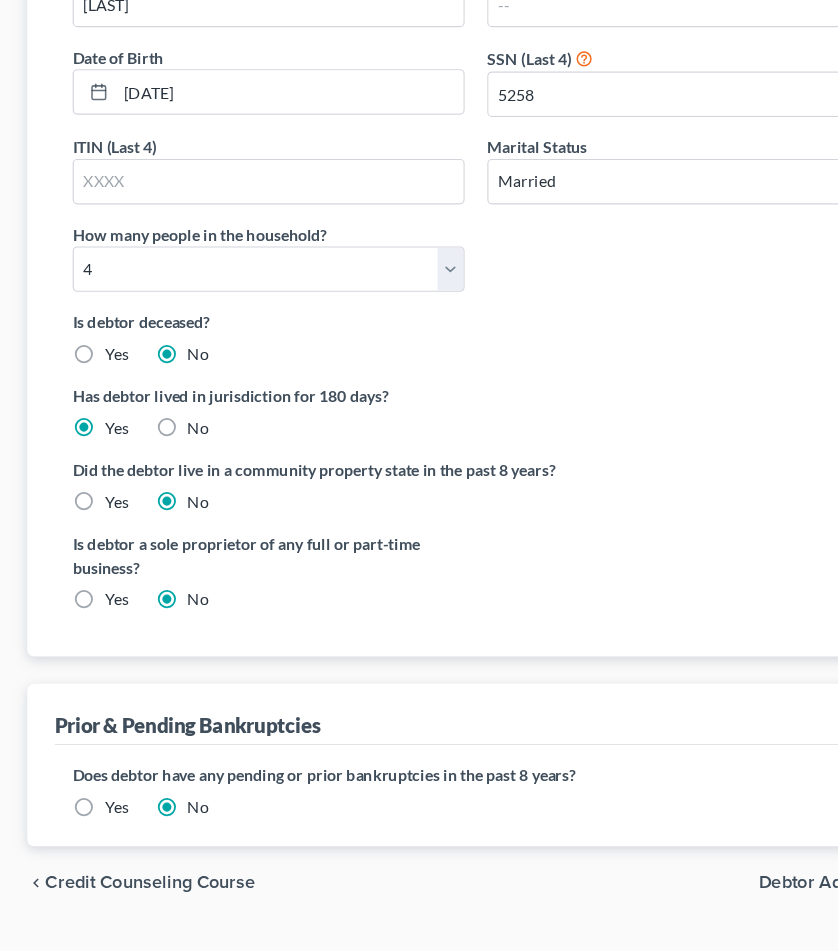 scroll, scrollTop: 370, scrollLeft: 0, axis: vertical 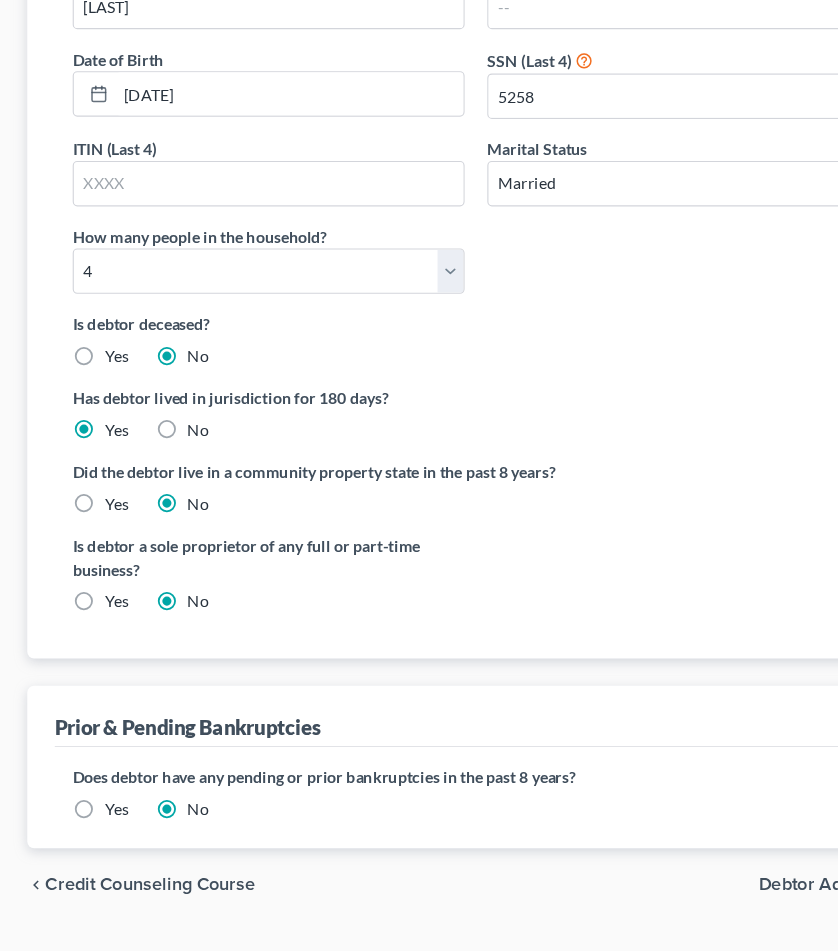 click on "Debtor Addresses" at bounding box center [733, 892] 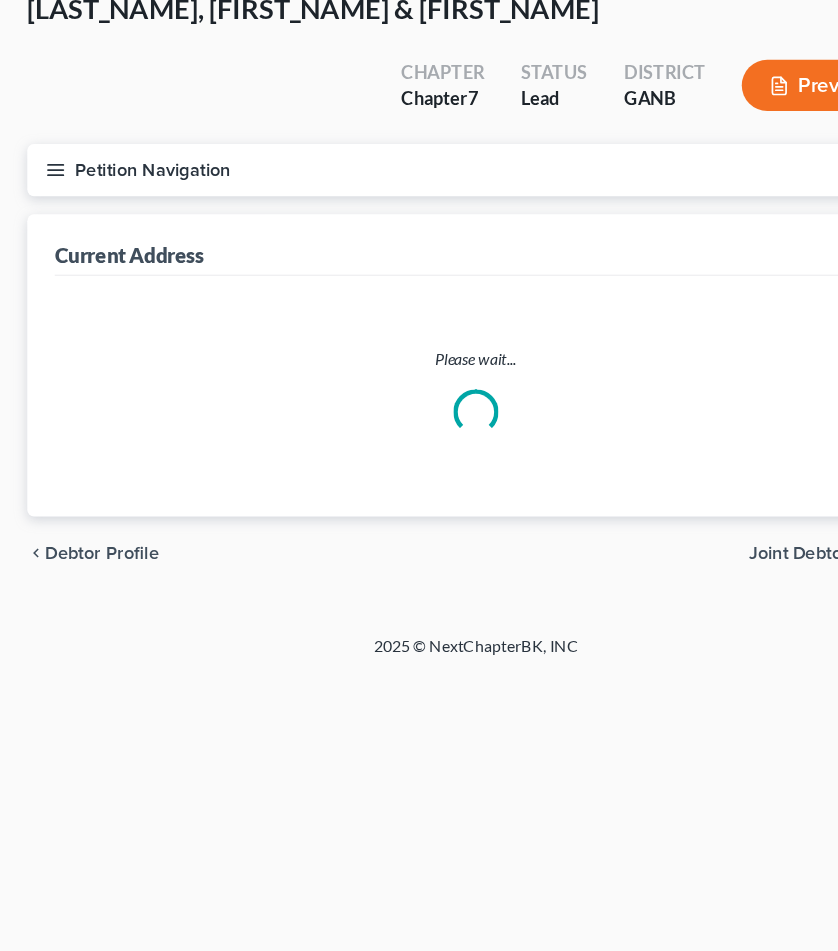 scroll, scrollTop: 0, scrollLeft: 0, axis: both 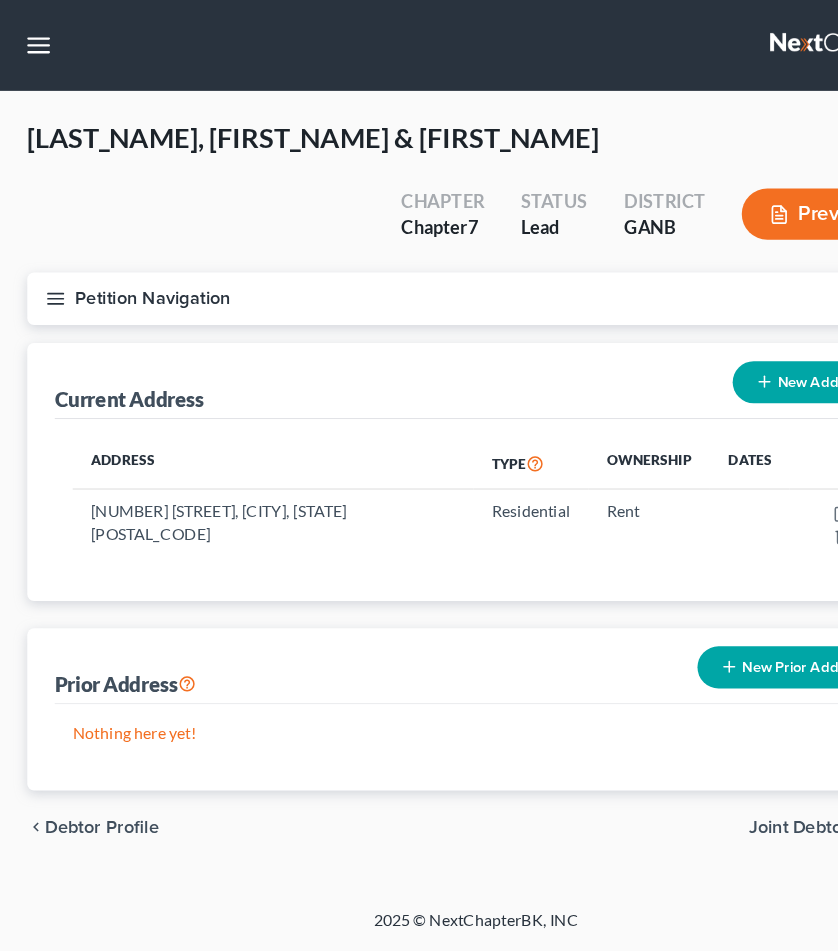 click on "Debtor Profile
Joint Debtor Profile" at bounding box center (419, 728) 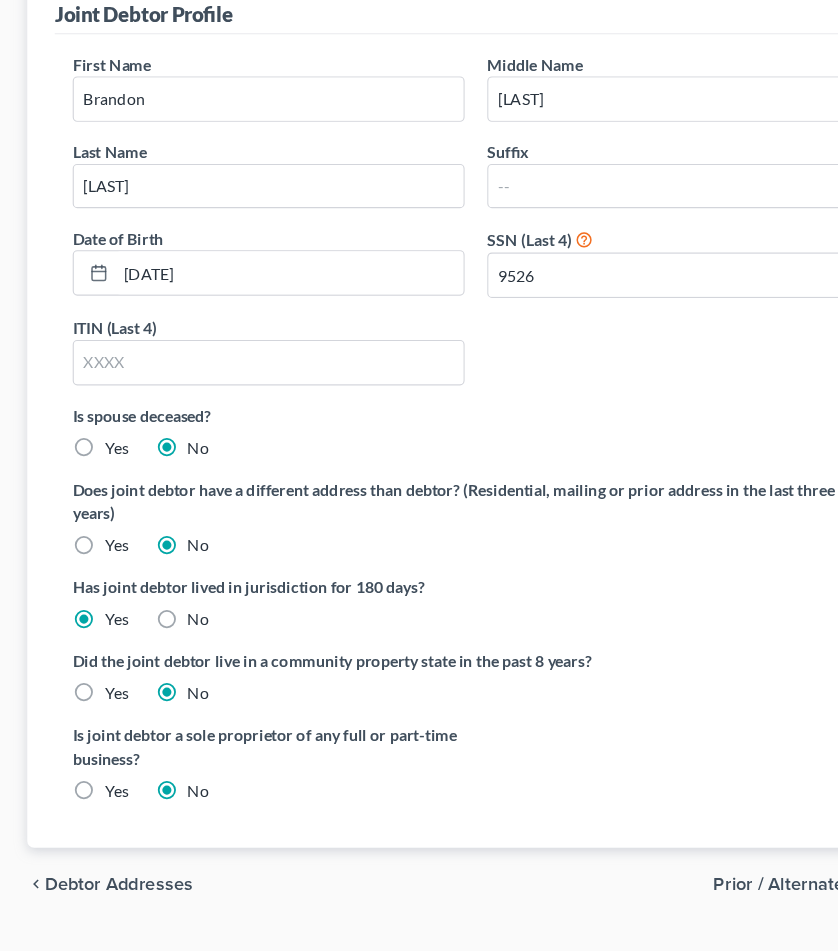click on "Prior / Alternate Names" at bounding box center [713, 892] 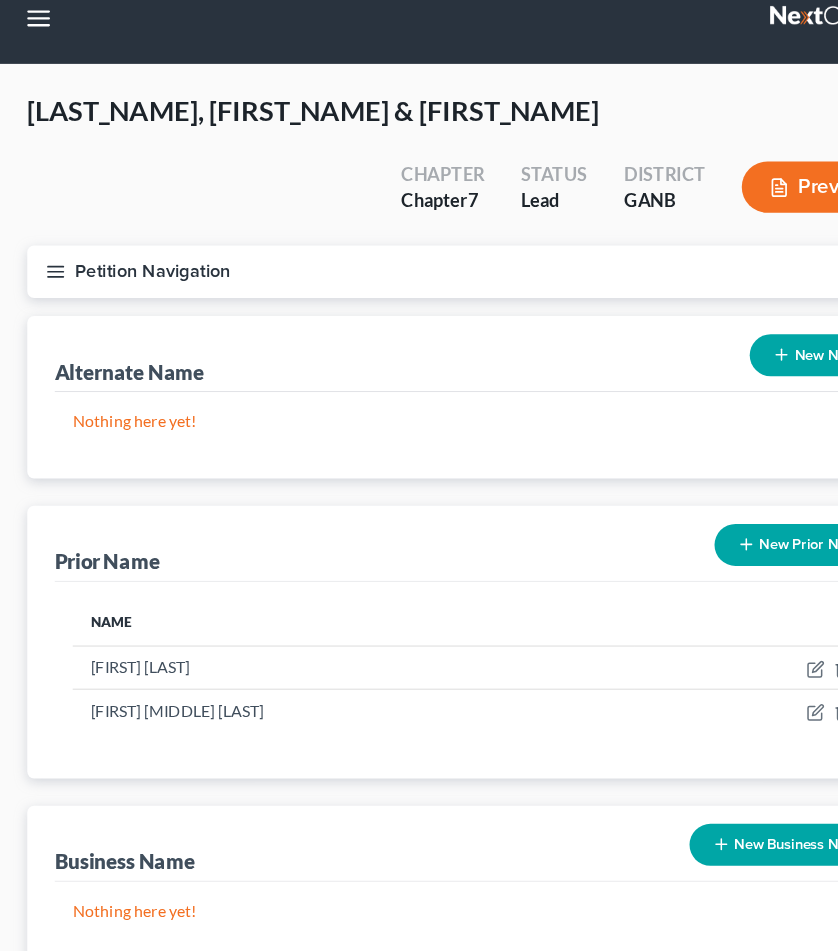 scroll, scrollTop: 0, scrollLeft: 0, axis: both 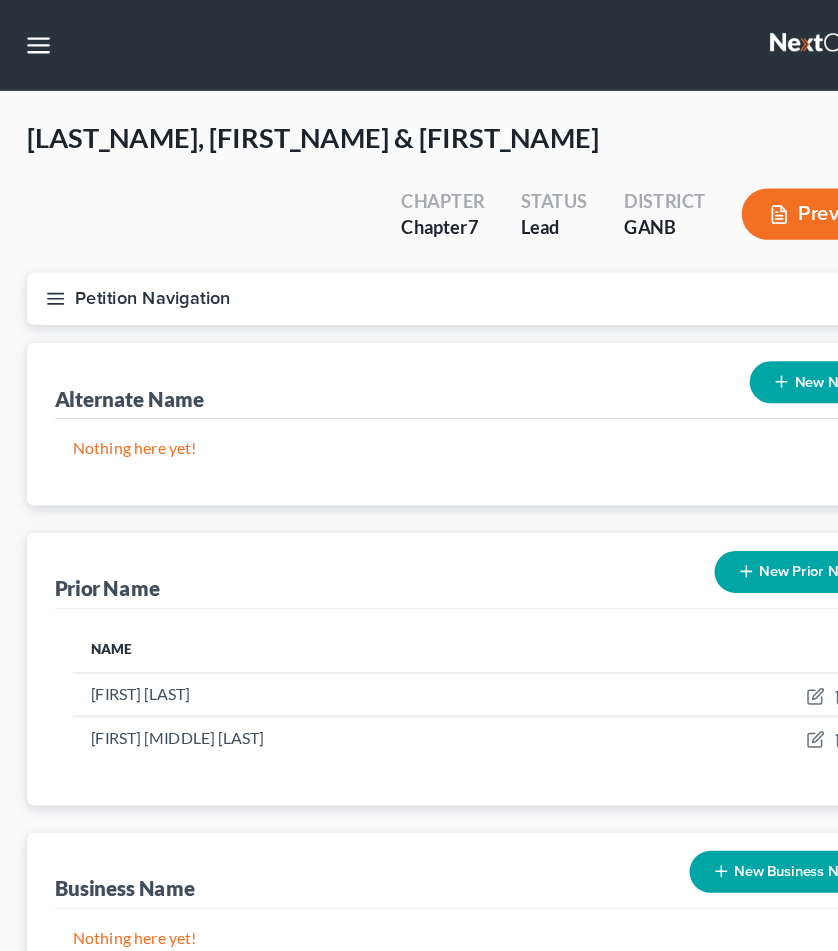 click on "Home New Case Client Portal Saedi Law Group [EMAIL] My Account Settings Plan + Billing Account Add-Ons Upgrade to Whoa Help Center Webinars Training Videos What's new Log out New Case Home Client Portal         - No Result - See all results Or Press Enter... Help Help Center Webinars Training Videos What's new Saedi Law Group Saedi Law Group [EMAIL] My Account Settings Plan + Billing Account Add-Ons Upgrade to Whoa Log out" at bounding box center [419, 40] 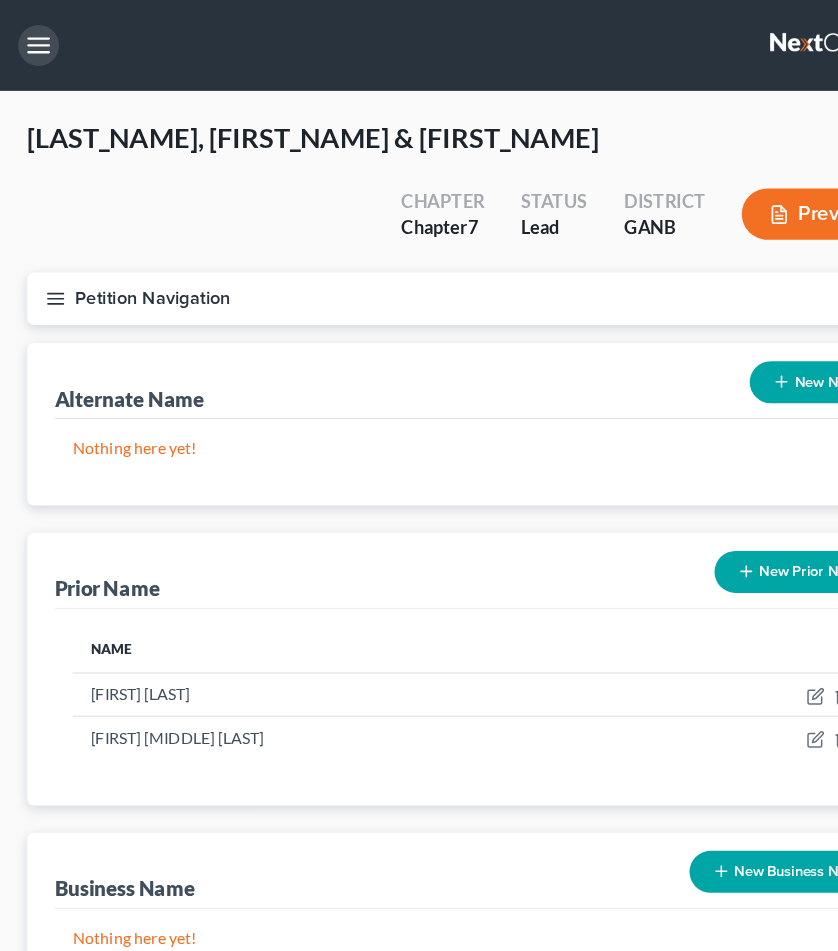 click at bounding box center [34, 40] 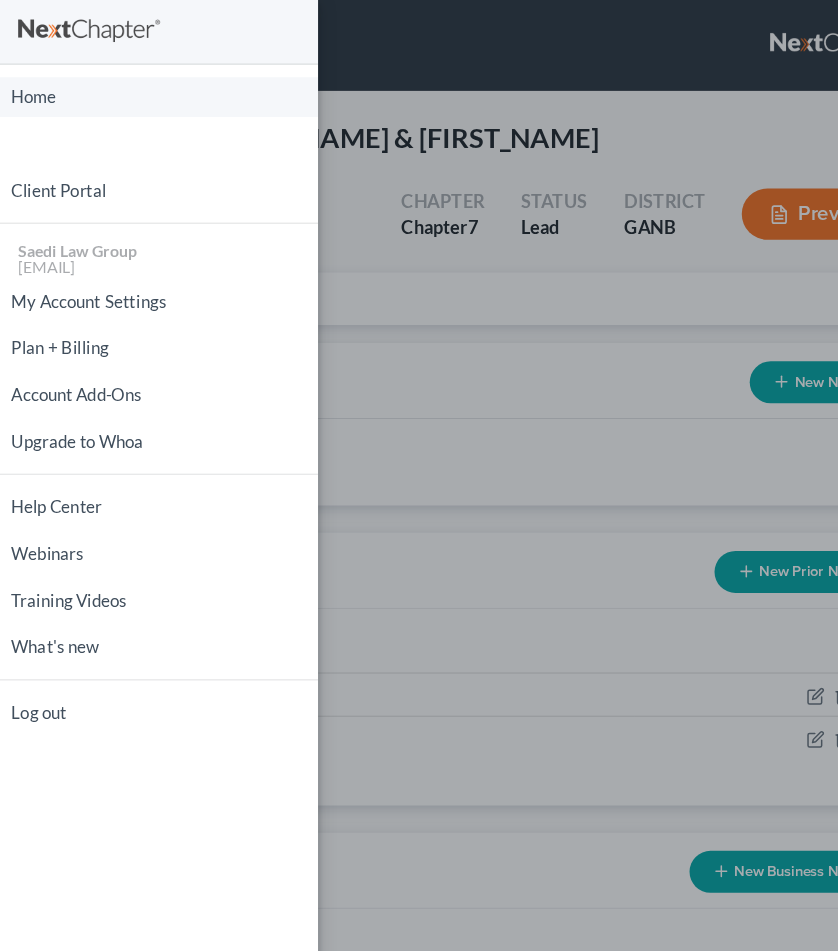 click on "Home" at bounding box center [140, 85] 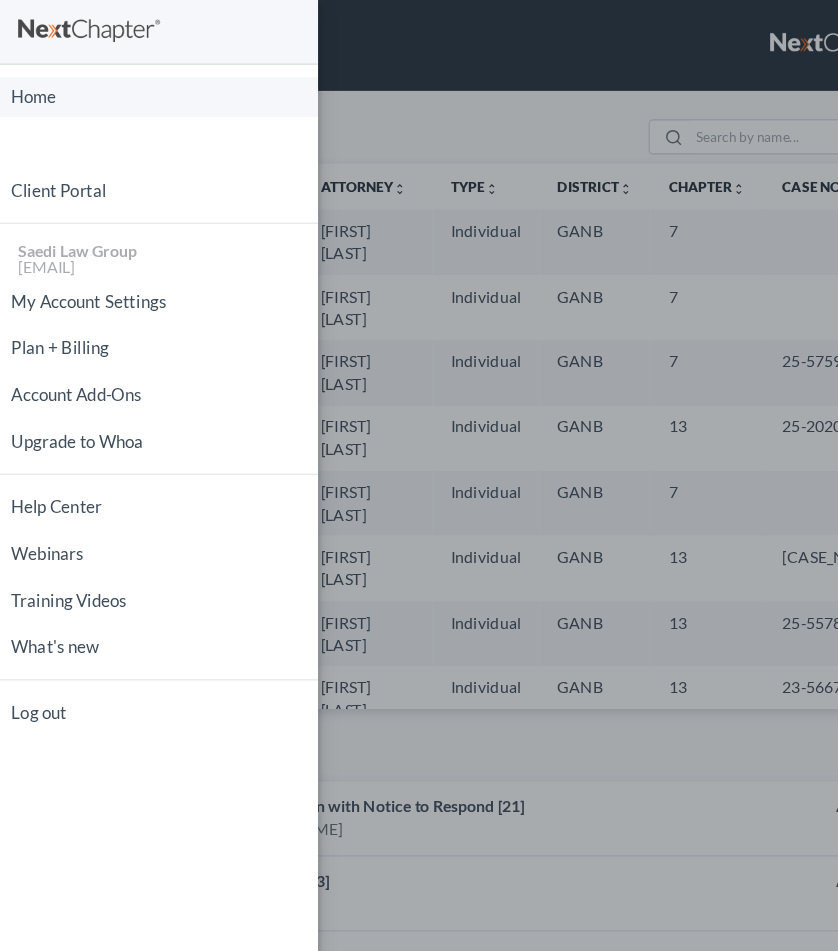 click on "Home" at bounding box center (140, 85) 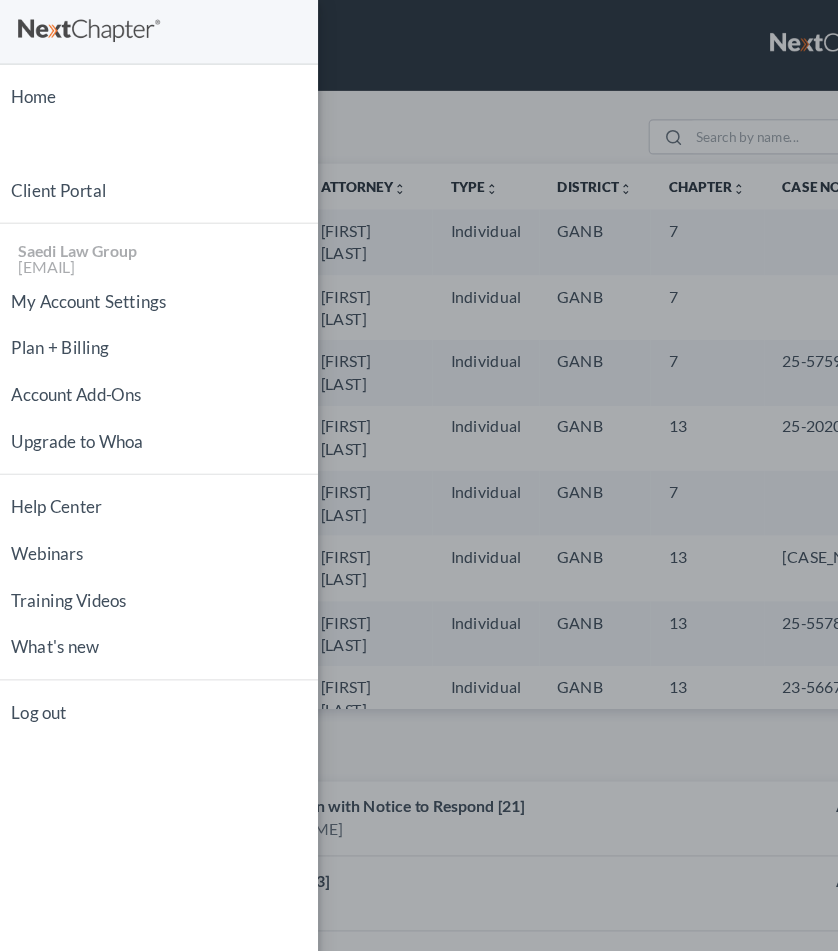 click on "Home New Case Client Portal Saedi Law Group [EMAIL] My Account Settings Plan + Billing Account Add-Ons Upgrade to Whoa Help Center Webinars Training Videos What's new Log out" at bounding box center [419, 475] 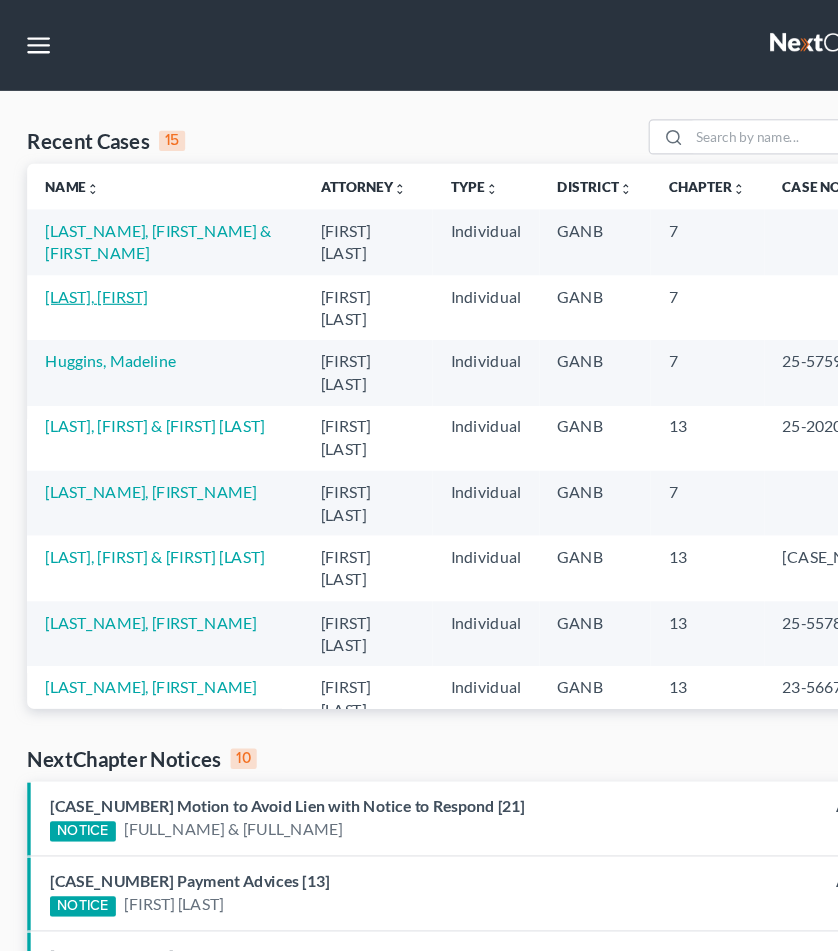 click on "[LAST], [FIRST]" at bounding box center (85, 260) 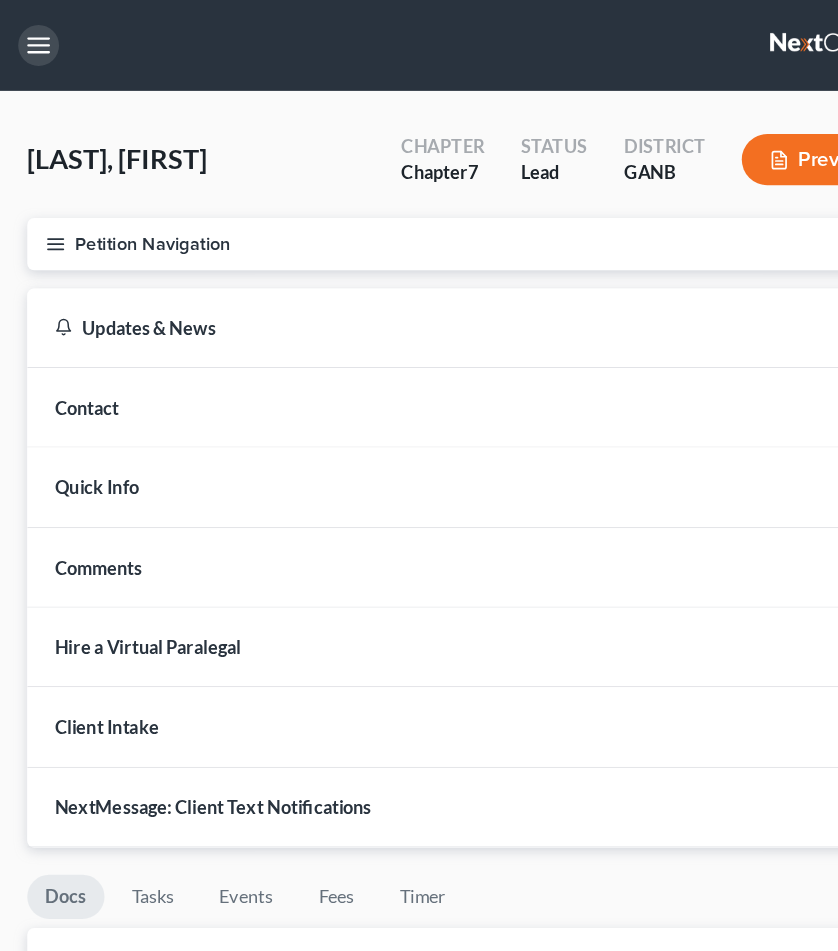 click at bounding box center [34, 40] 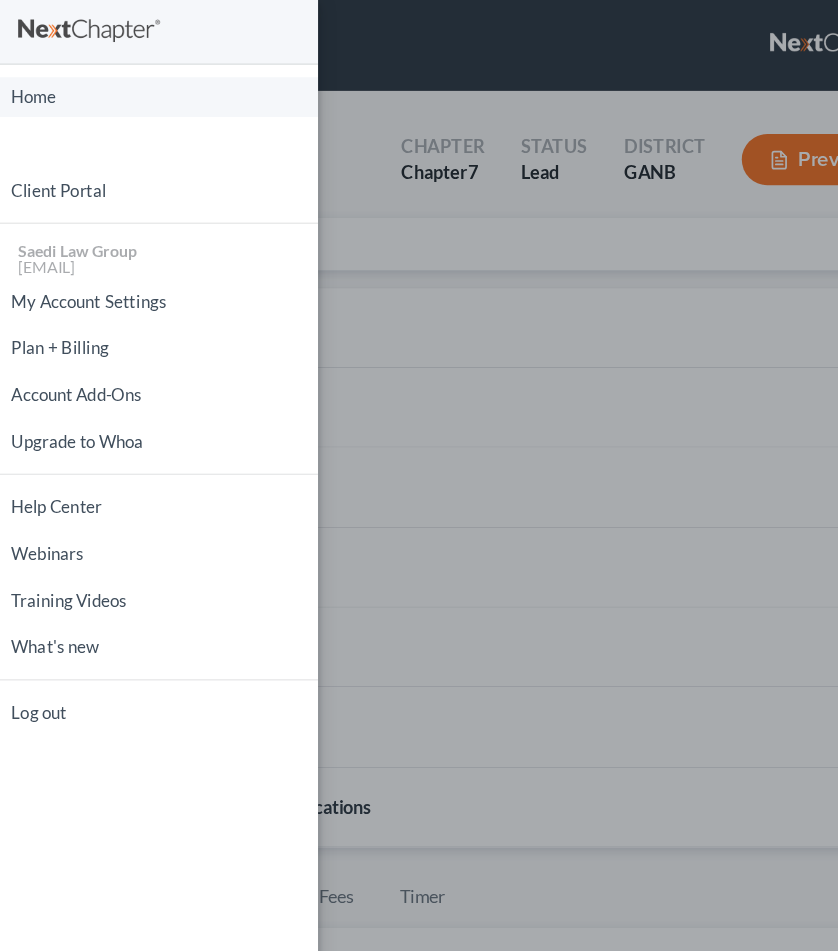 click on "Home" at bounding box center [140, 85] 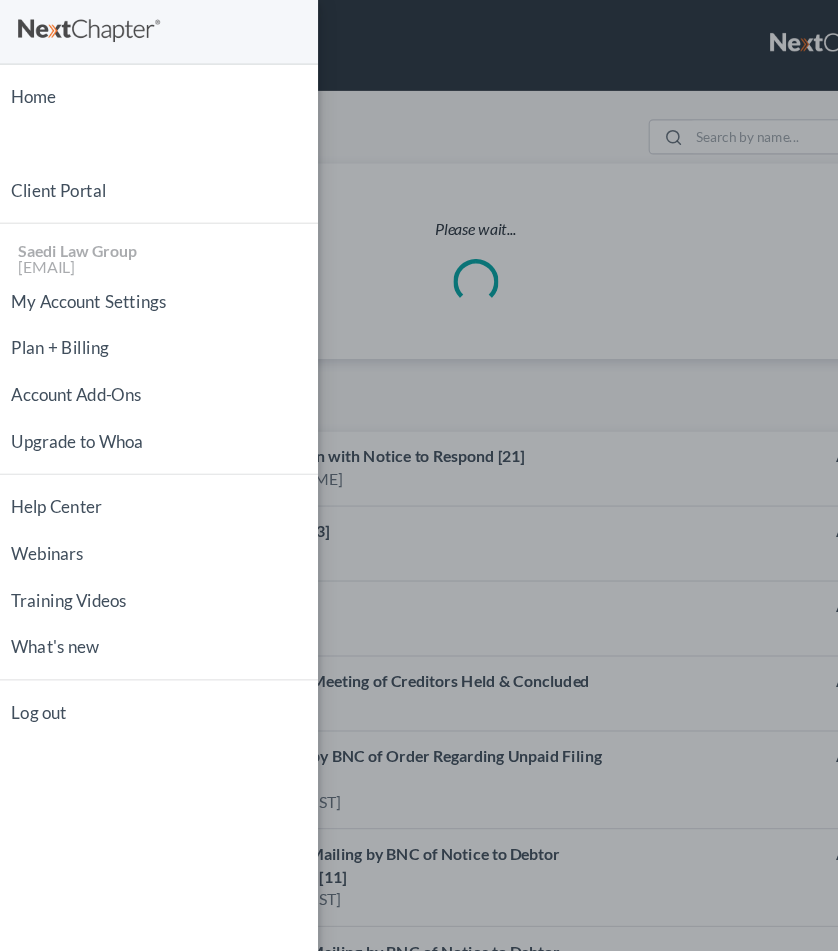 click on "Home New Case Client Portal Saedi Law Group [EMAIL] My Account Settings Plan + Billing Account Add-Ons Upgrade to Whoa Help Center Webinars Training Videos What's new Log out" at bounding box center (419, 475) 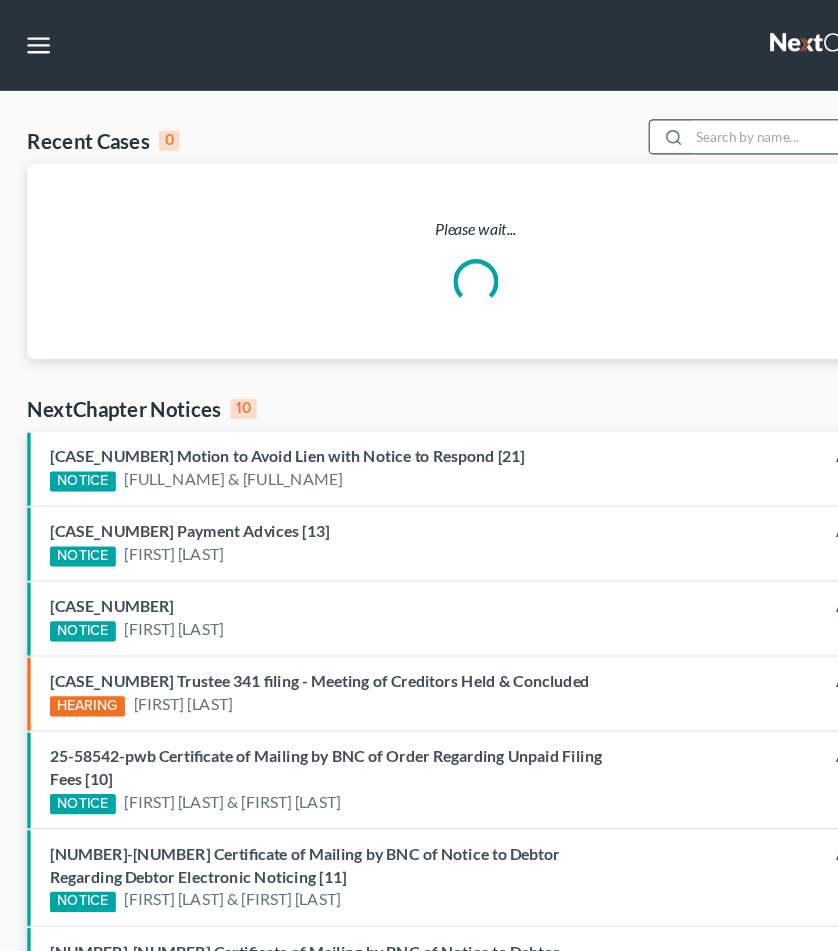 click at bounding box center [677, 120] 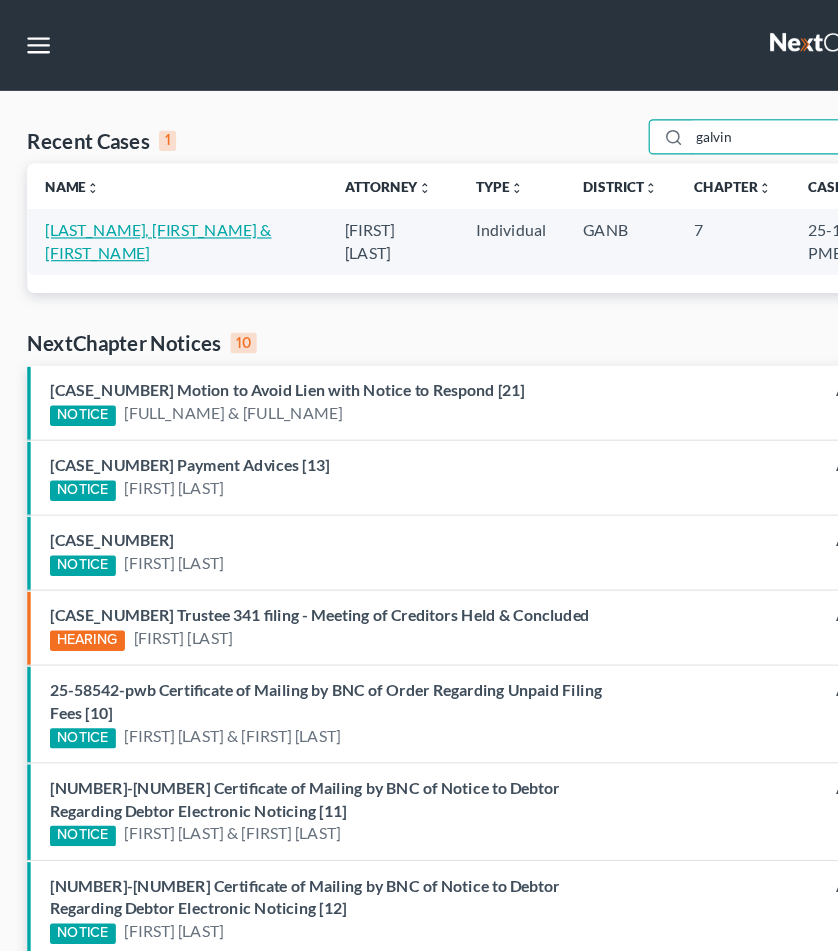 type on "galvin" 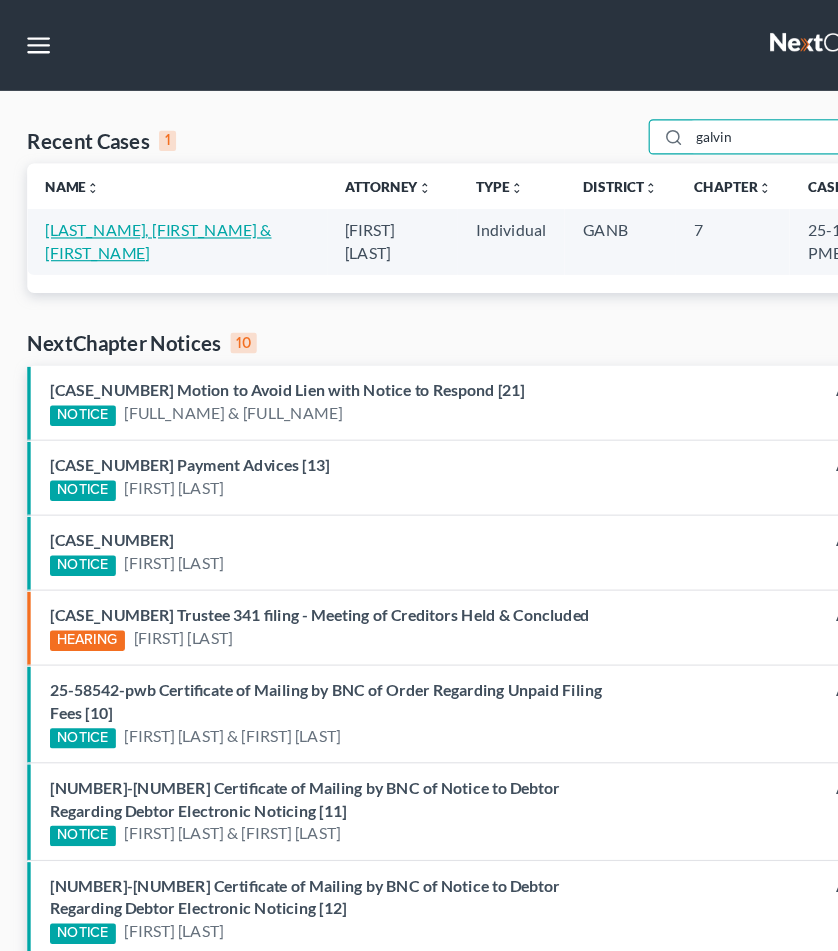 click on "[LAST_NAME], [FIRST_NAME] & [FIRST_NAME]" at bounding box center (139, 212) 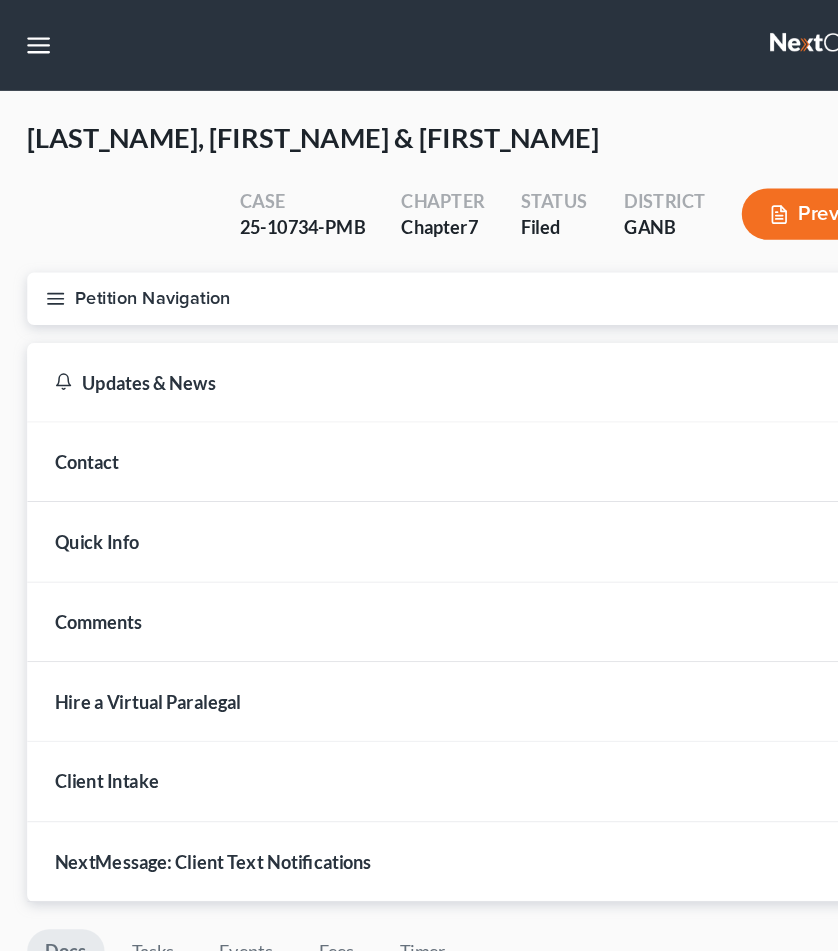 click on "Petition Navigation" at bounding box center (419, 263) 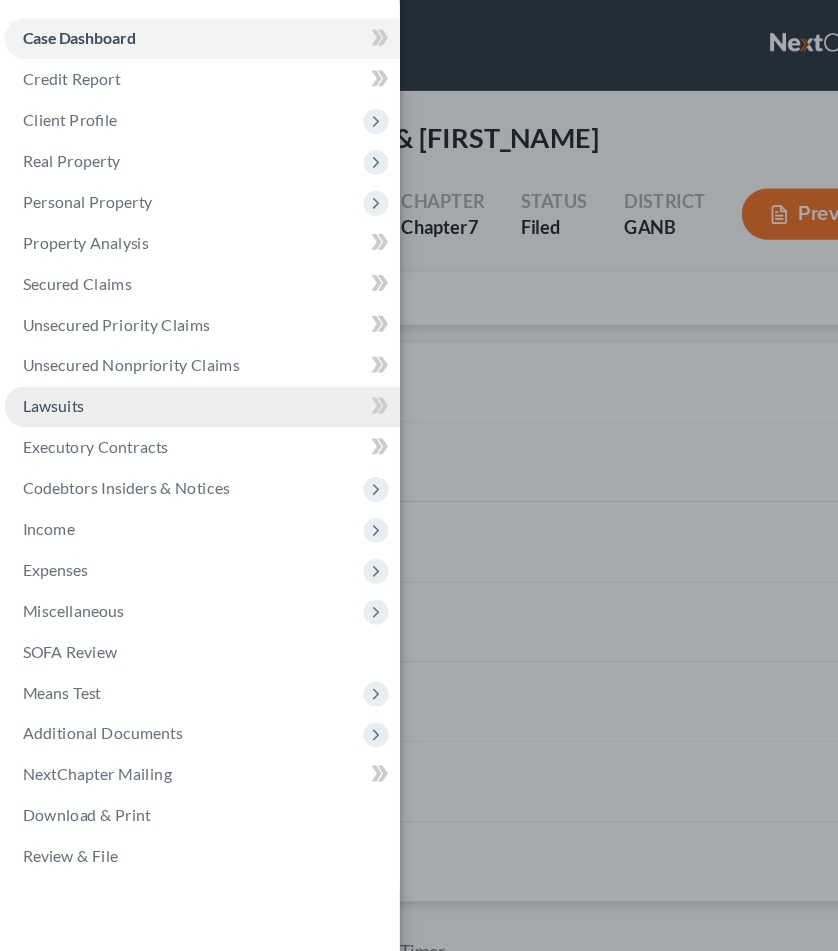 click on "Lawsuits" at bounding box center (47, 357) 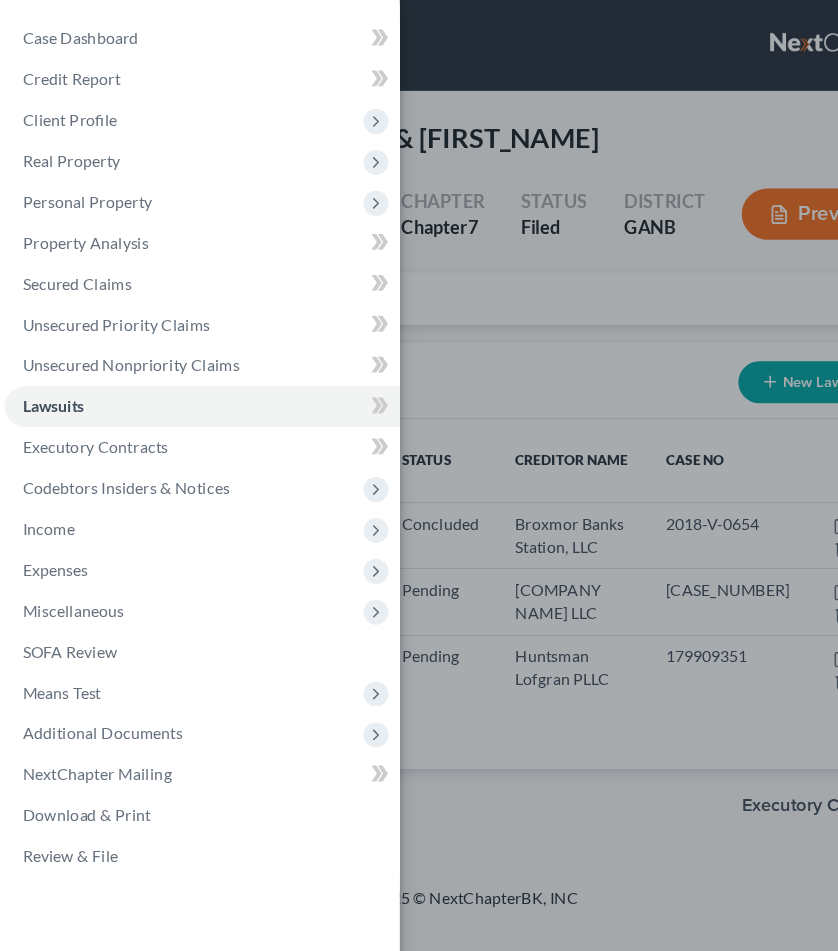 click on "Case Dashboard
Payments
Invoices
Payments
Payments
Credit Report
Client Profile" at bounding box center (419, 475) 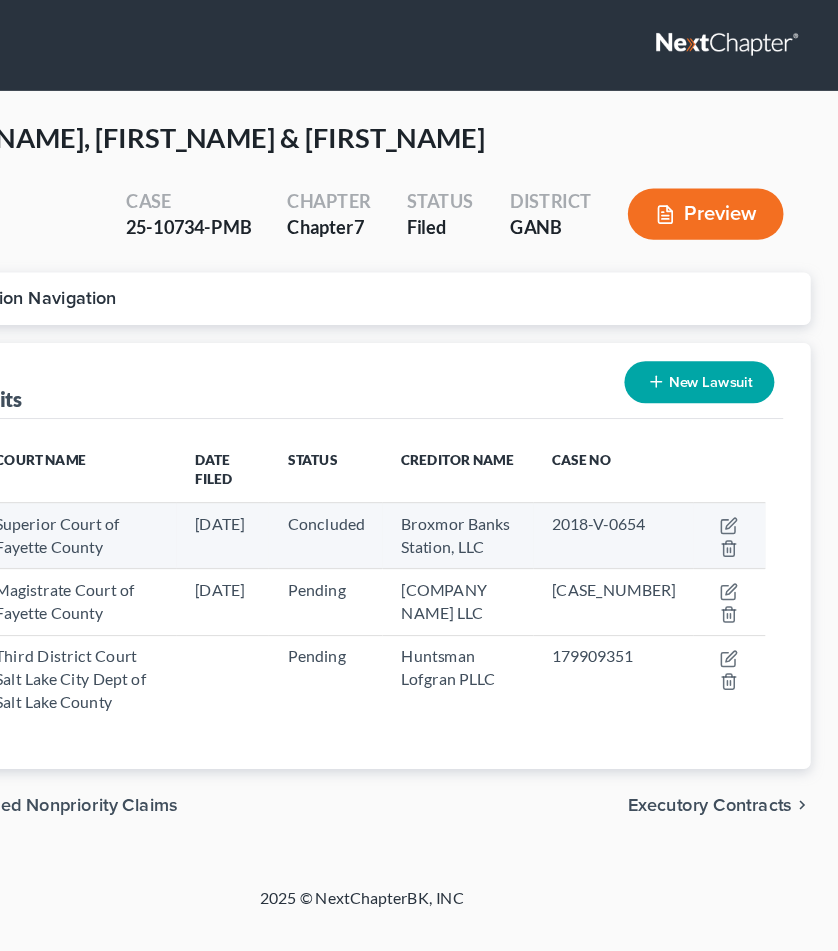 scroll, scrollTop: 0, scrollLeft: 0, axis: both 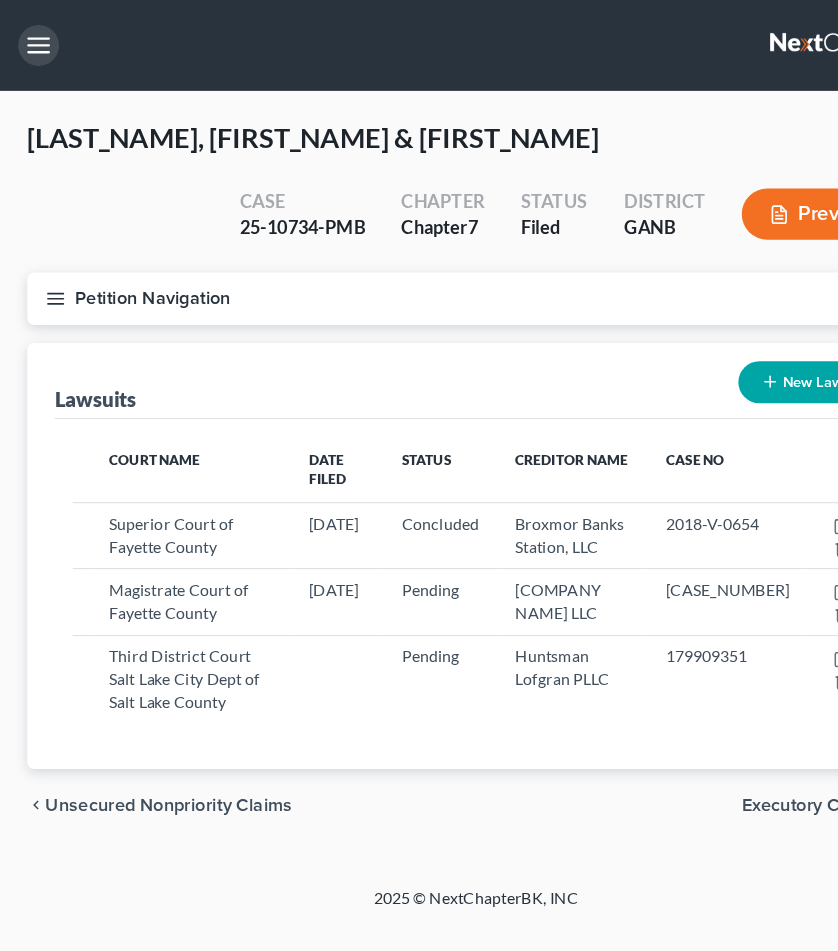 click at bounding box center (34, 40) 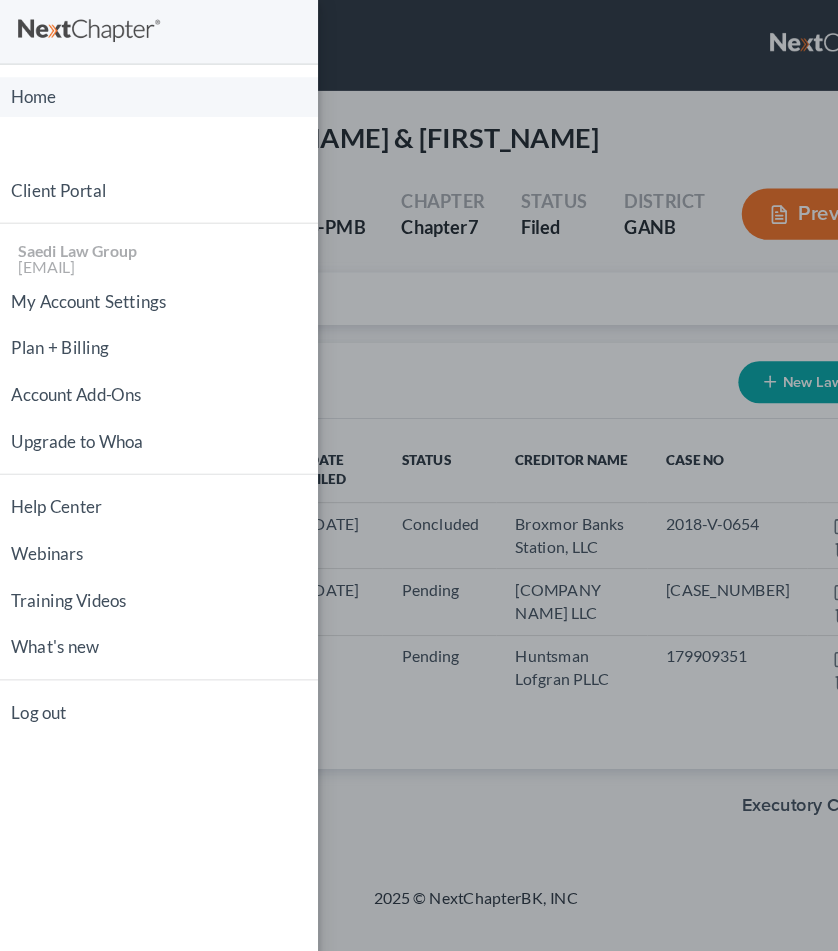 click on "Home" at bounding box center [140, 85] 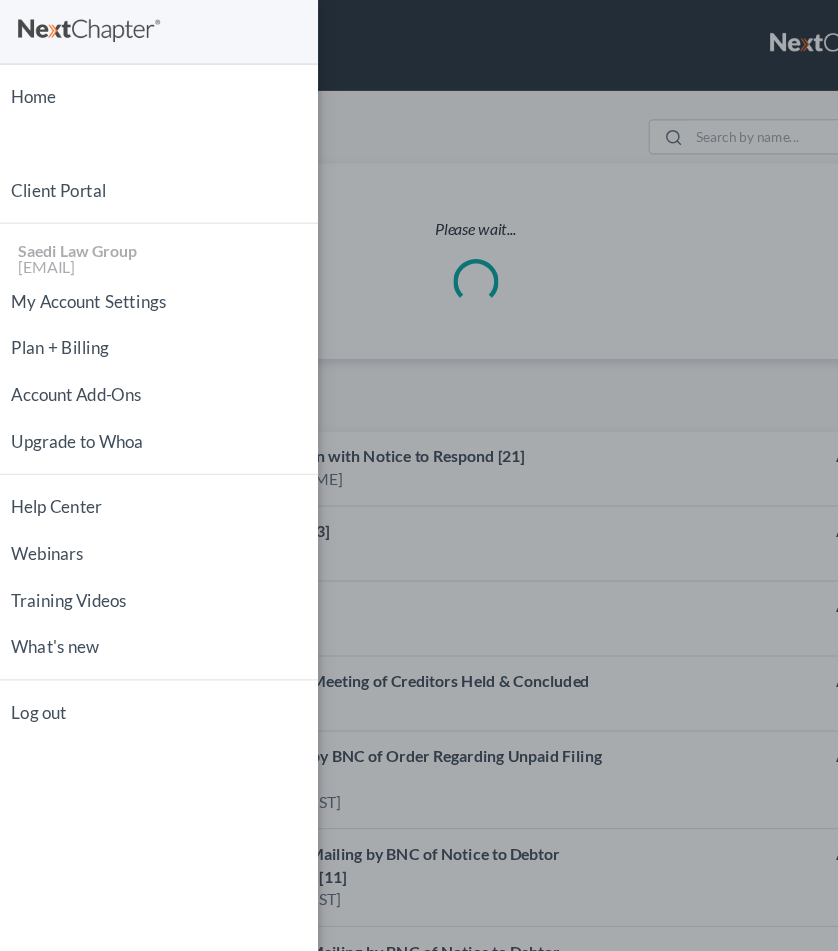 click on "Home New Case Client Portal Saedi Law Group [EMAIL] My Account Settings Plan + Billing Account Add-Ons Upgrade to Whoa Help Center Webinars Training Videos What's new Log out" at bounding box center (419, 475) 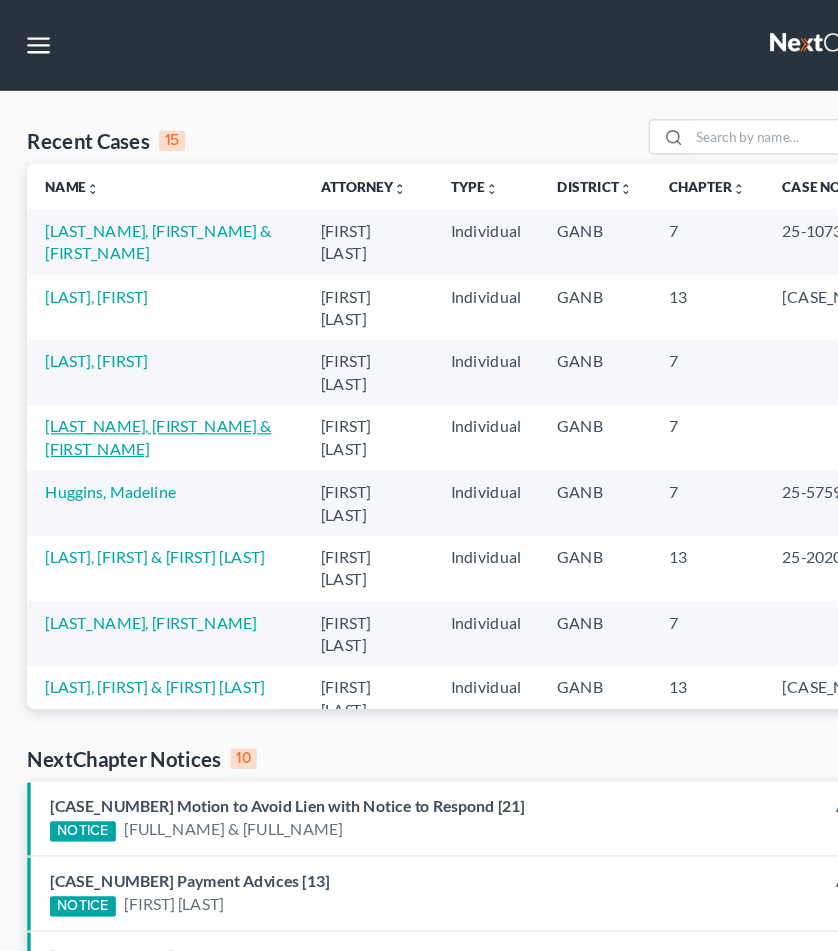 click on "[LAST_NAME], [FIRST_NAME] & [FIRST_NAME]" at bounding box center [139, 384] 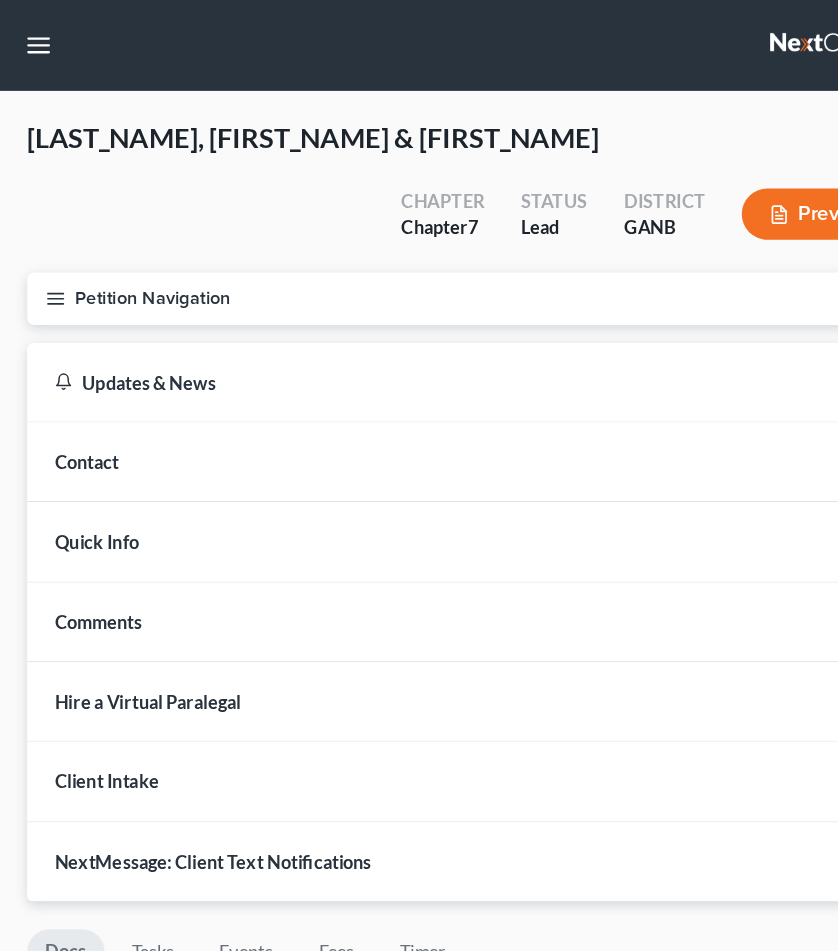 click on "Petition Navigation" at bounding box center [419, 263] 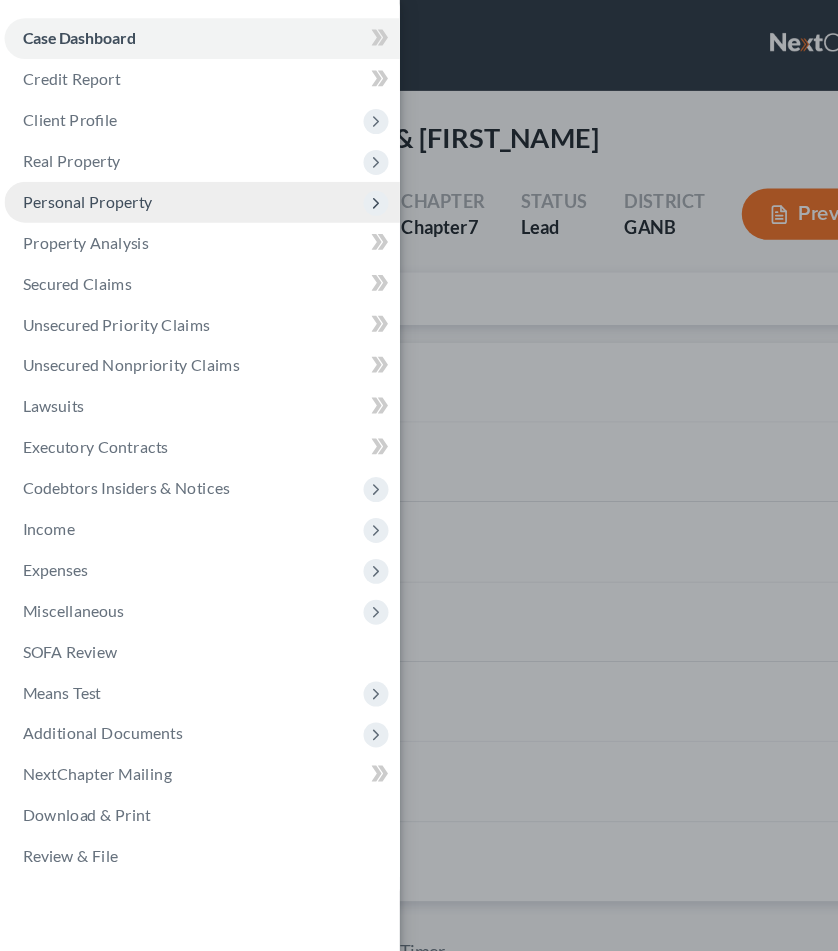 click on "Personal Property" at bounding box center (77, 177) 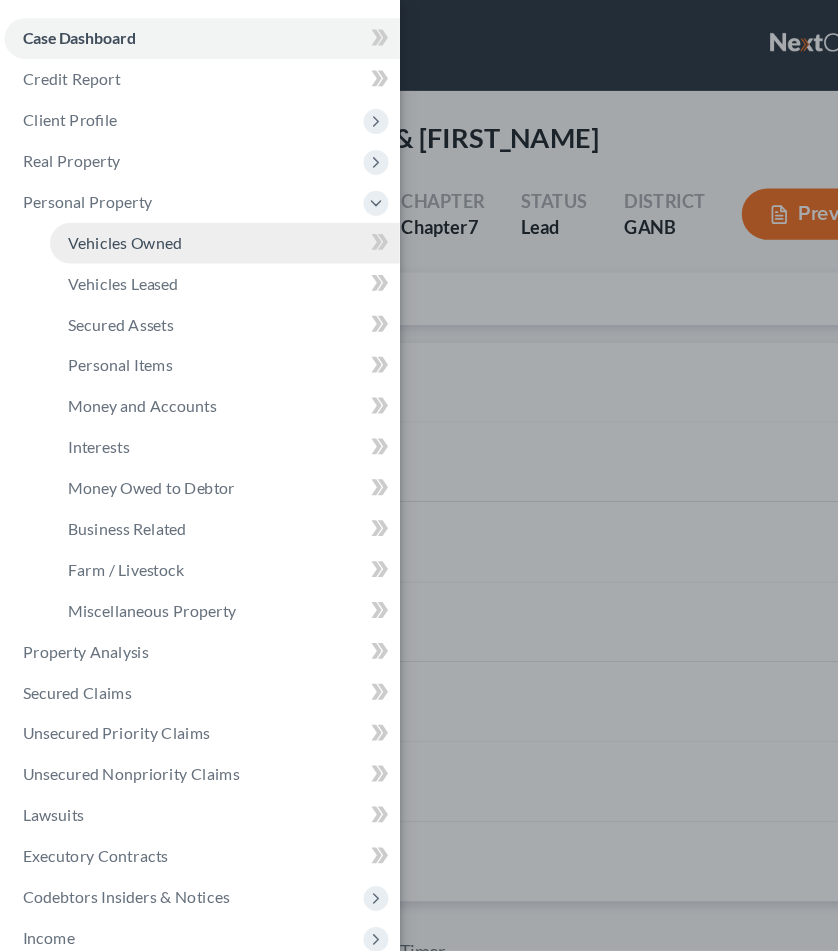 click on "Vehicles Owned" at bounding box center [110, 213] 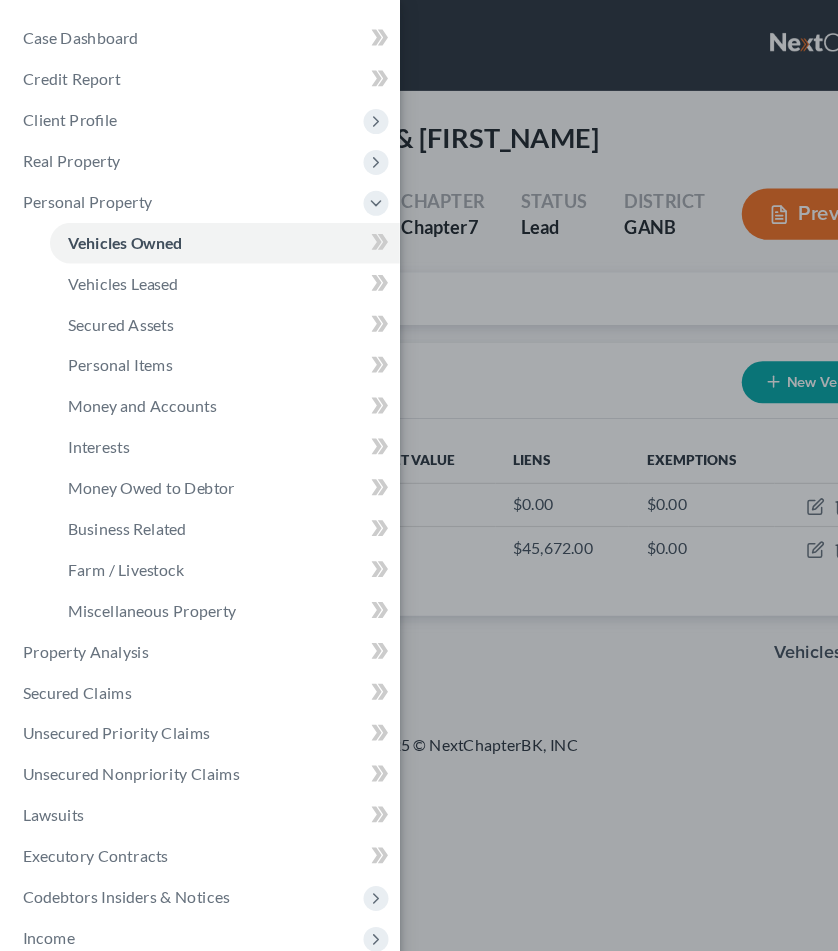 click on "Case Dashboard
Payments
Invoices
Payments
Payments
Credit Report
Client Profile" at bounding box center [419, 475] 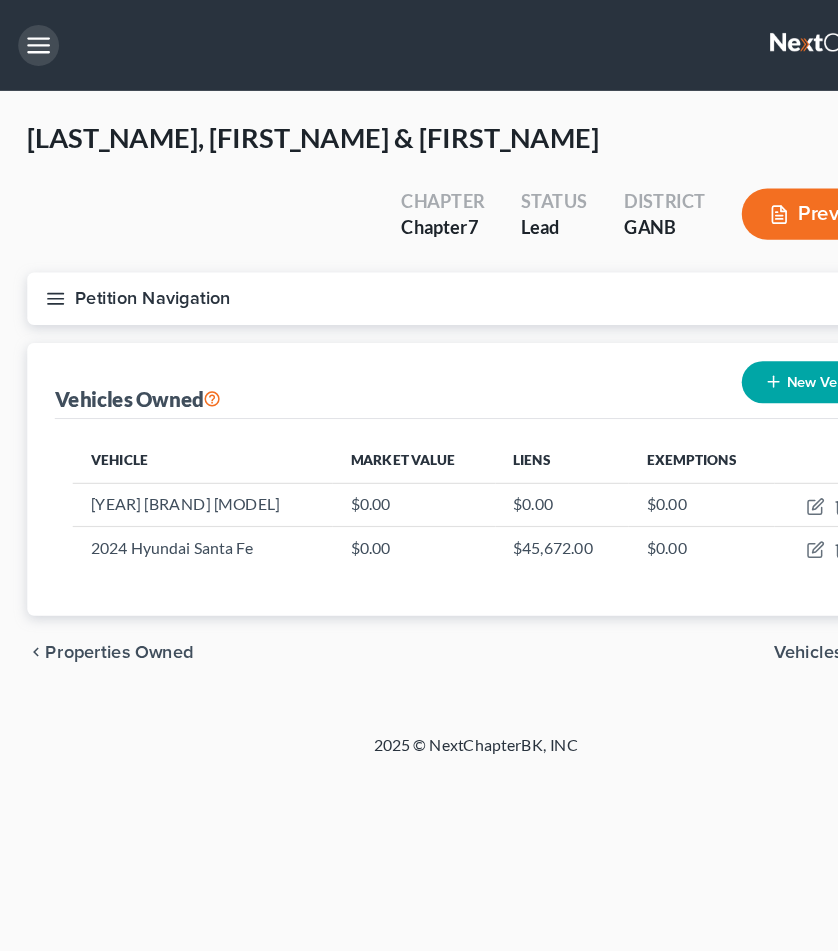 click at bounding box center (34, 40) 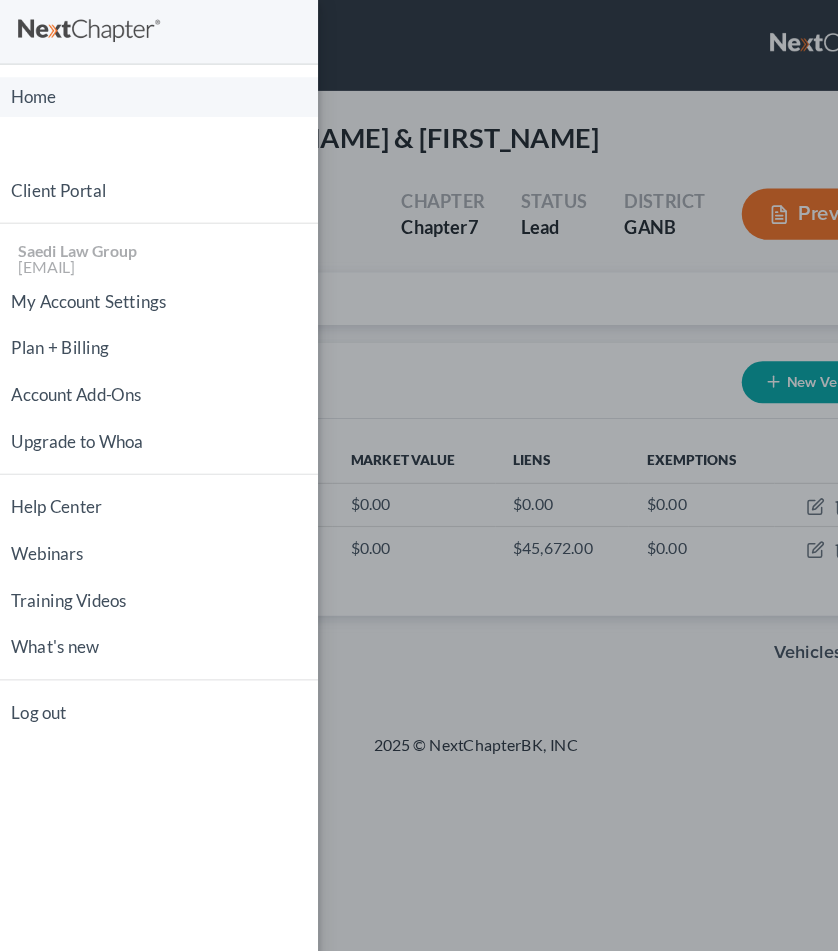click on "Home" at bounding box center (140, 85) 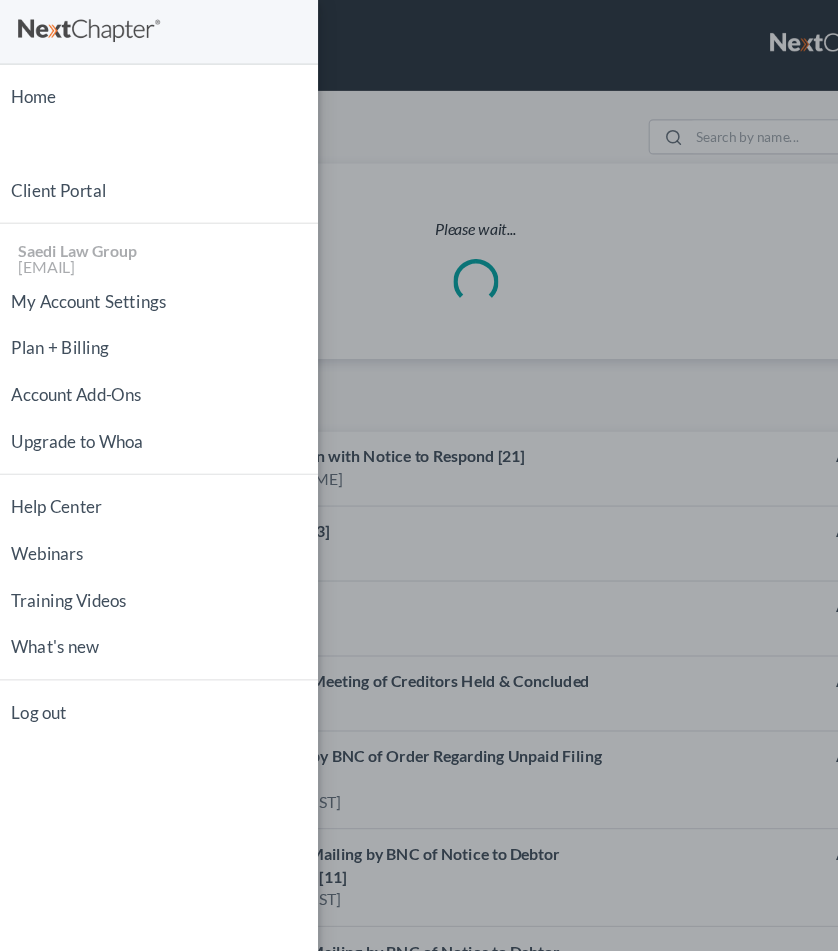 click on "Home New Case Client Portal Saedi Law Group [EMAIL] My Account Settings Plan + Billing Account Add-Ons Upgrade to Whoa Help Center Webinars Training Videos What's new Log out" at bounding box center [419, 475] 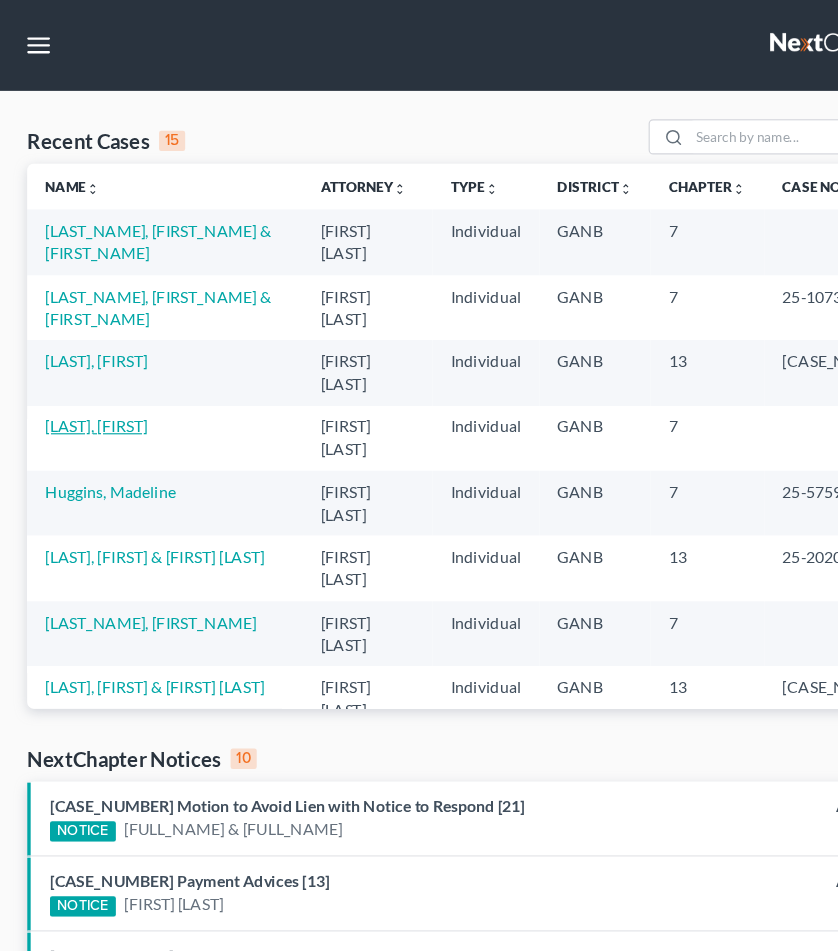 click on "[LAST], [FIRST]" at bounding box center [85, 374] 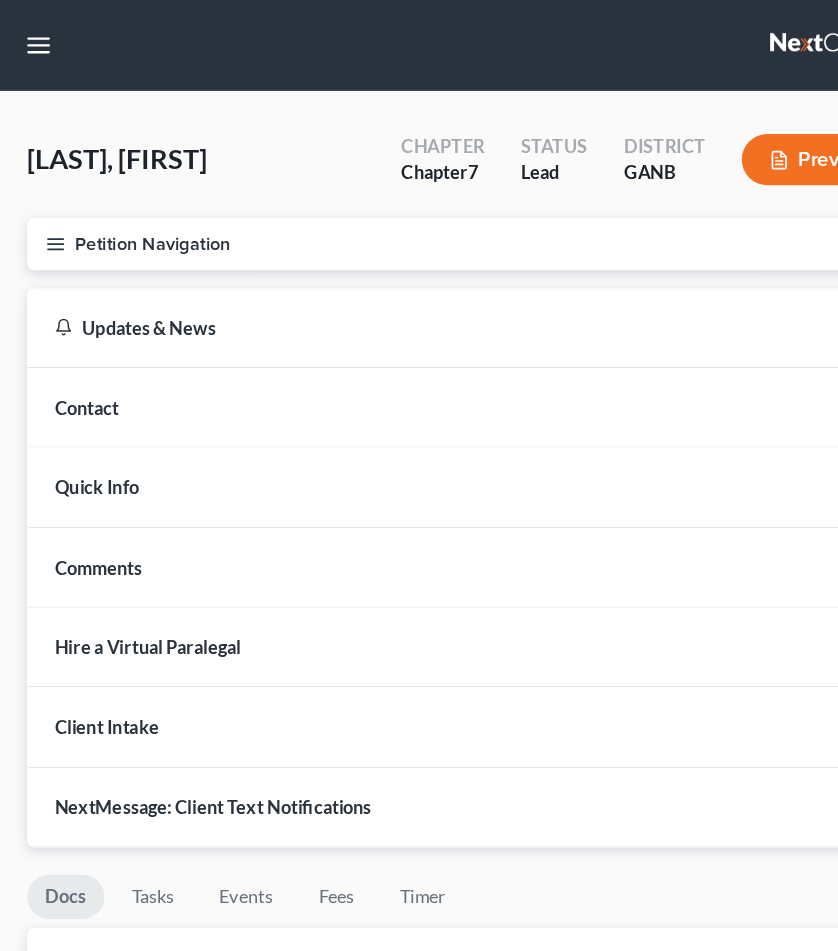 click on "Petition Navigation" at bounding box center (419, 215) 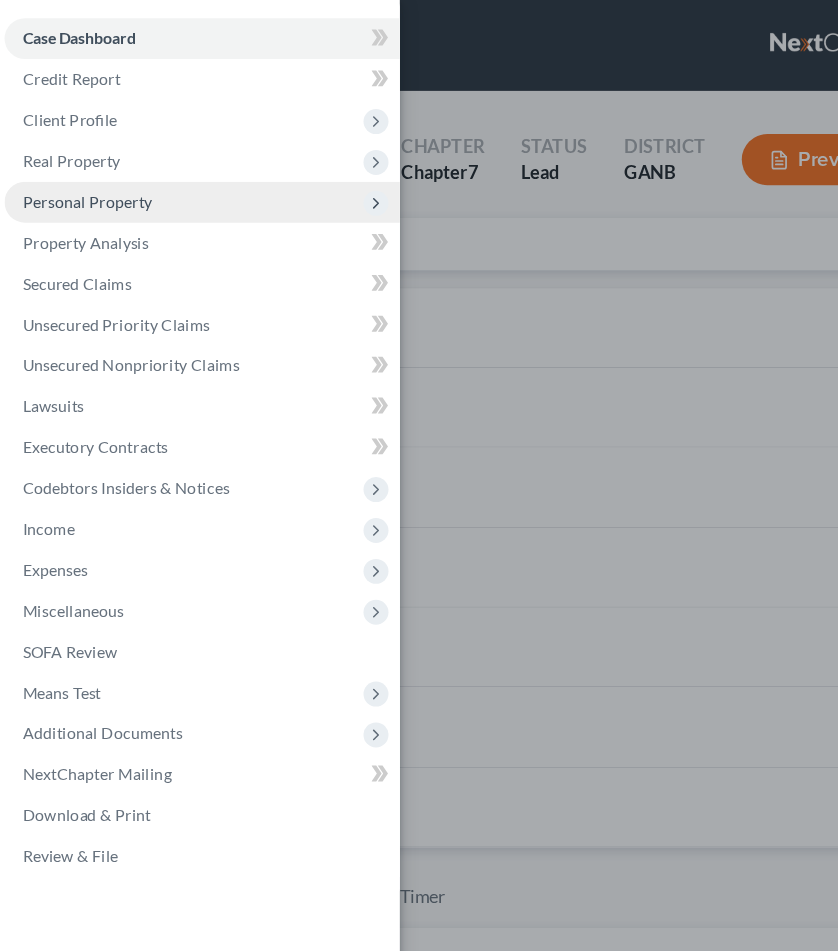 click on "Personal Property" at bounding box center [77, 177] 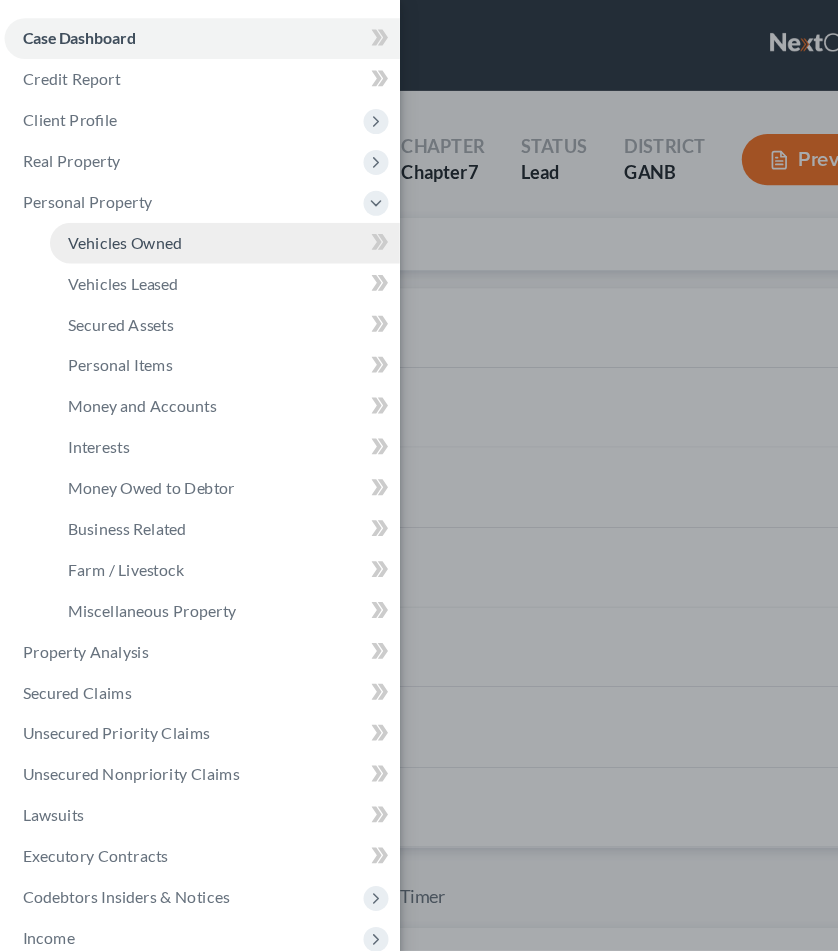 click on "Vehicles Owned" at bounding box center [110, 213] 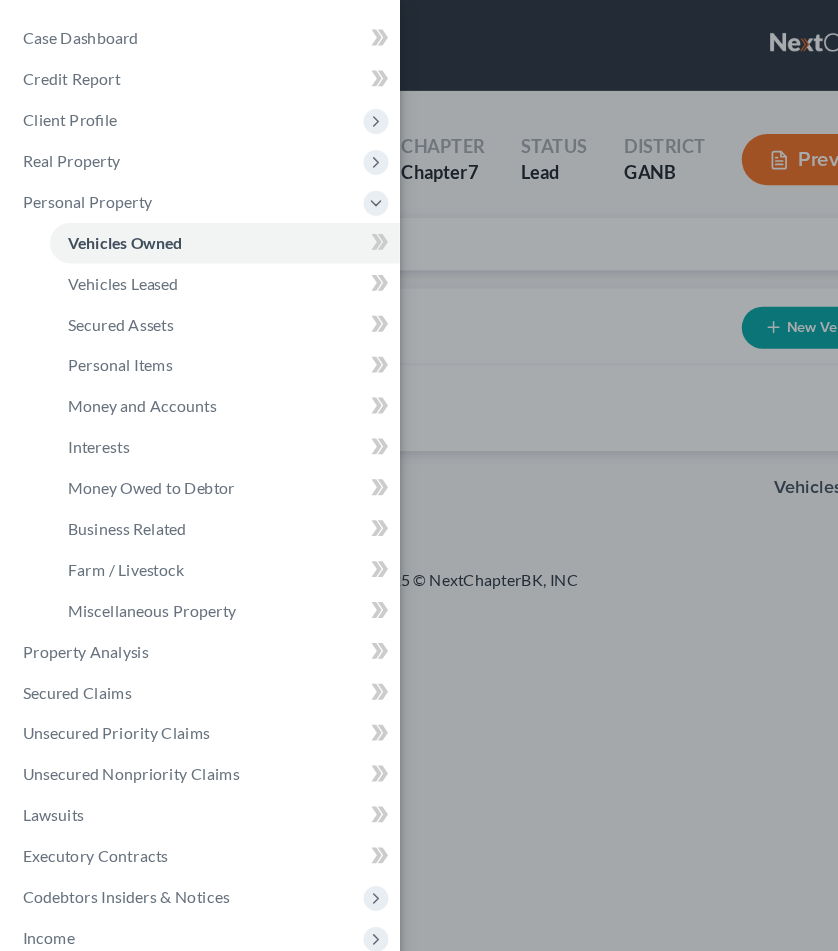 click on "Case Dashboard
Payments
Invoices
Payments
Payments
Credit Report
Client Profile" at bounding box center [419, 475] 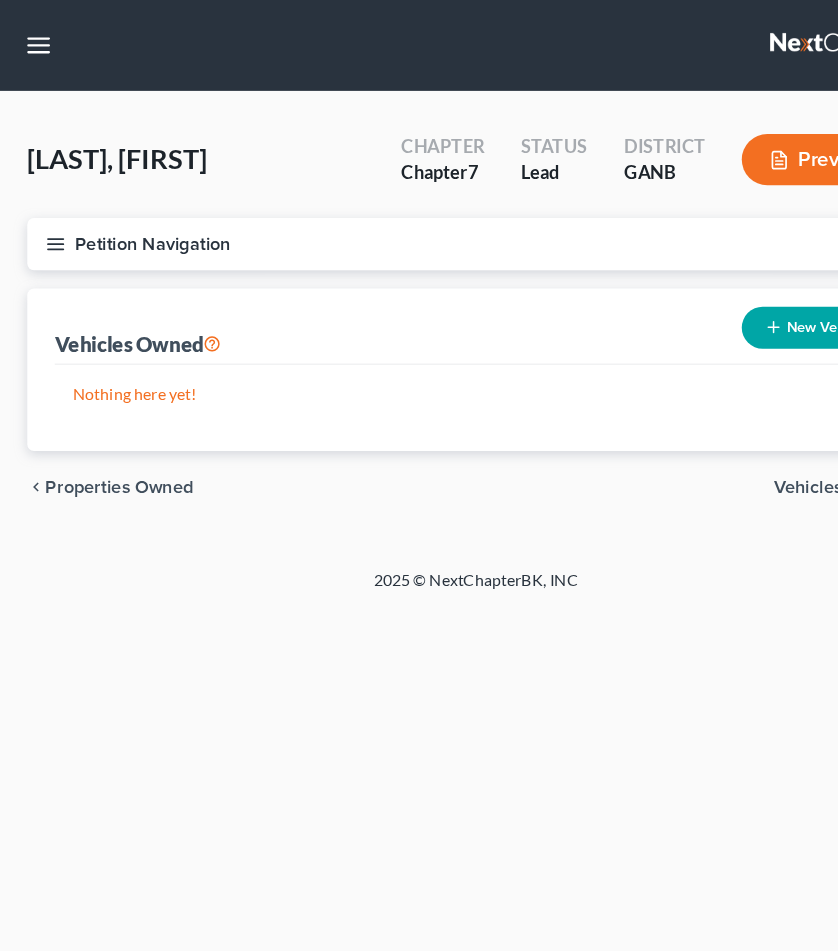 click 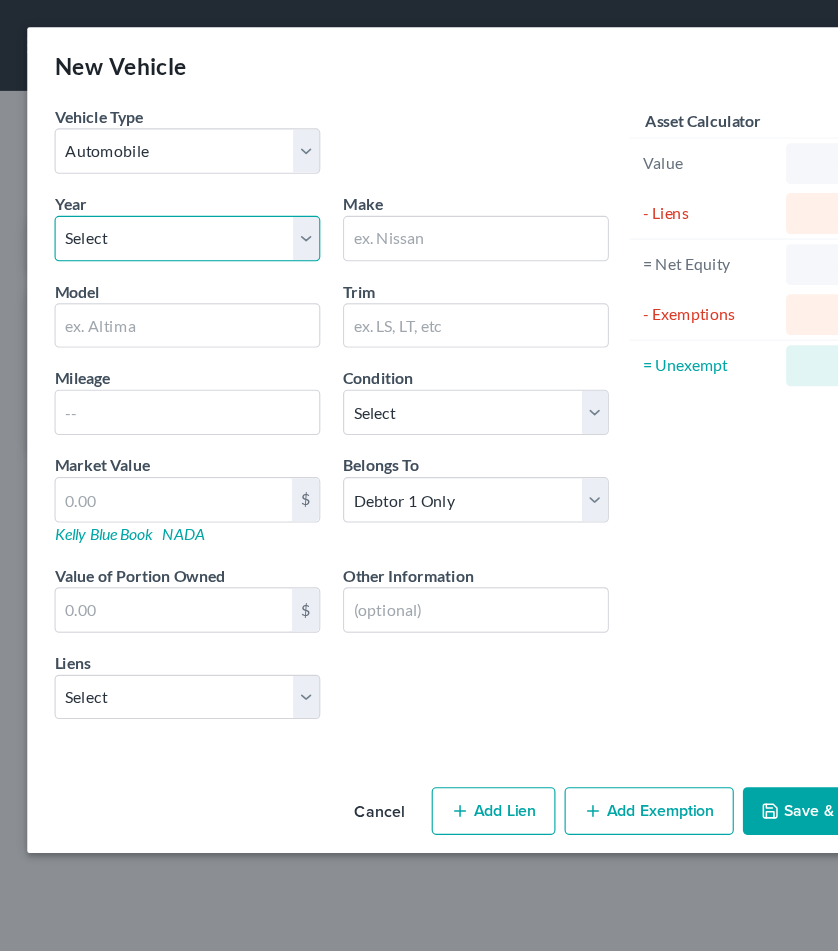 select on "11" 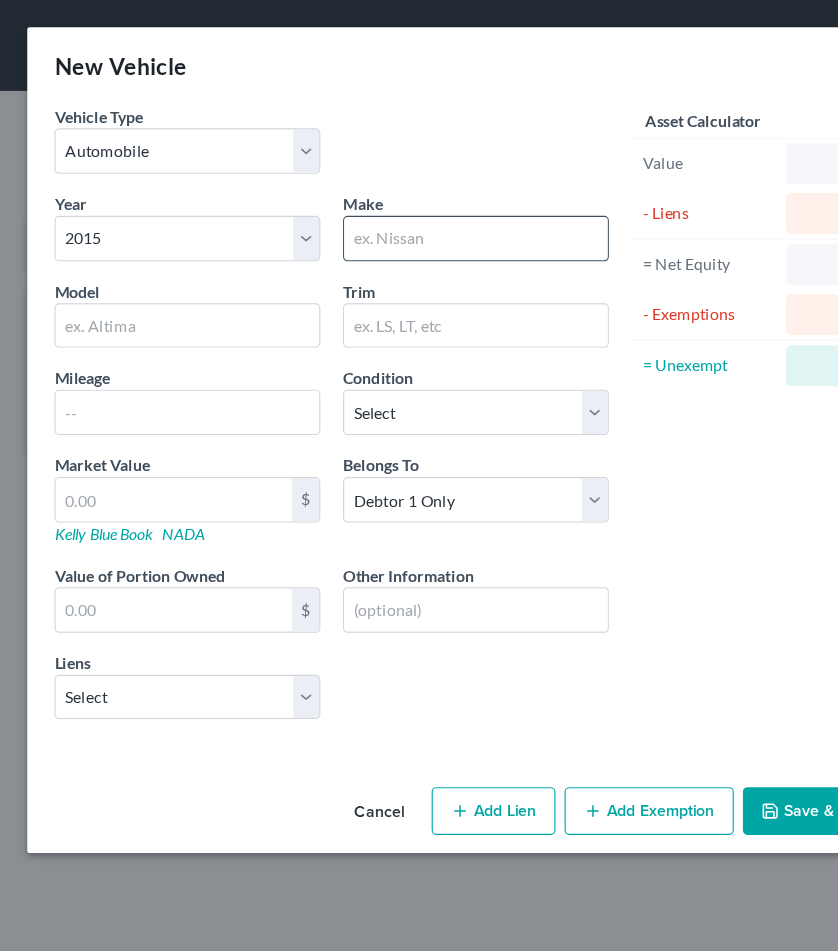 click at bounding box center [419, 210] 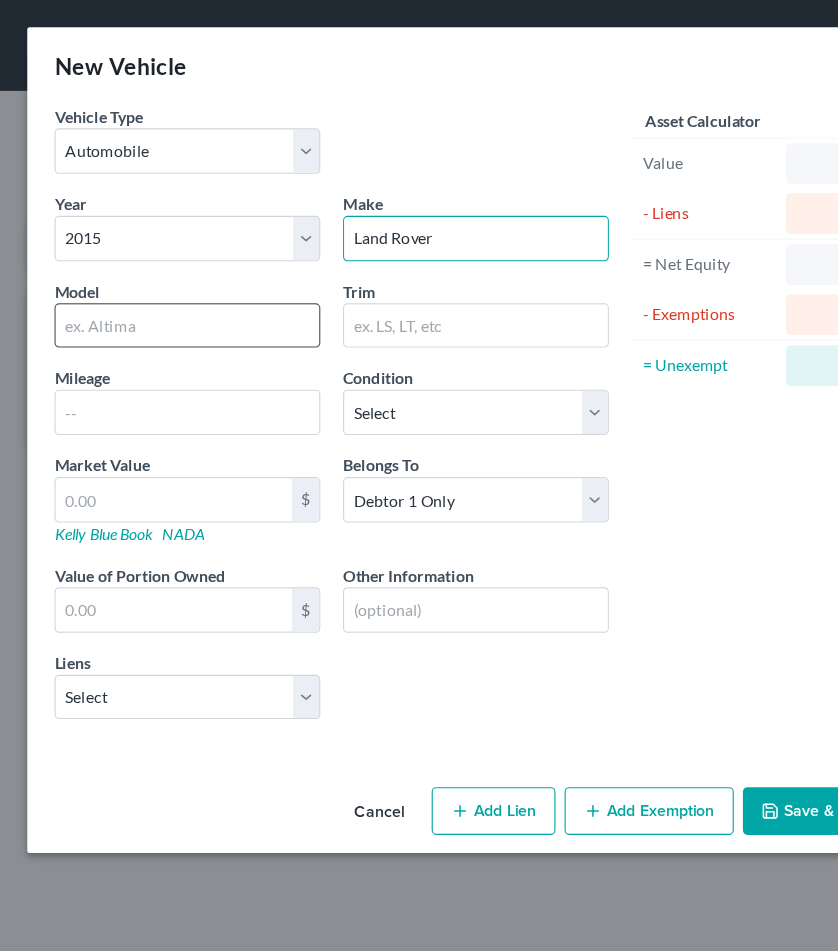 type on "Land Rover" 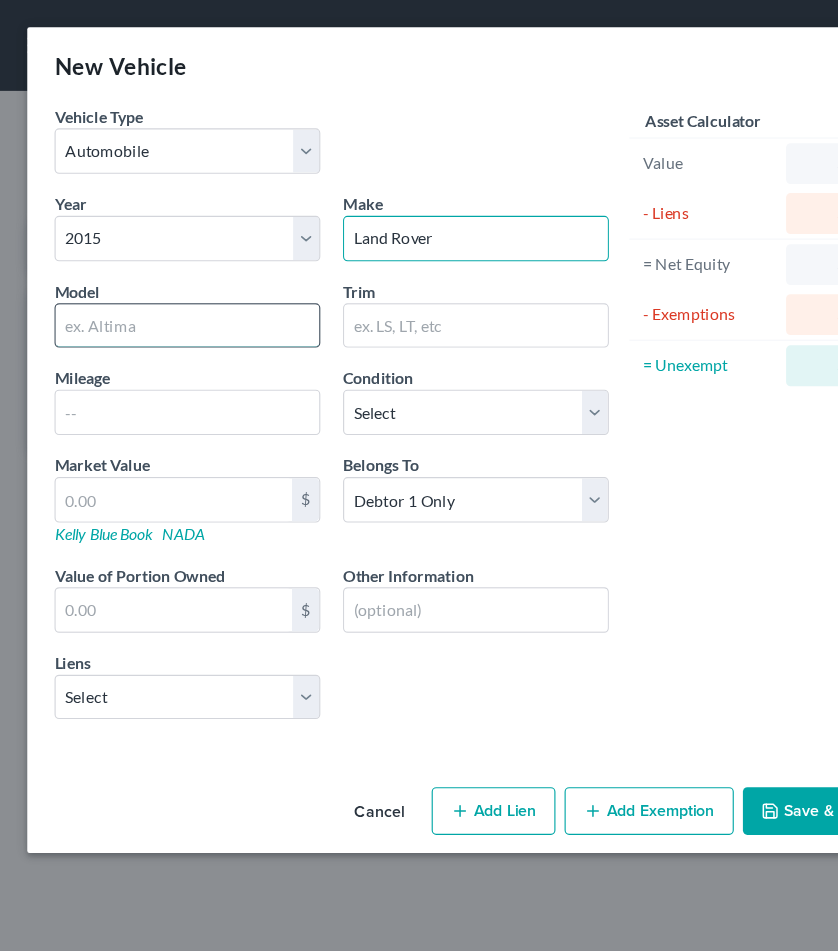 click at bounding box center [165, 287] 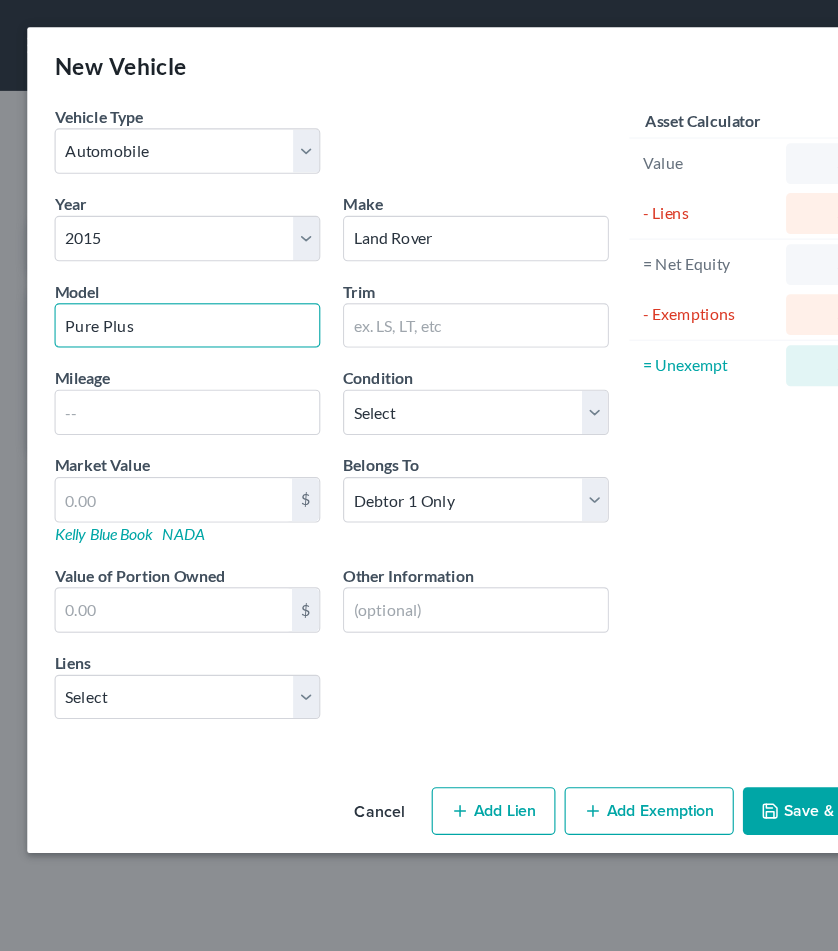 type on "Pure Plus" 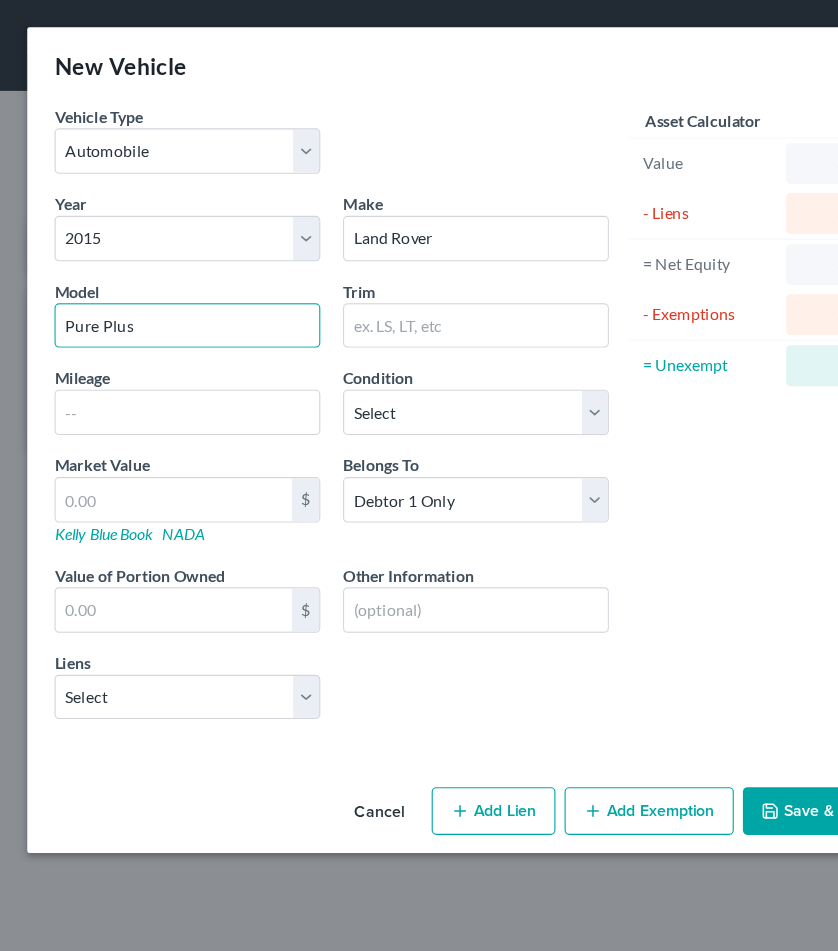 click on "Save & Close" at bounding box center [722, 714] 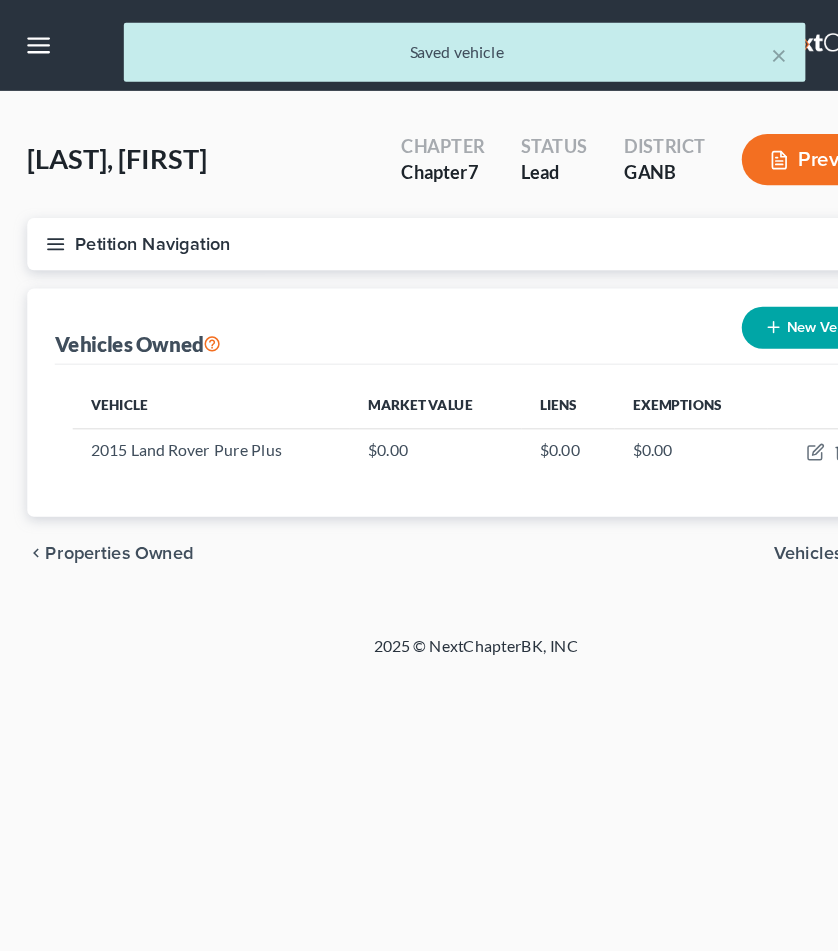 click on "Petition Navigation" at bounding box center [419, 215] 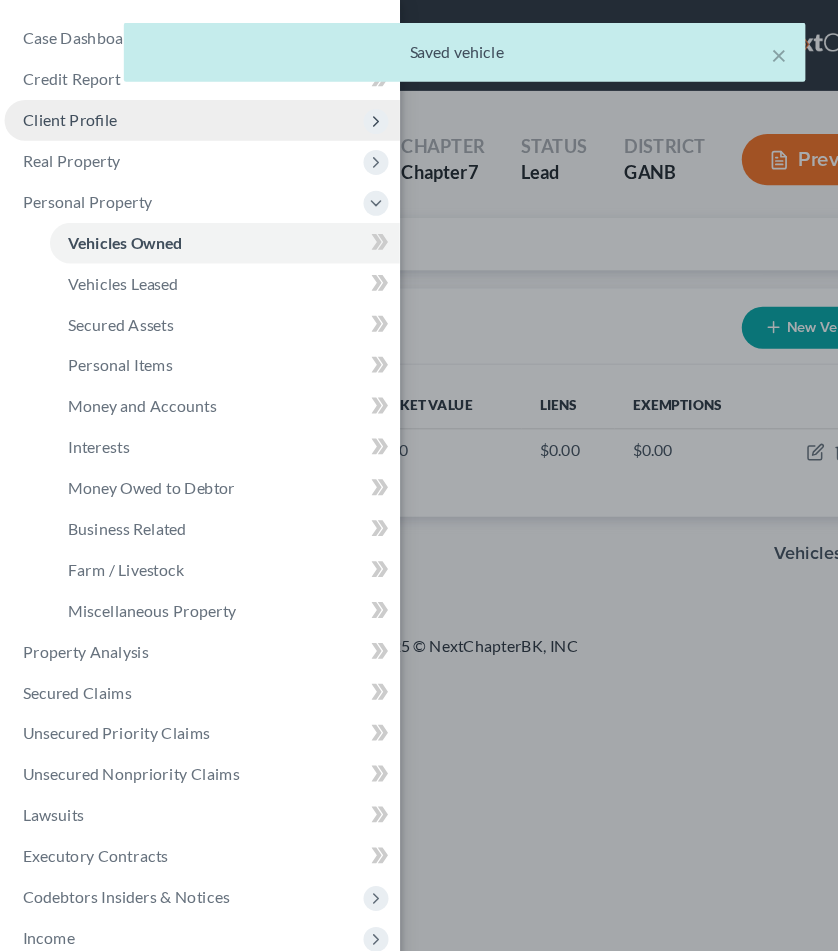 click on "Client Profile" at bounding box center [178, 106] 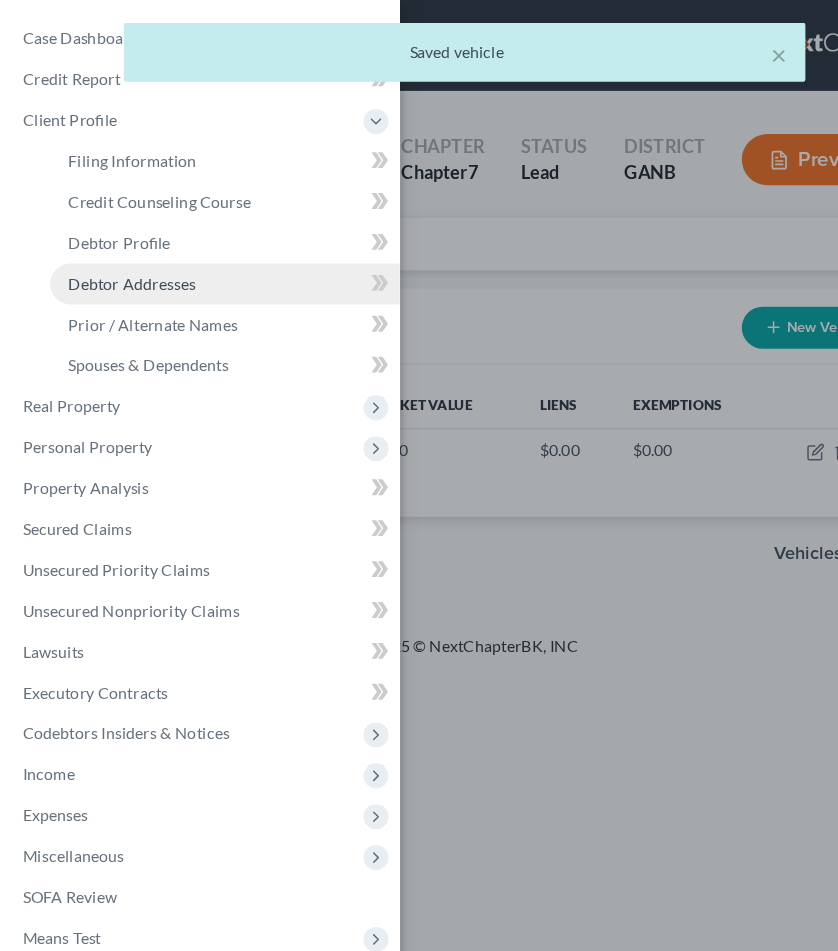 click on "Debtor Addresses" at bounding box center (116, 249) 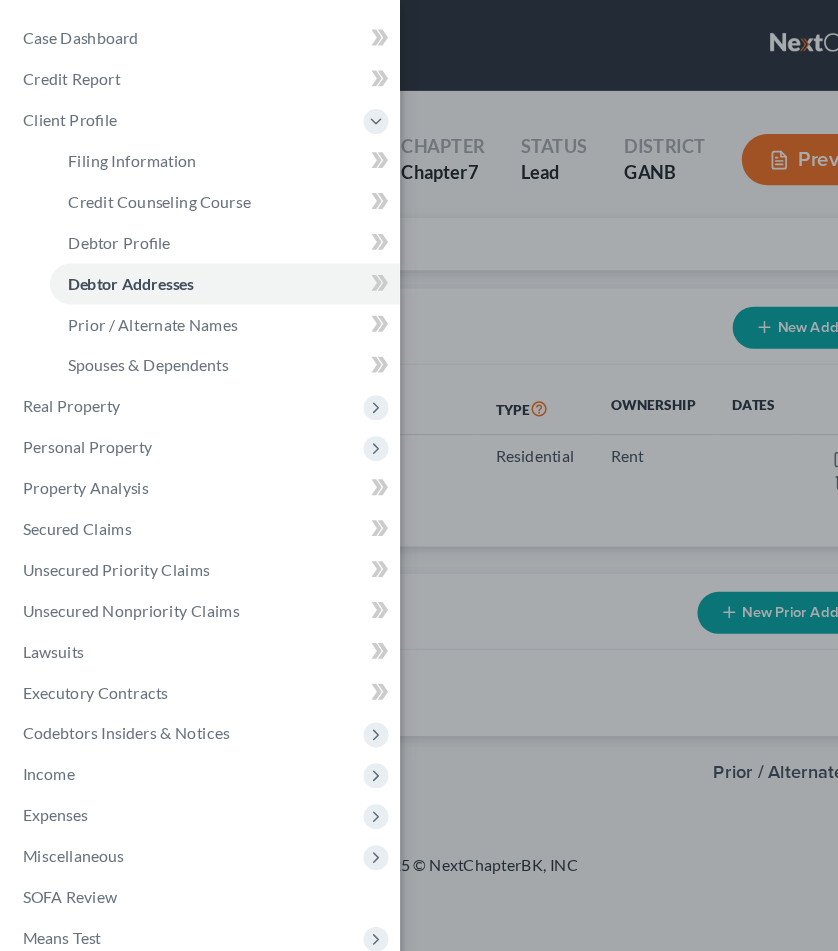 click on "Case Dashboard
Payments
Invoices
Payments
Payments
Credit Report
Client Profile" at bounding box center [419, 475] 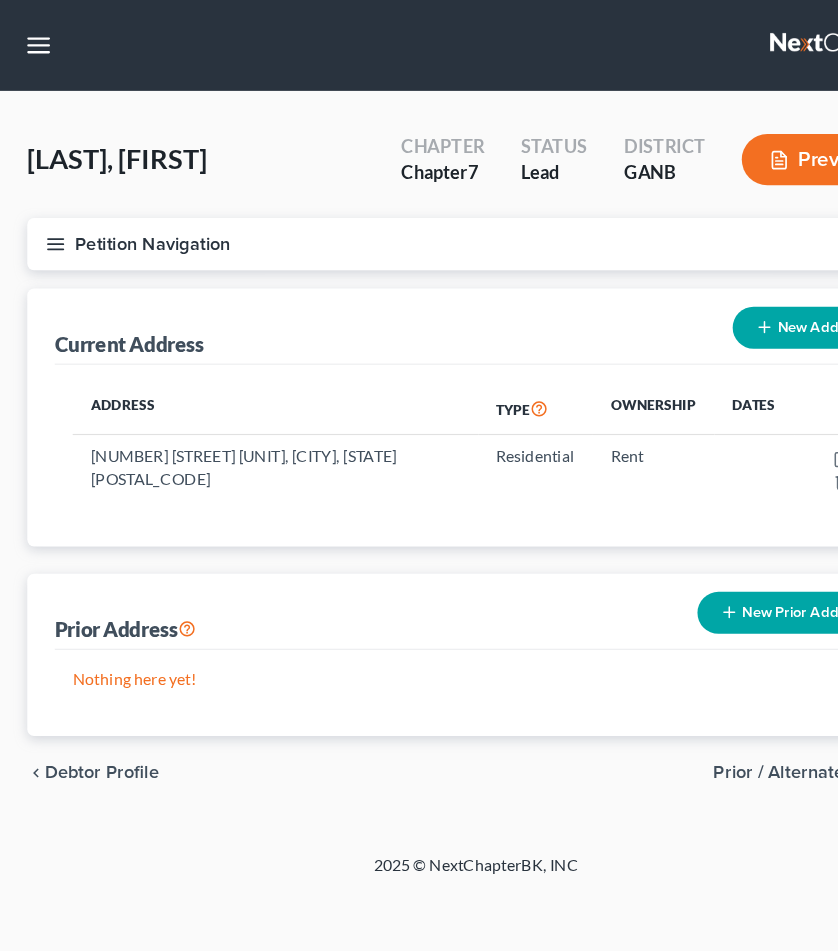 click on "Home New Case Client Portal Saedi Law Group [EMAIL] My Account Settings Plan + Billing Account Add-Ons Upgrade to Whoa Help Center Webinars Training Videos What's new Log out New Case Home Client Portal         - No Result - See all results Or Press Enter... Help Help Center Webinars Training Videos What's new Saedi Law Group Saedi Law Group [EMAIL] My Account Settings Plan + Billing Account Add-Ons Upgrade to Whoa Log out" at bounding box center [419, 40] 